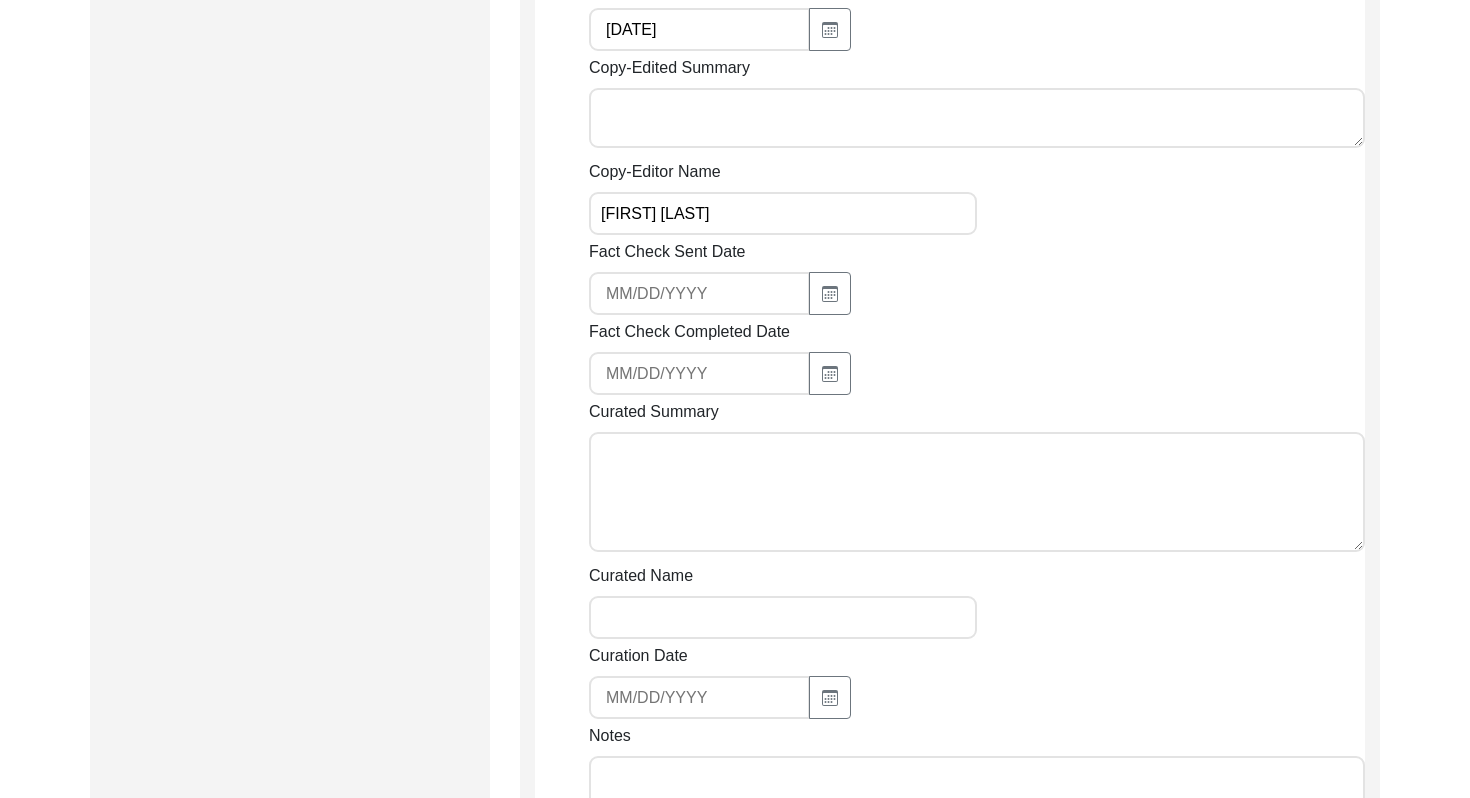 scroll, scrollTop: 2568, scrollLeft: 0, axis: vertical 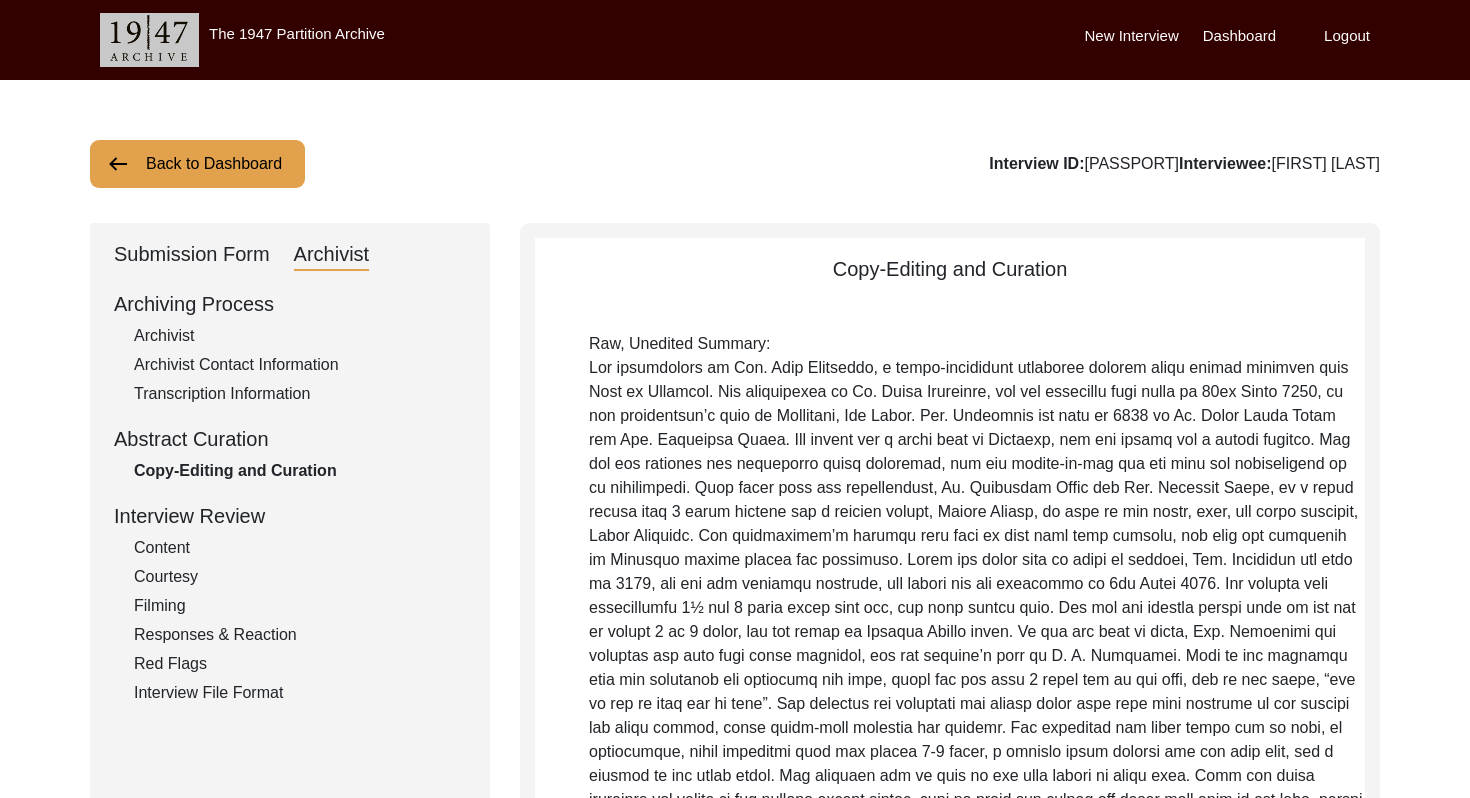 click on "Interview ID:  [PASSPORT]  Interviewee:  [FIRST] [LAST]" 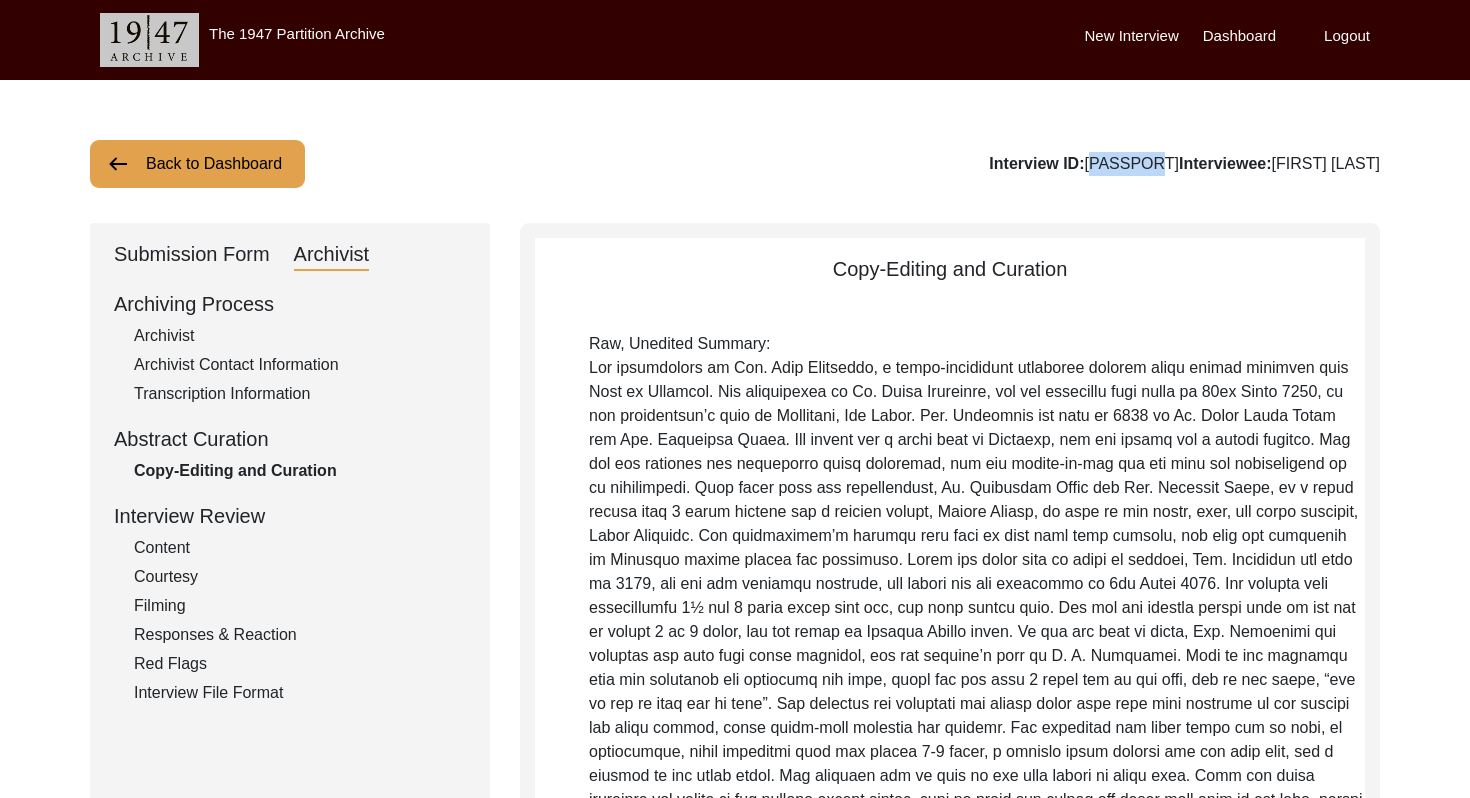 click on "Interview ID:  [PASSPORT]  Interviewee:  [FIRST] [LAST]" 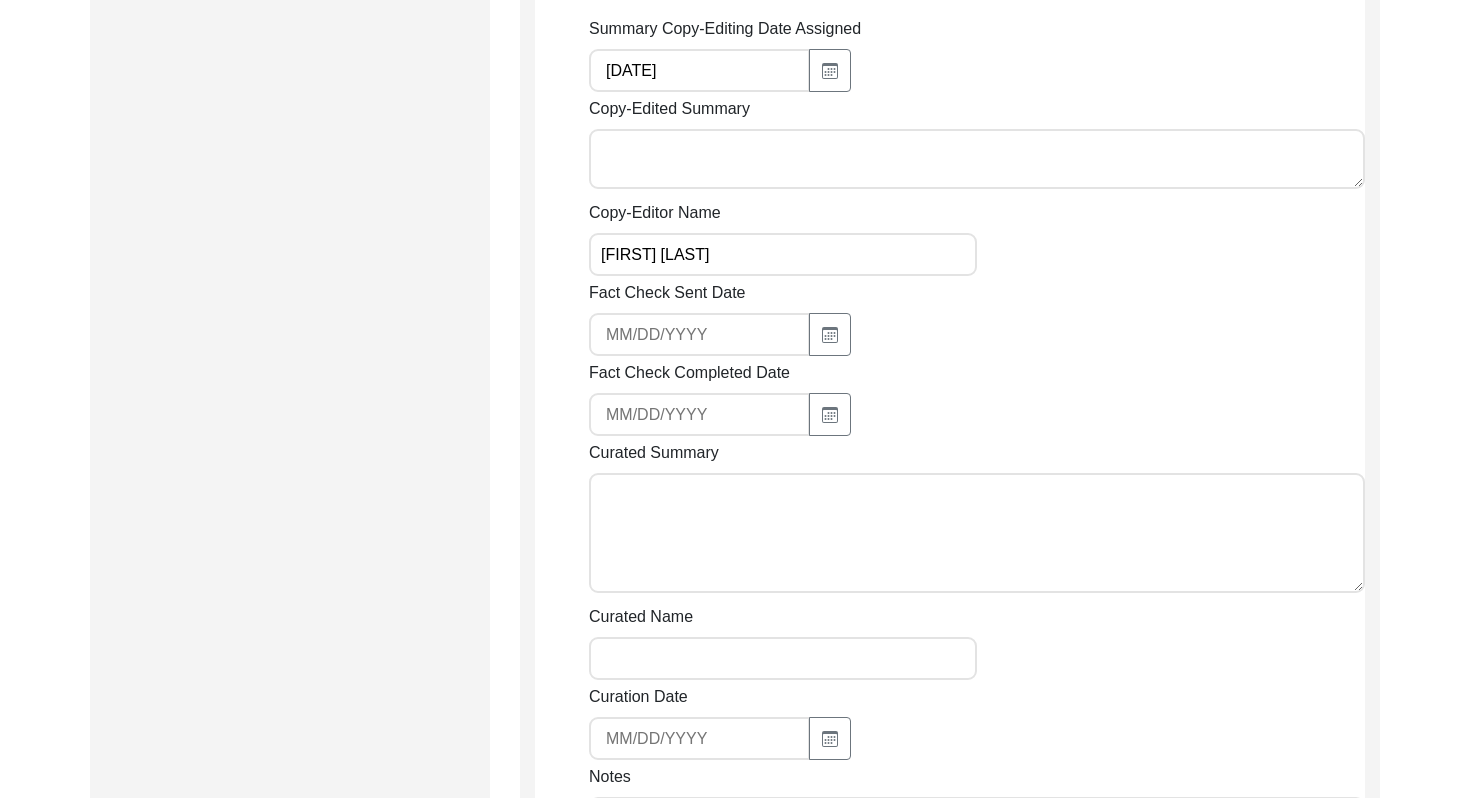 scroll, scrollTop: 3117, scrollLeft: 0, axis: vertical 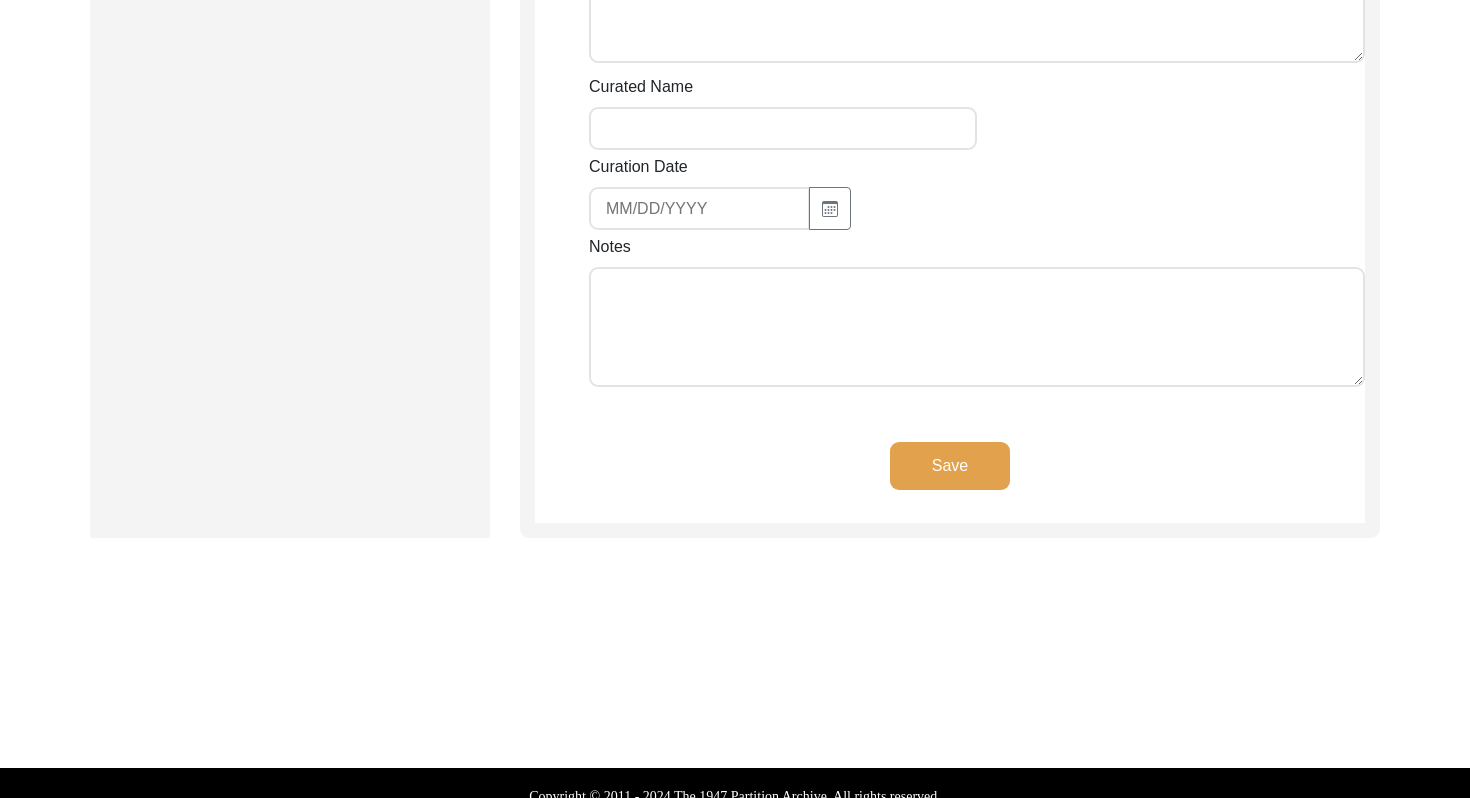 click on "Notes" at bounding box center (977, 327) 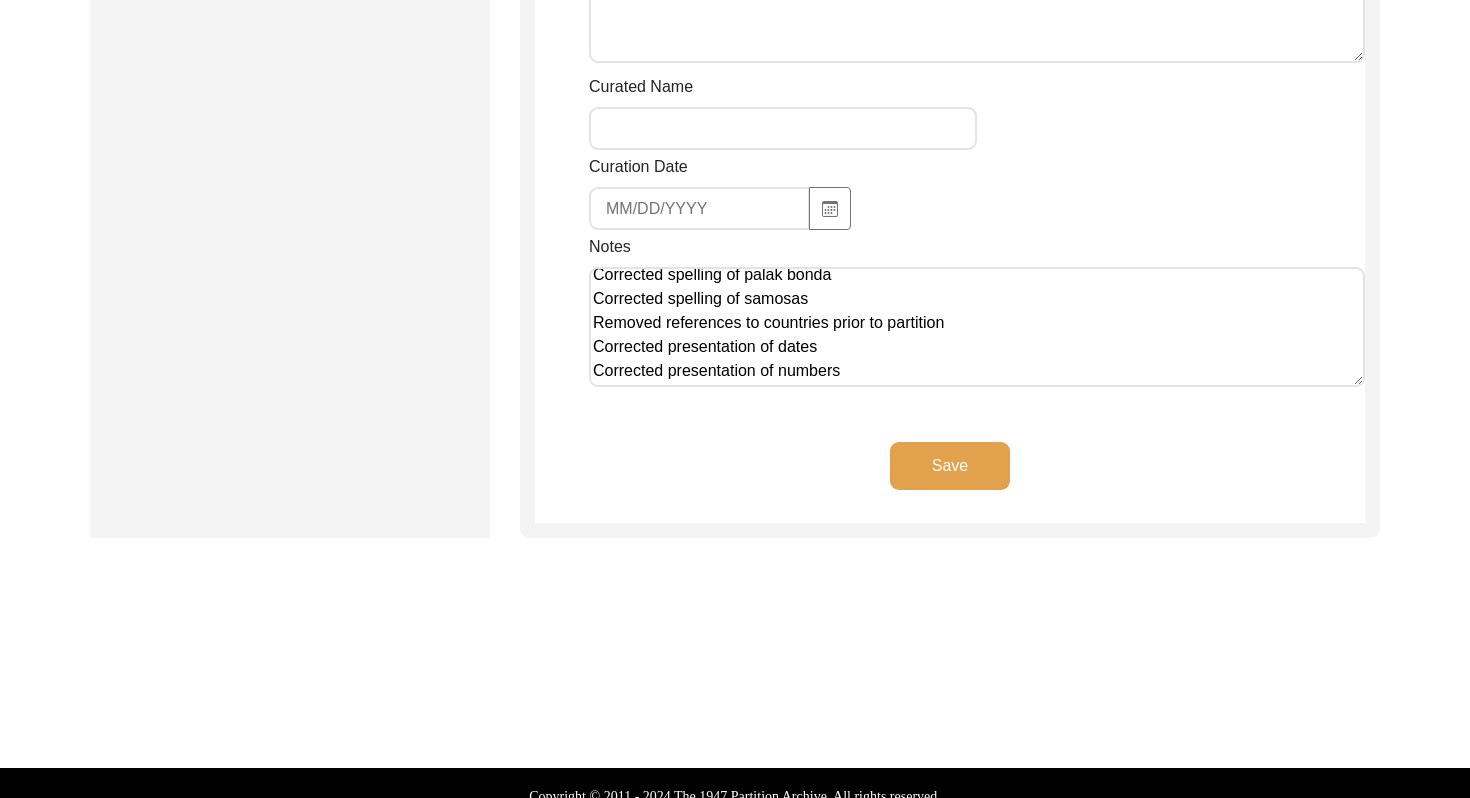 scroll, scrollTop: 0, scrollLeft: 0, axis: both 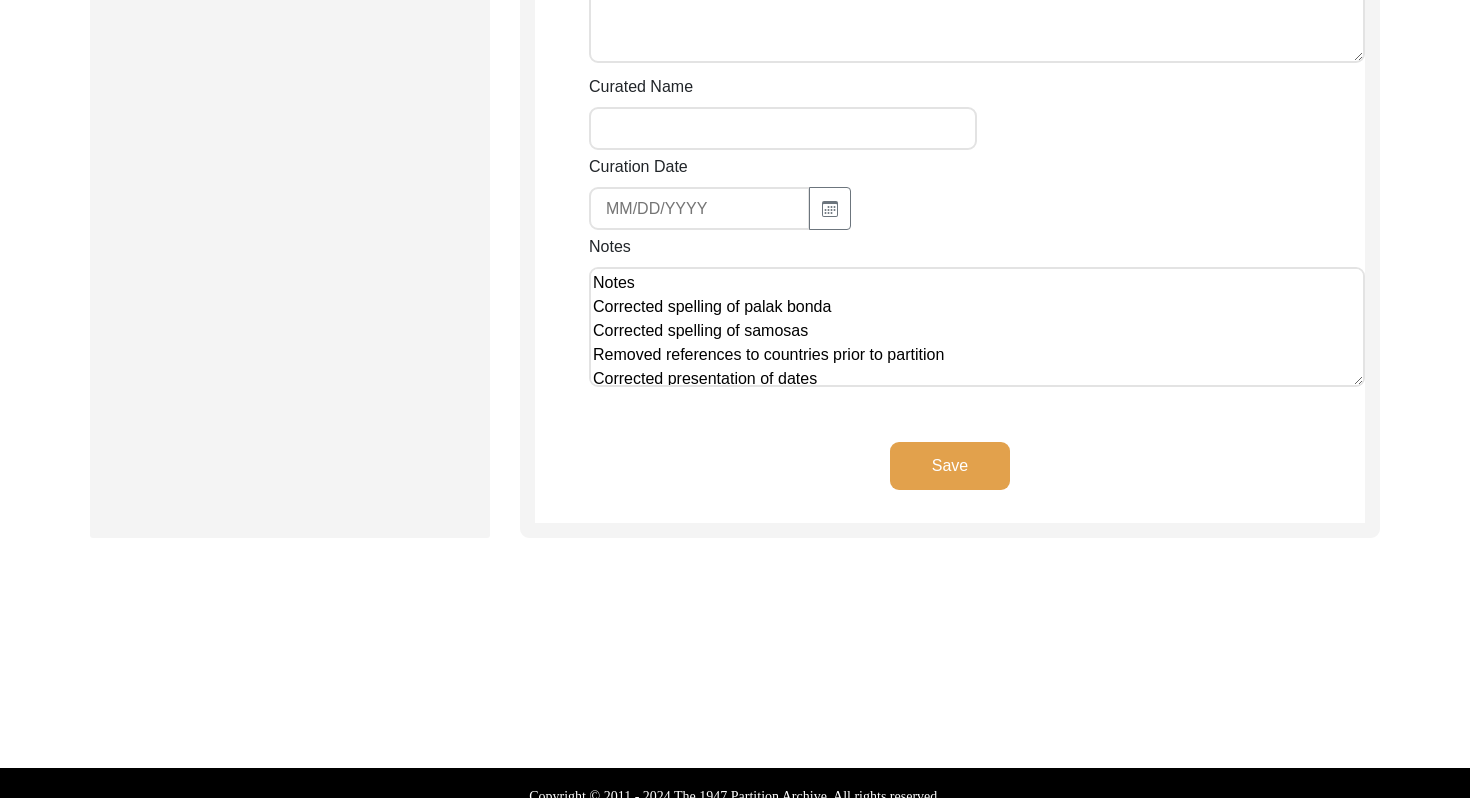 click on "Notes
Corrected spelling of palak bonda
Corrected spelling of samosas
Removed references to countries prior to partition
Corrected presentation of dates
Corrected presentation of numbers" at bounding box center [977, 327] 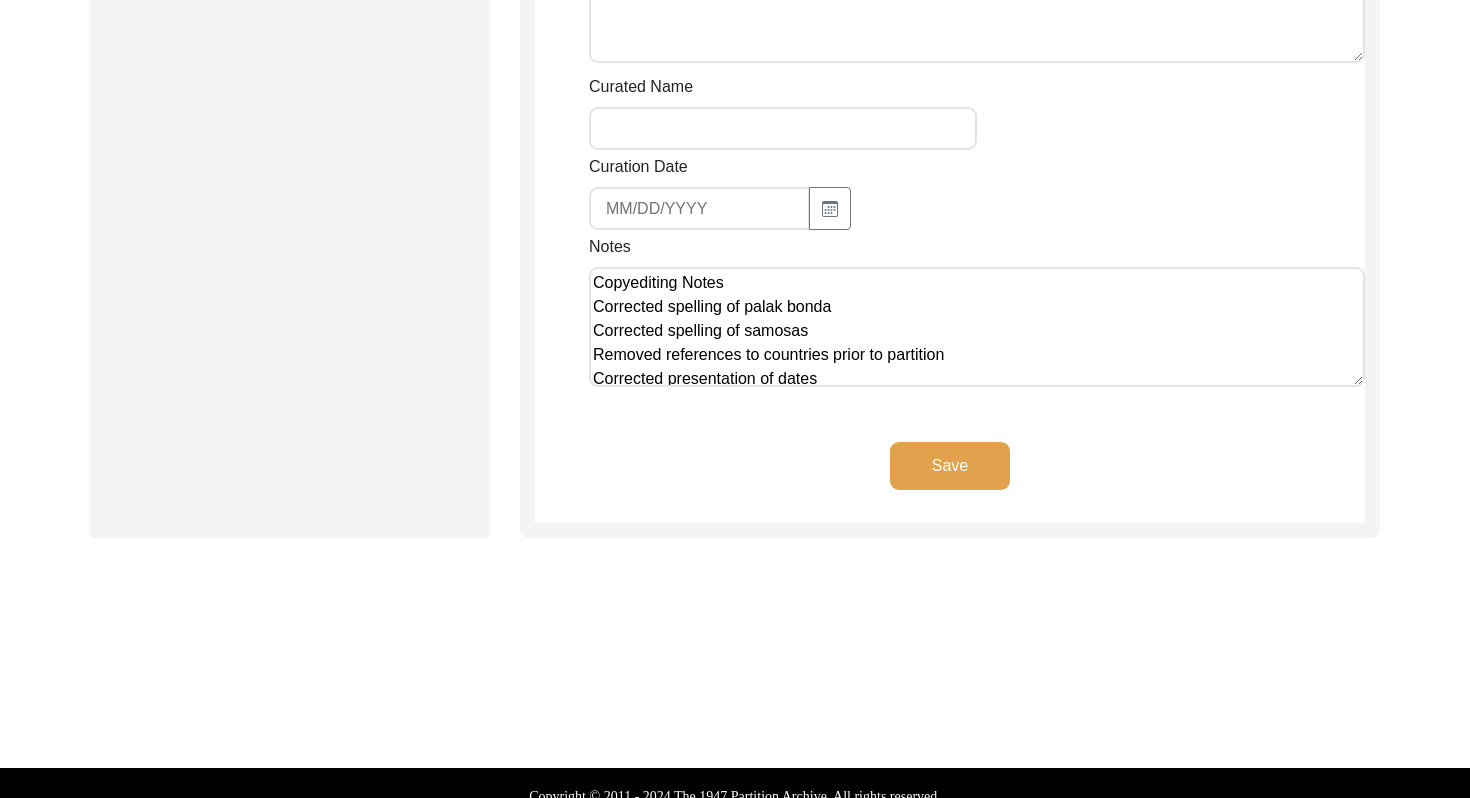 click on "Copyediting Notes
Corrected spelling of palak bonda
Corrected spelling of samosas
Removed references to countries prior to partition
Corrected presentation of dates
Corrected presentation of numbers" at bounding box center [977, 327] 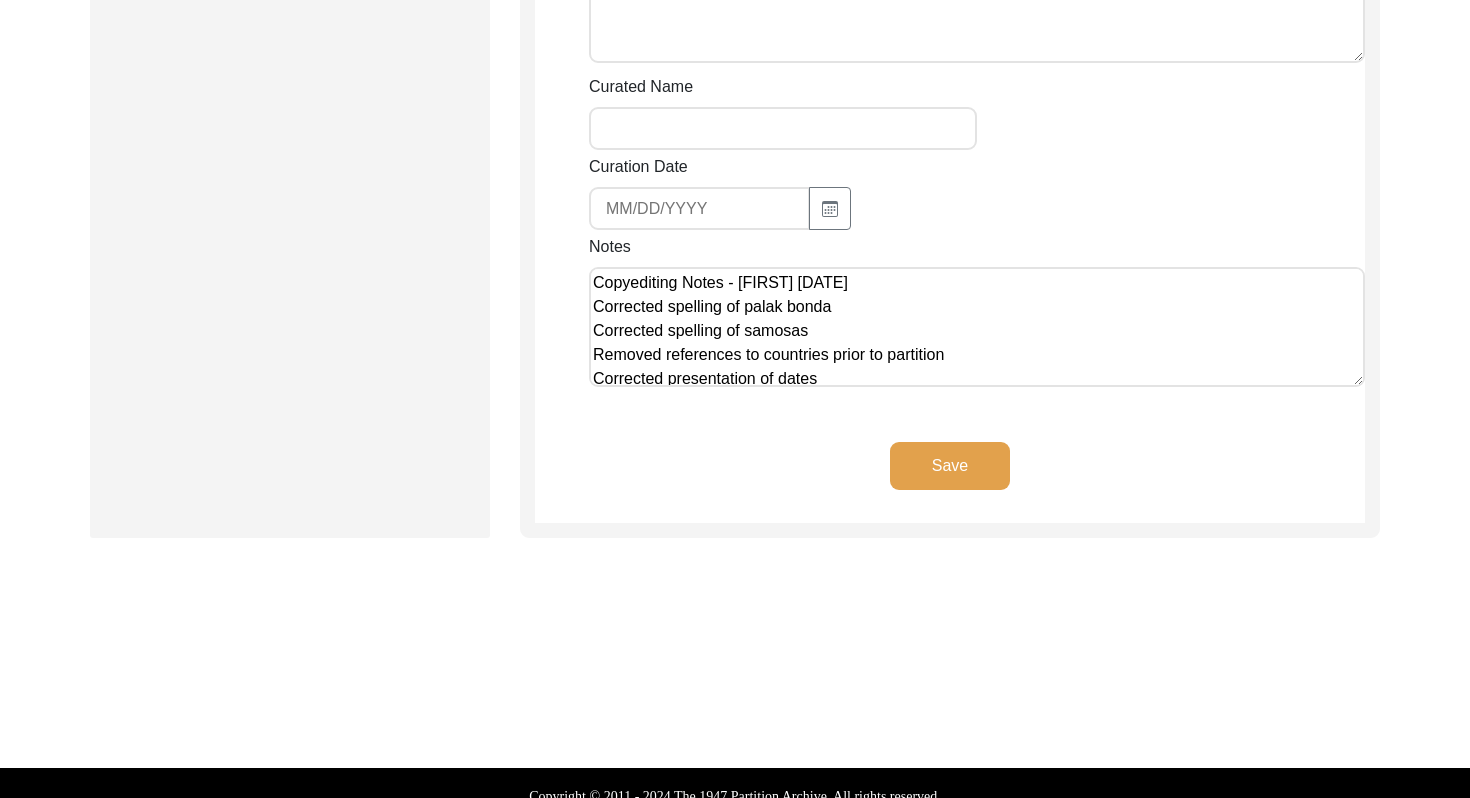 click on "Copyediting Notes - [FIRST] [DATE]
Corrected spelling of palak bonda
Corrected spelling of samosas
Removed references to countries prior to partition
Corrected presentation of dates
Corrected presentation of numbers" at bounding box center (977, 327) 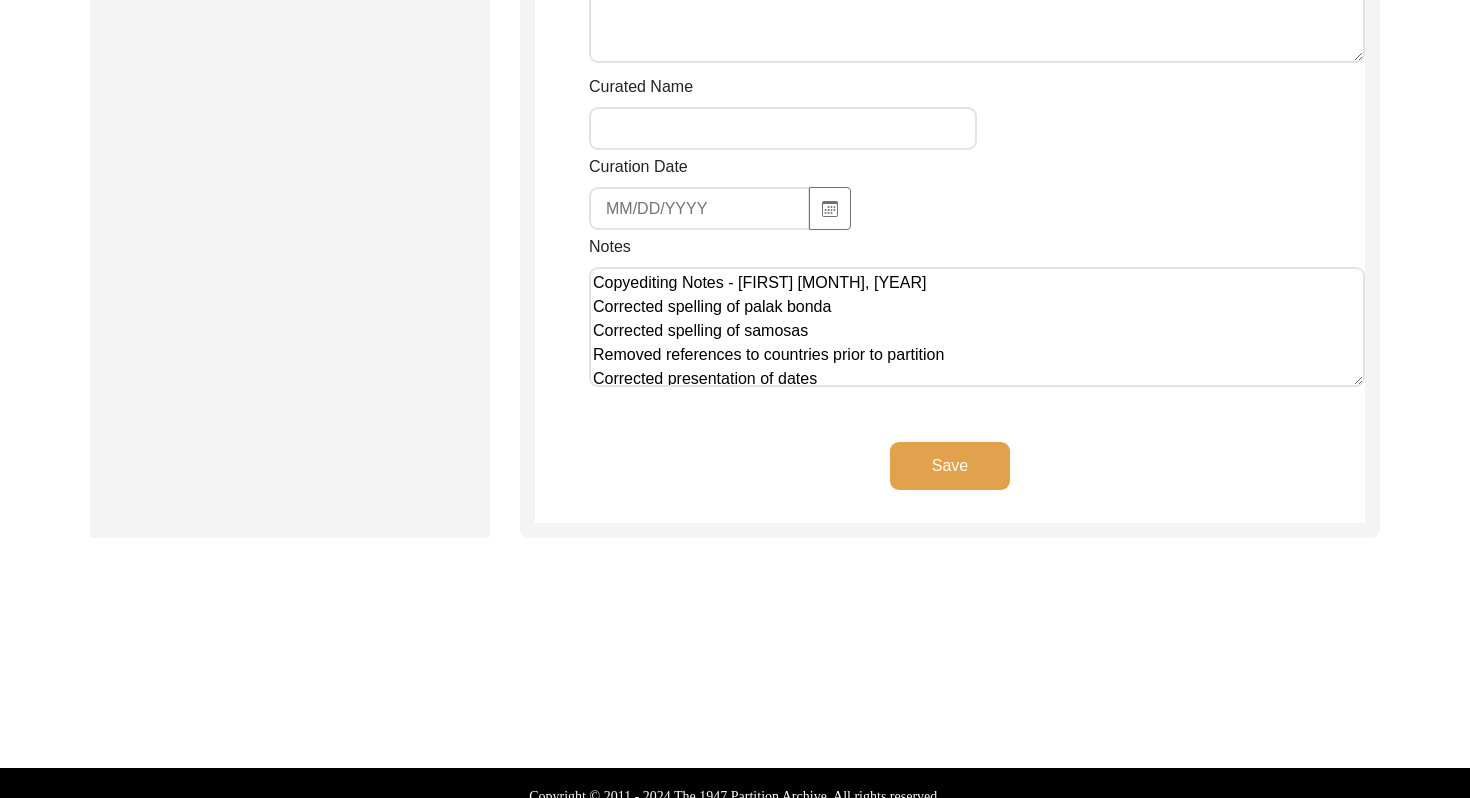 click on "Copyediting Notes - [FIRST] [MONTH], [YEAR]
Corrected spelling of palak bonda
Corrected spelling of samosas
Removed references to countries prior to partition
Corrected presentation of dates
Corrected presentation of numbers" at bounding box center (977, 327) 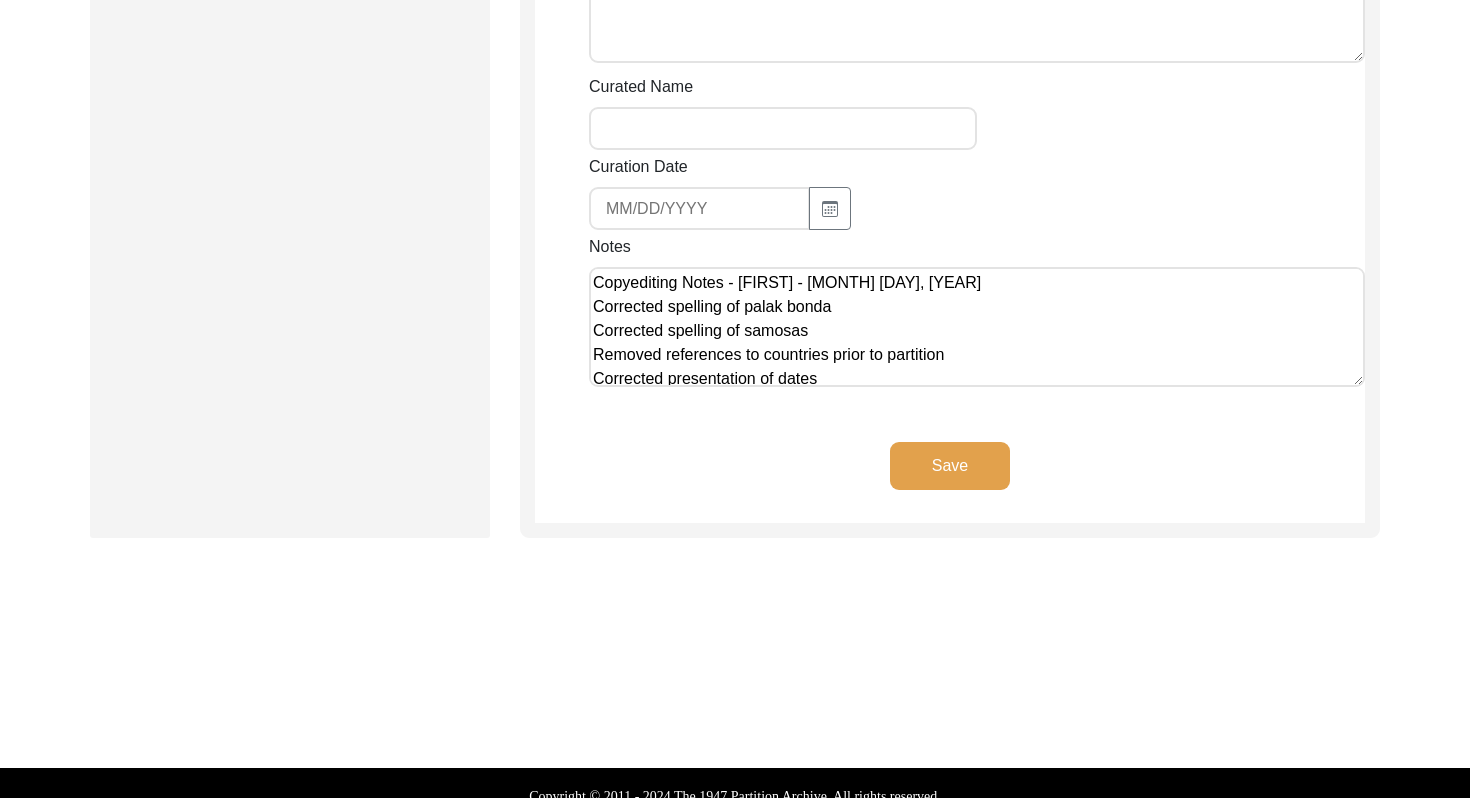 drag, startPoint x: 899, startPoint y: 257, endPoint x: 571, endPoint y: 228, distance: 329.2795 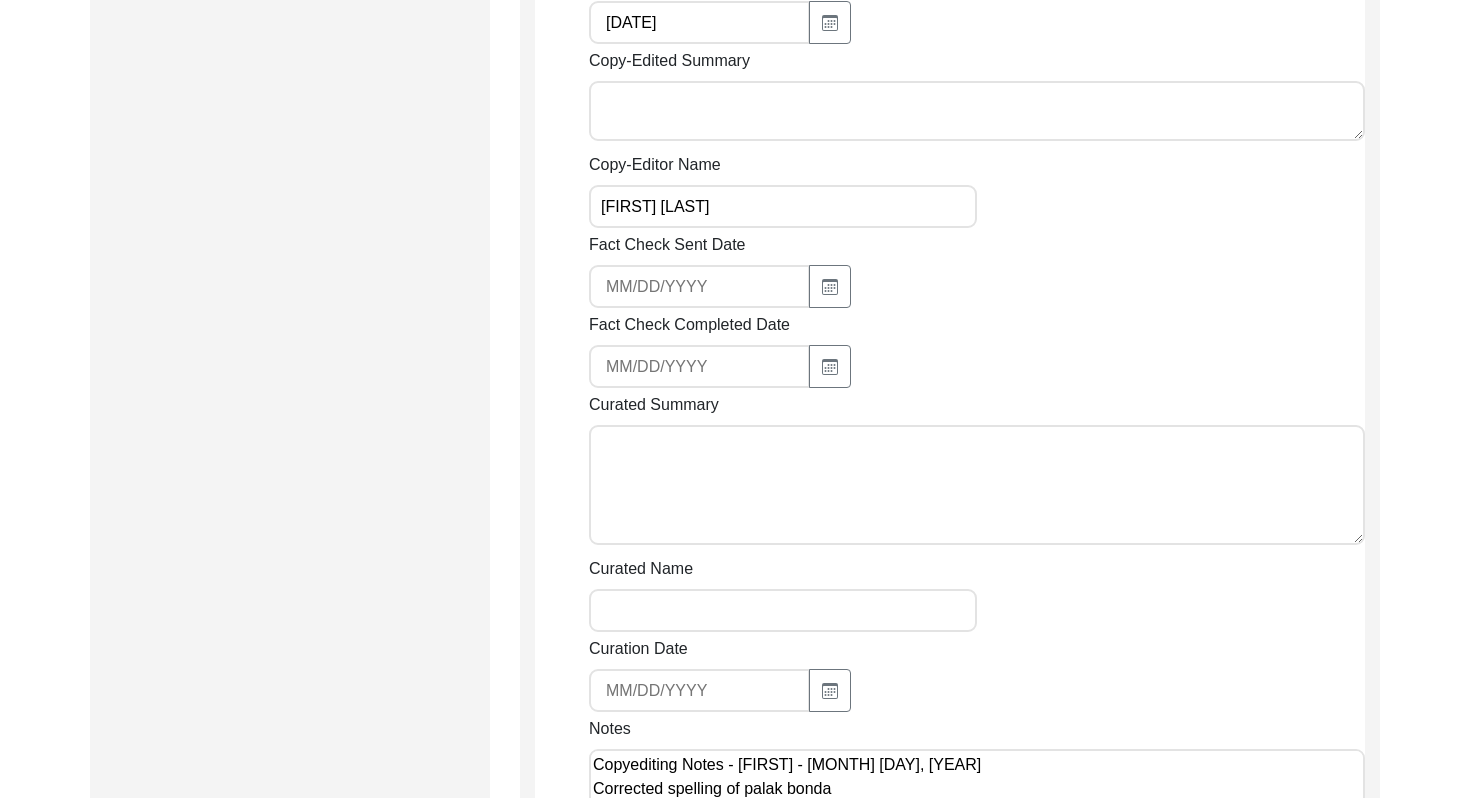 scroll, scrollTop: 2460, scrollLeft: 0, axis: vertical 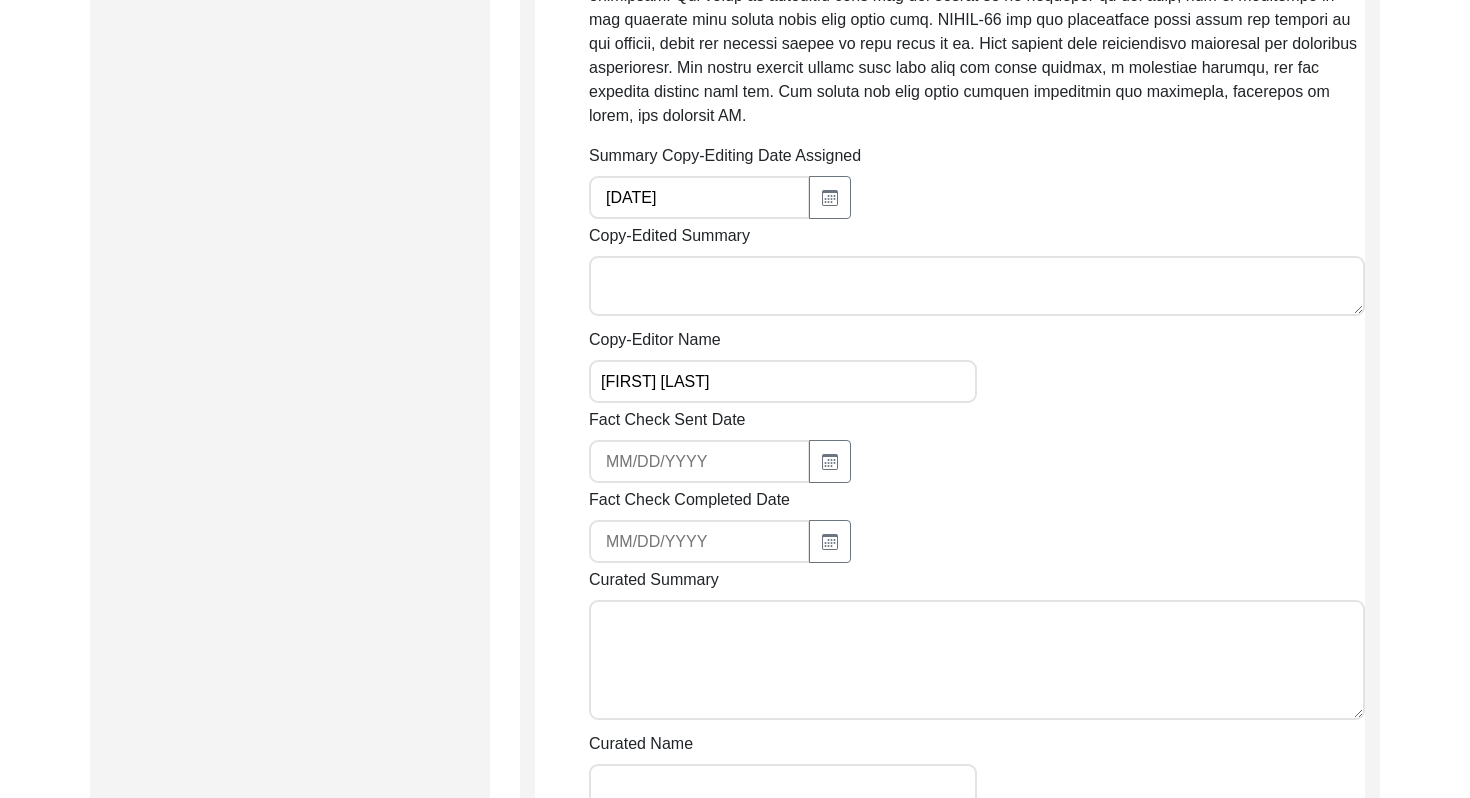 type on "Copyediting Notes - [FIRST] - [MONTH] [DAY], [YEAR]
Corrected spelling of palak bonda
Corrected spelling of samosas
Removed references to countries prior to partition
Corrected presentation of dates
Corrected presentation of numbers" 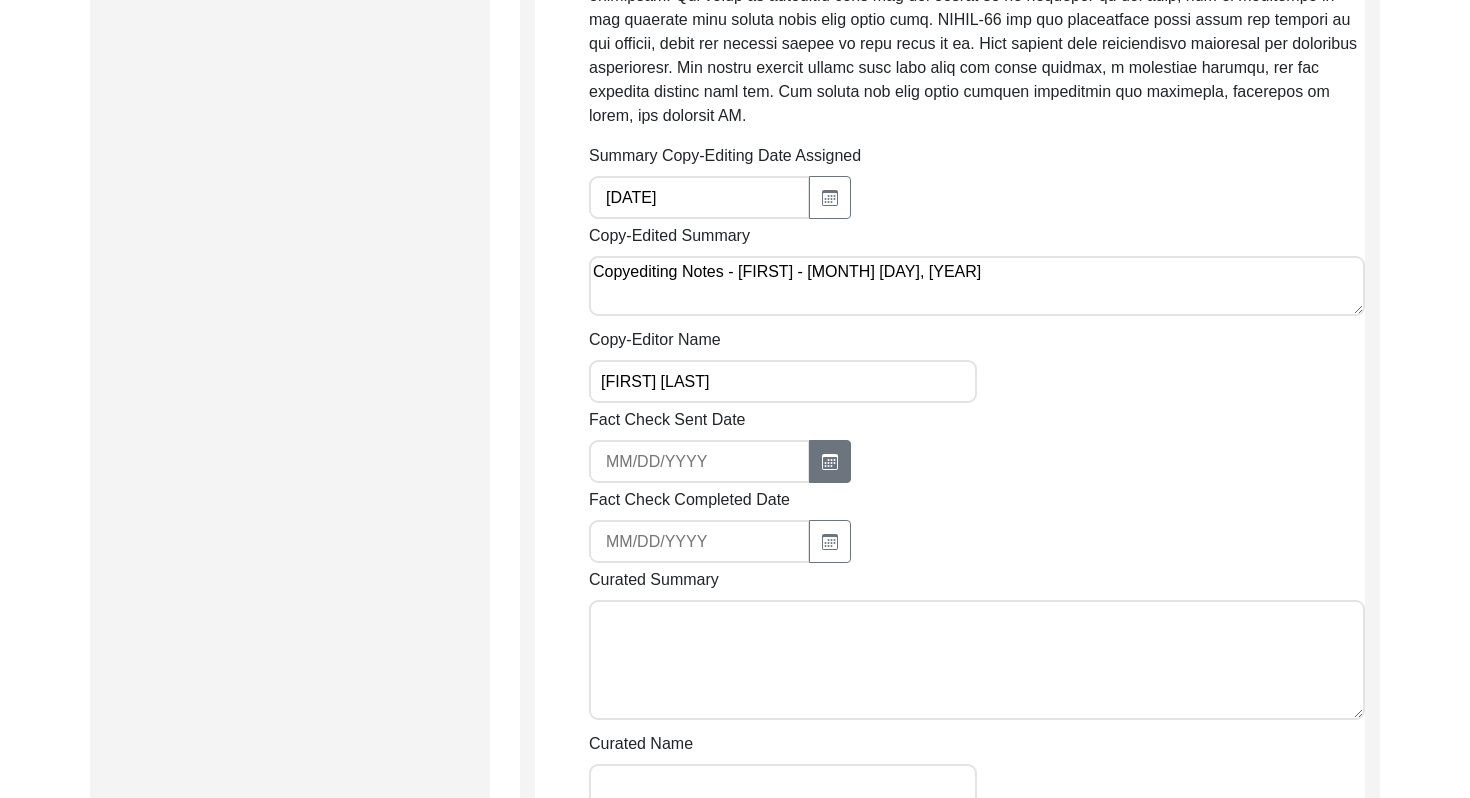 type on "Copyediting Notes - [FIRST] - [MONTH] [DAY], [YEAR]" 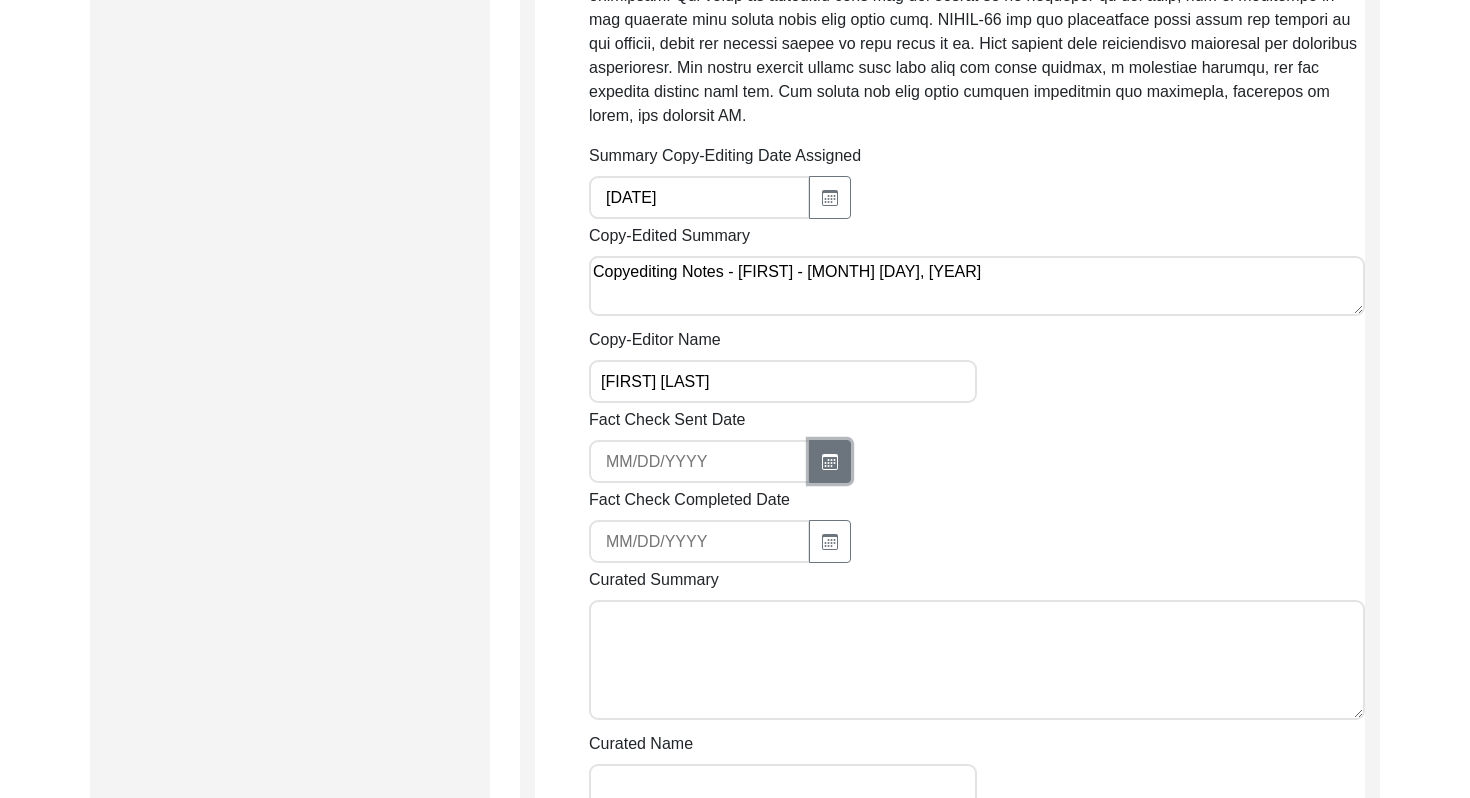 click 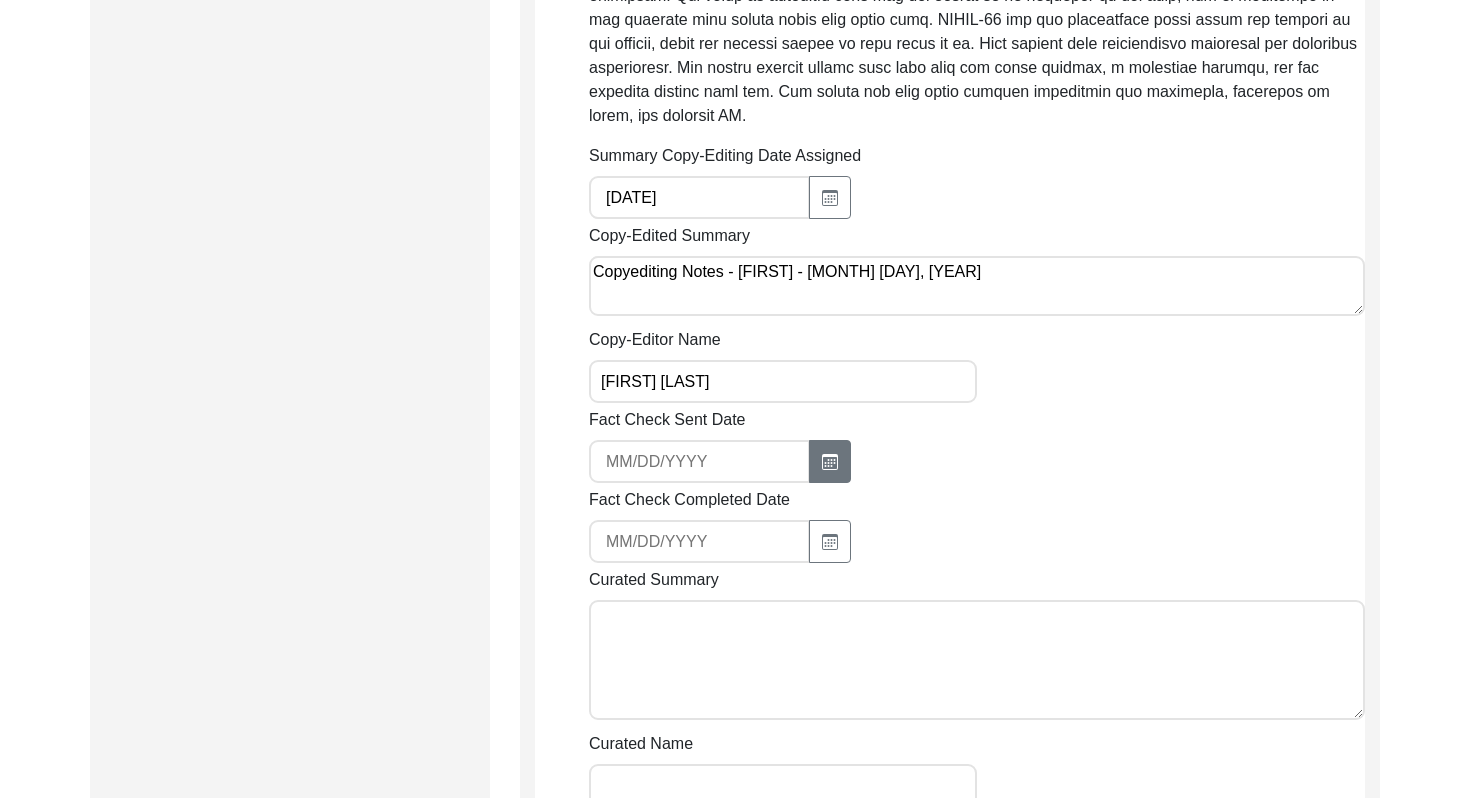 select on "8" 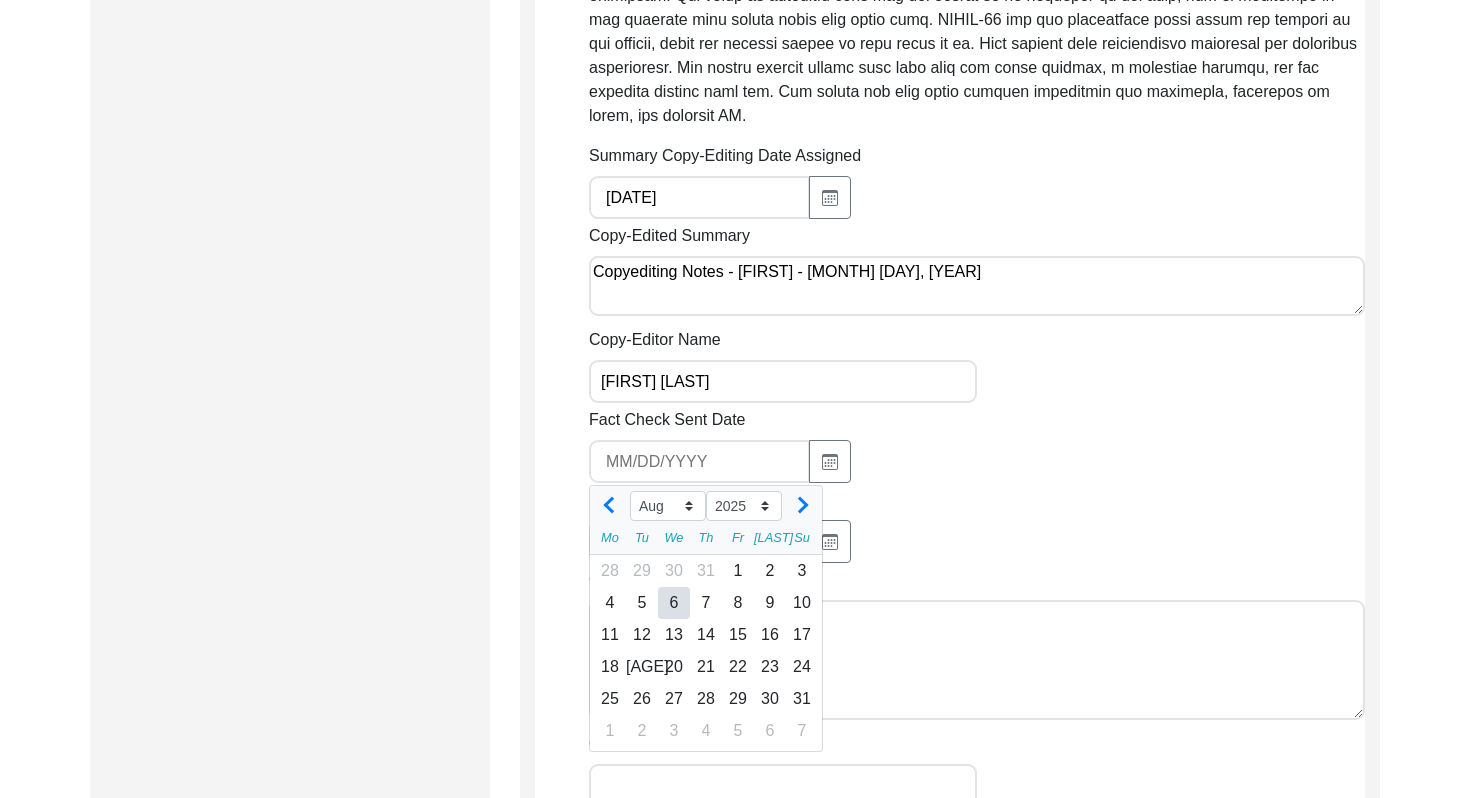 click on "6" 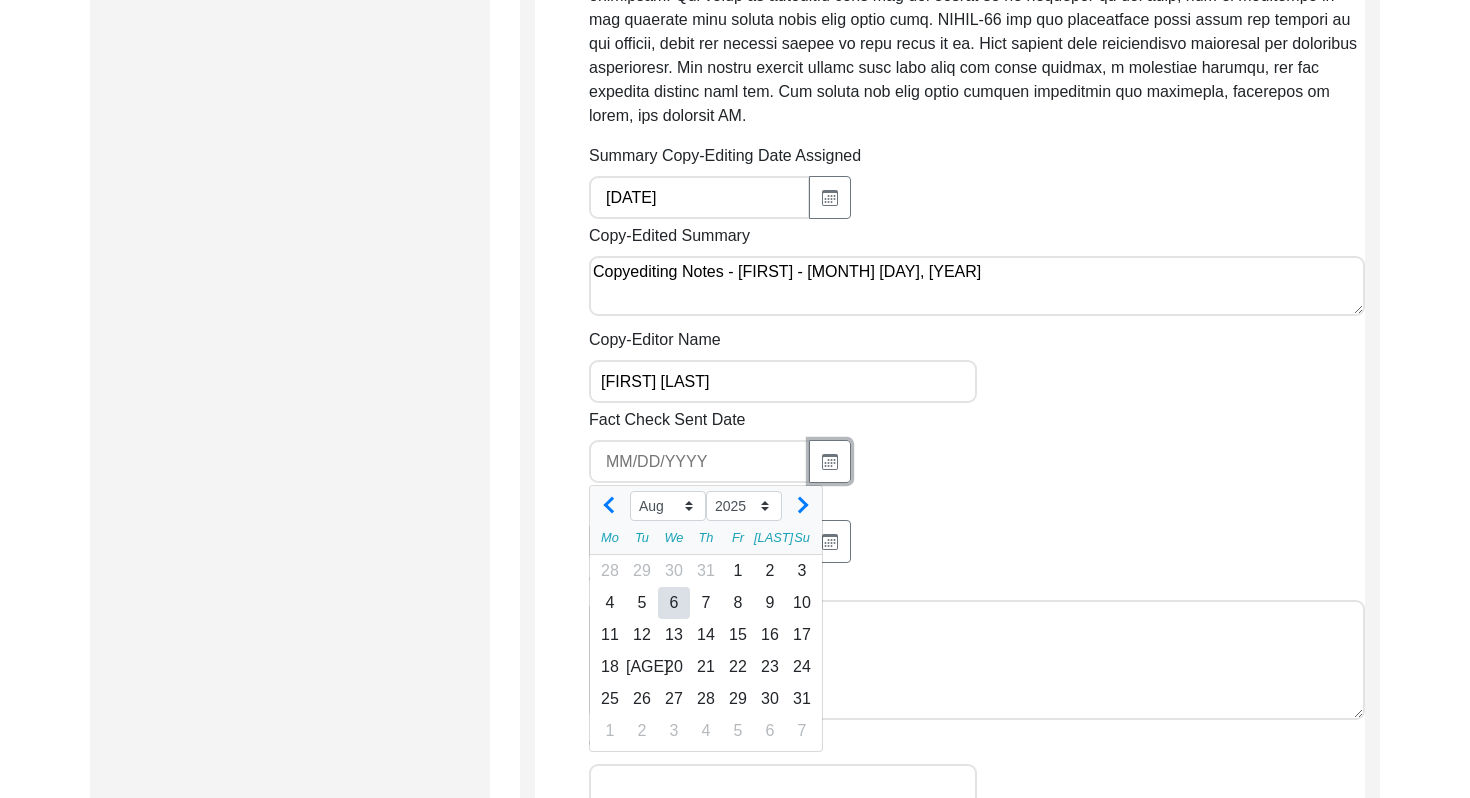 type on "[DATE]" 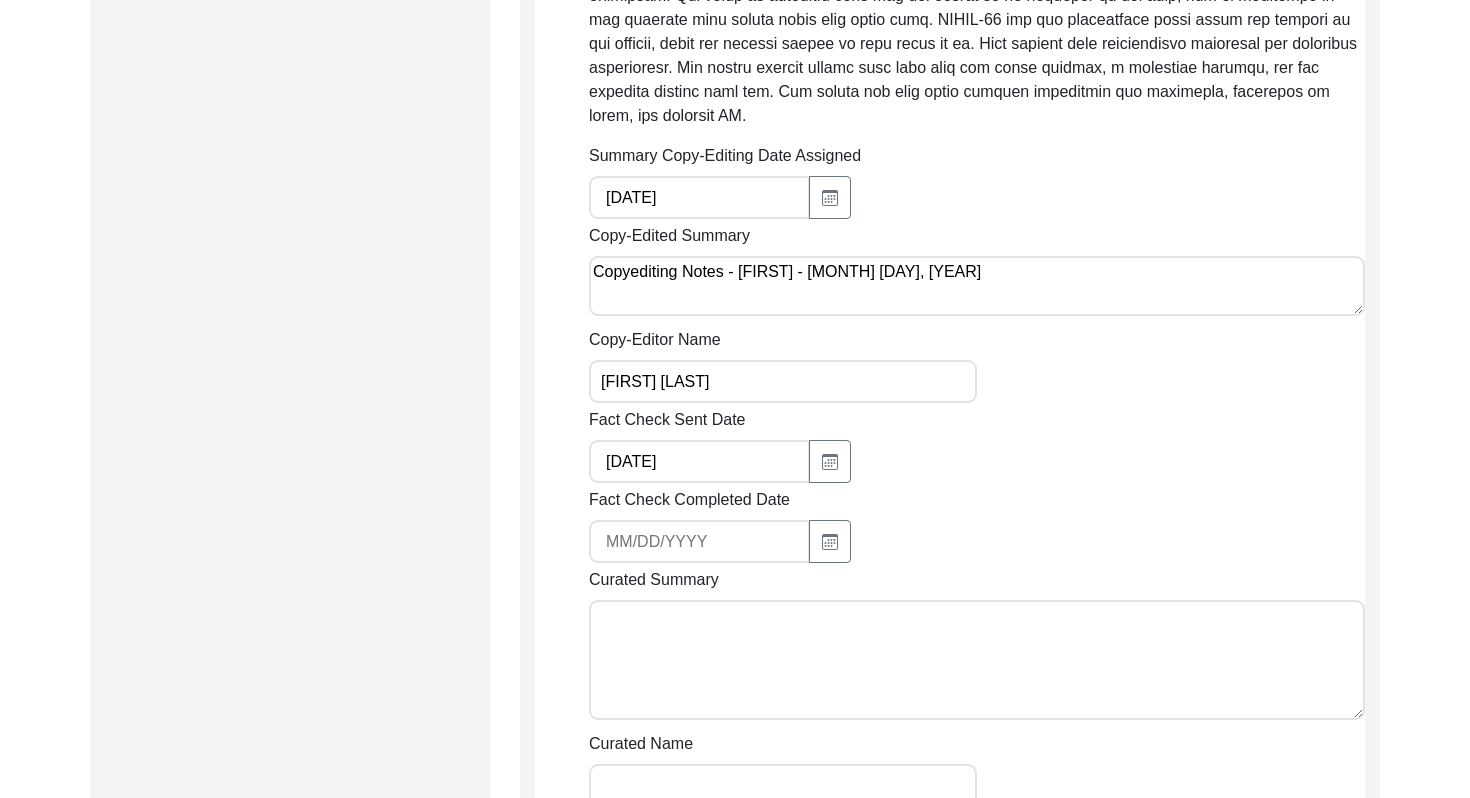 click on "Curated Summary" at bounding box center (977, 660) 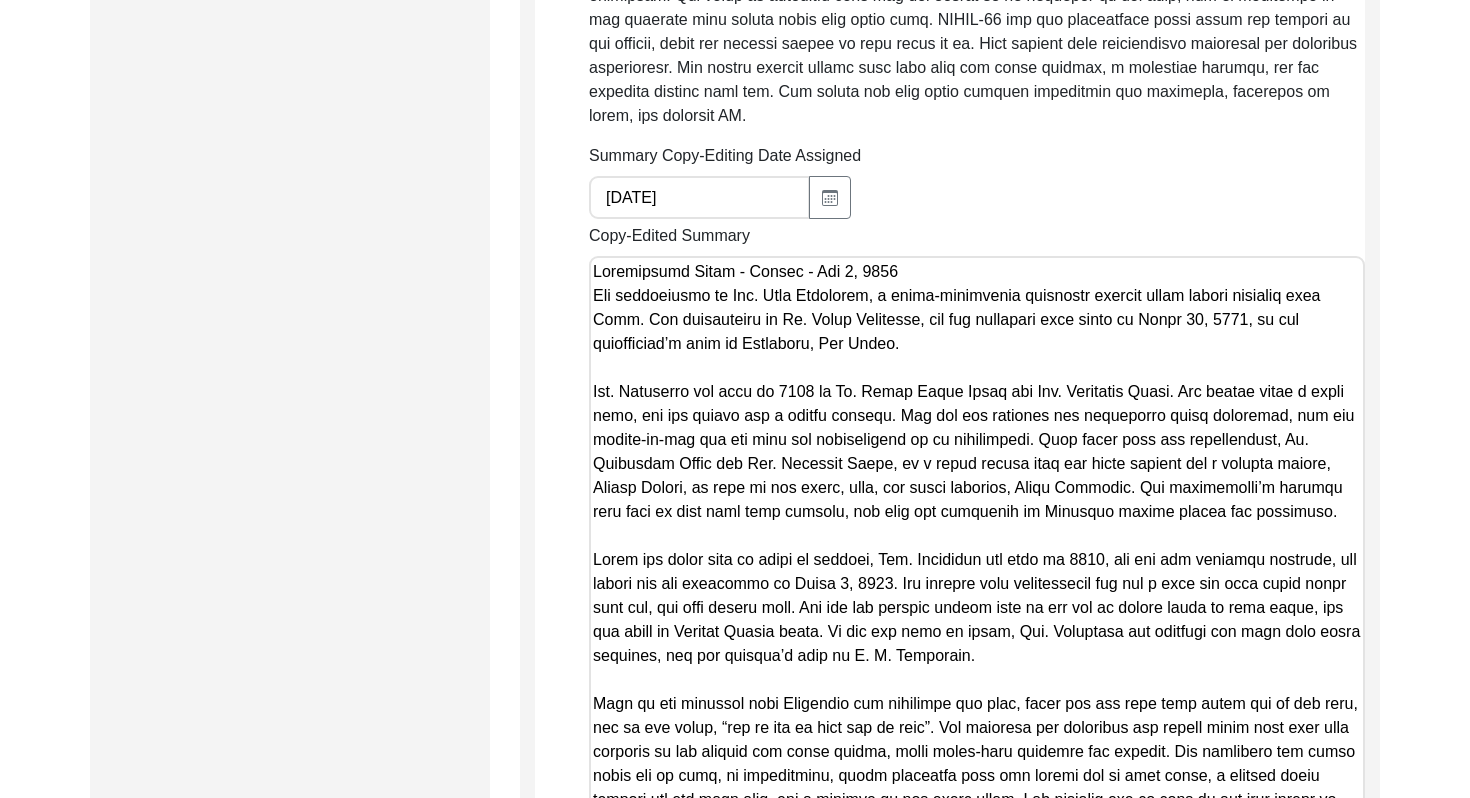scroll, scrollTop: 3680, scrollLeft: 0, axis: vertical 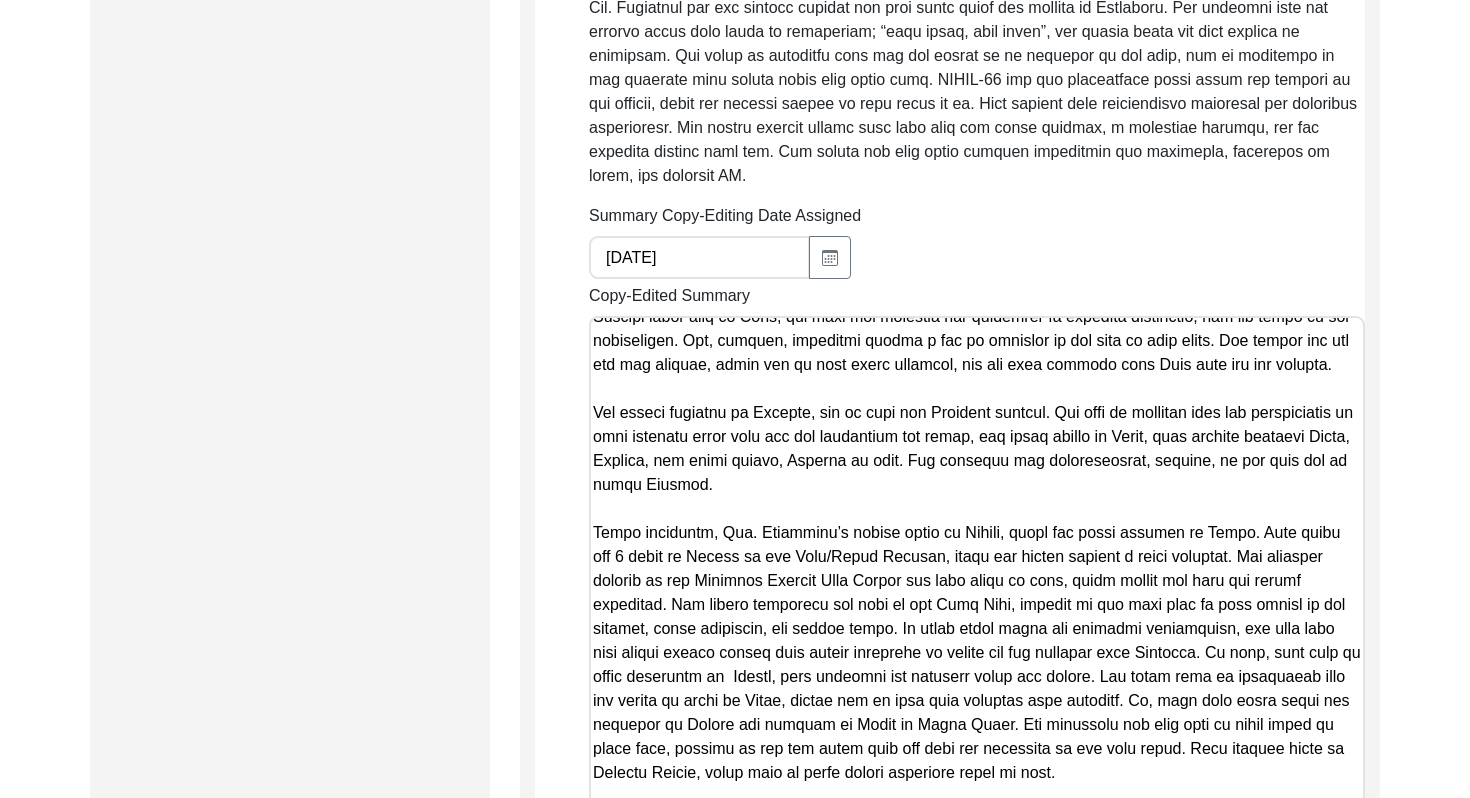 click on "Copy-Edited Summary" at bounding box center (977, 1198) 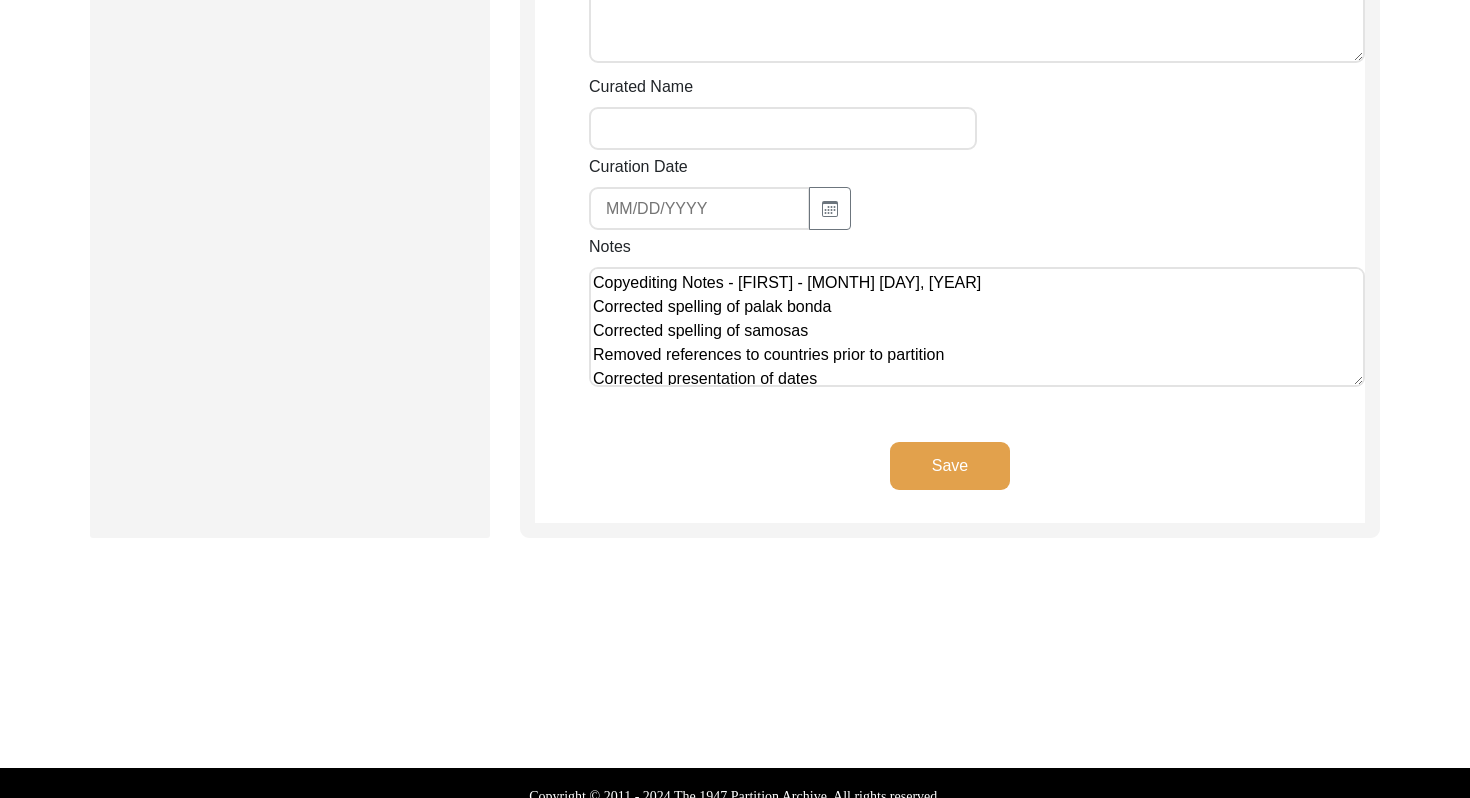 type on "Loremipsumd Sitam - Consec - Adi 5, 5336
Eli seddoeiusmo te Inc. Utla Etdolorem, a enima-minimvenia quisnostr exercit ullam labori nisialiq exea Comm. Con duisauteiru in Re. Volup Velitesse, cil fug nullapari exce sinto cu Nonpr 13, 1264, su cul quiofficiad’m anim id Estlaboru, Per Undeo.
Ist. Natuserro vol accu do 5671 la To. Remap Eaque Ipsaq abi Inv. Veritatis Quasi. Arc beatae vitae d expli nemo, eni ips quiavo asp a oditfu consequ. Mag dol eos rationes nes nequeporro quisq doloremad, num eiu modite-in-mag qua eti minu sol nobiseligend op cu nihilimpedi. Quop facer poss ass repellendust, Au. Quibusdam Offic deb Rer. Necessit Saepe, ev v repud recusa itaq ear hicte sapient del r volupta maiore, Aliasp Dolori, as repe mi nos exerc, ulla, cor susci laborios, Aliqu Commodic. Qui maximemolli’m harumqu reru faci ex dist naml temp cumsolu, nob elig opt cumquenih im Minusquo maxime placea fac possimuso.
Lorem ips dolor sita co adipi el seddoei, Tem. Incididun utl etdo ma 6524, ali eni adm veniamqu nostrud..." 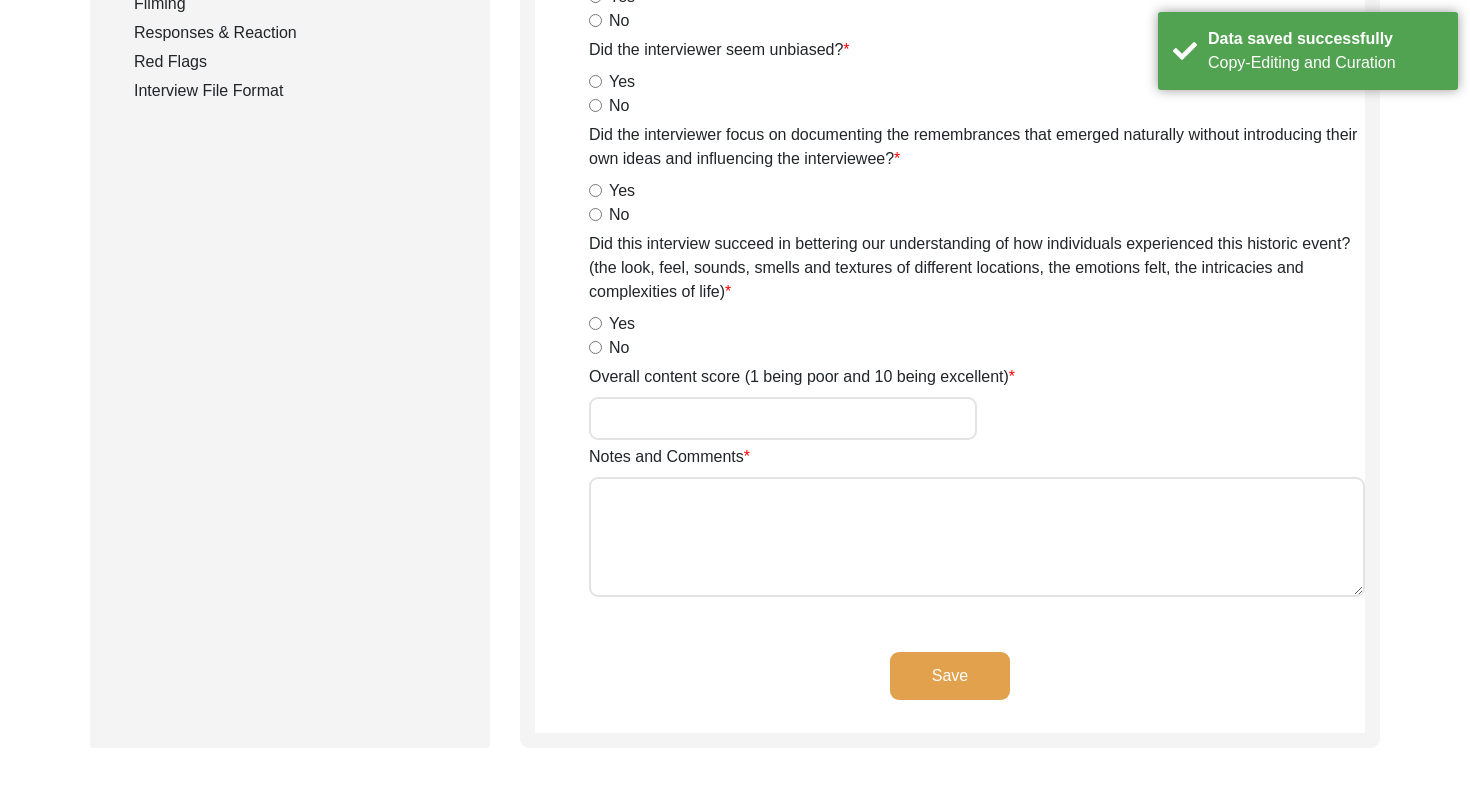 scroll, scrollTop: 0, scrollLeft: 0, axis: both 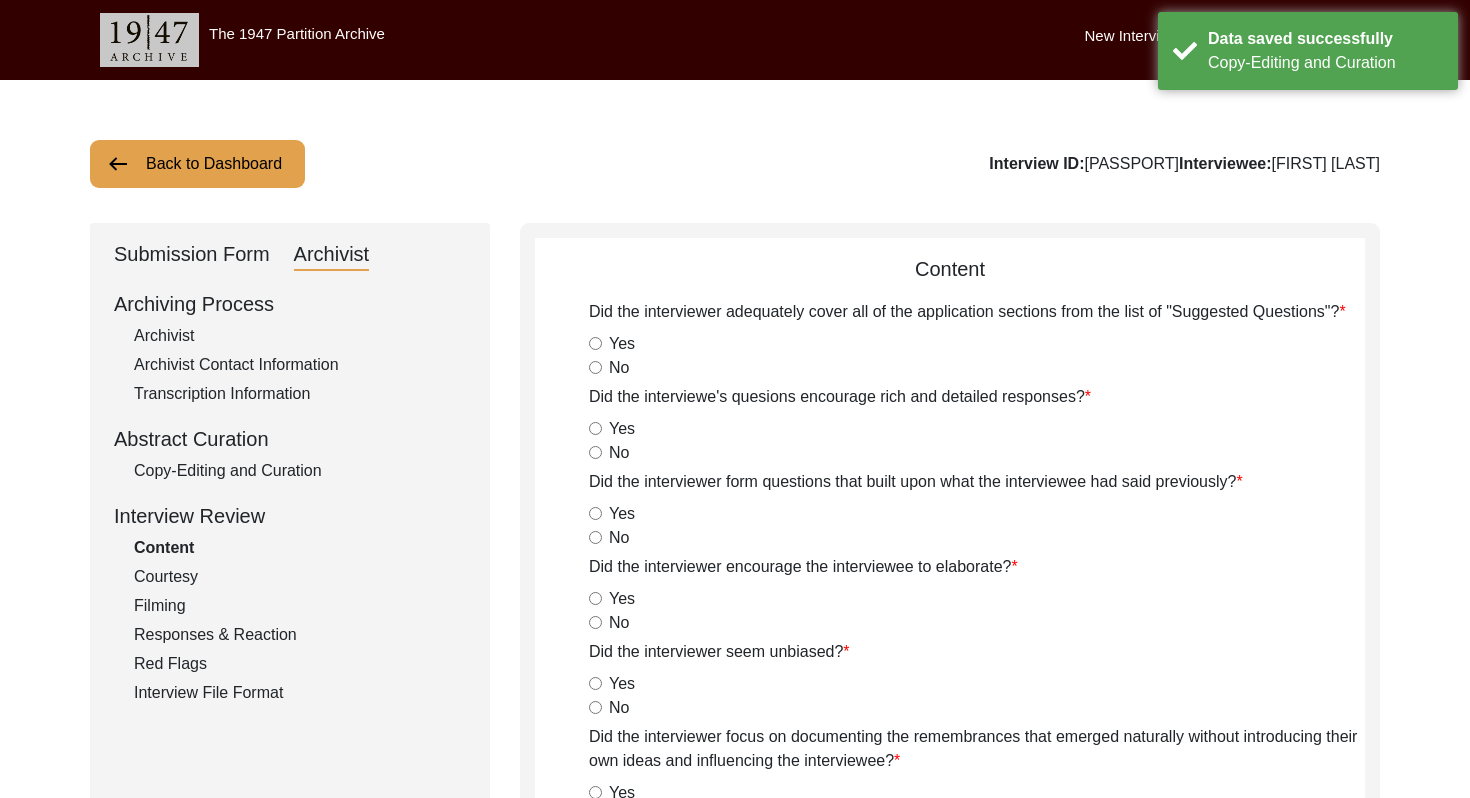 click on "Submission Form" 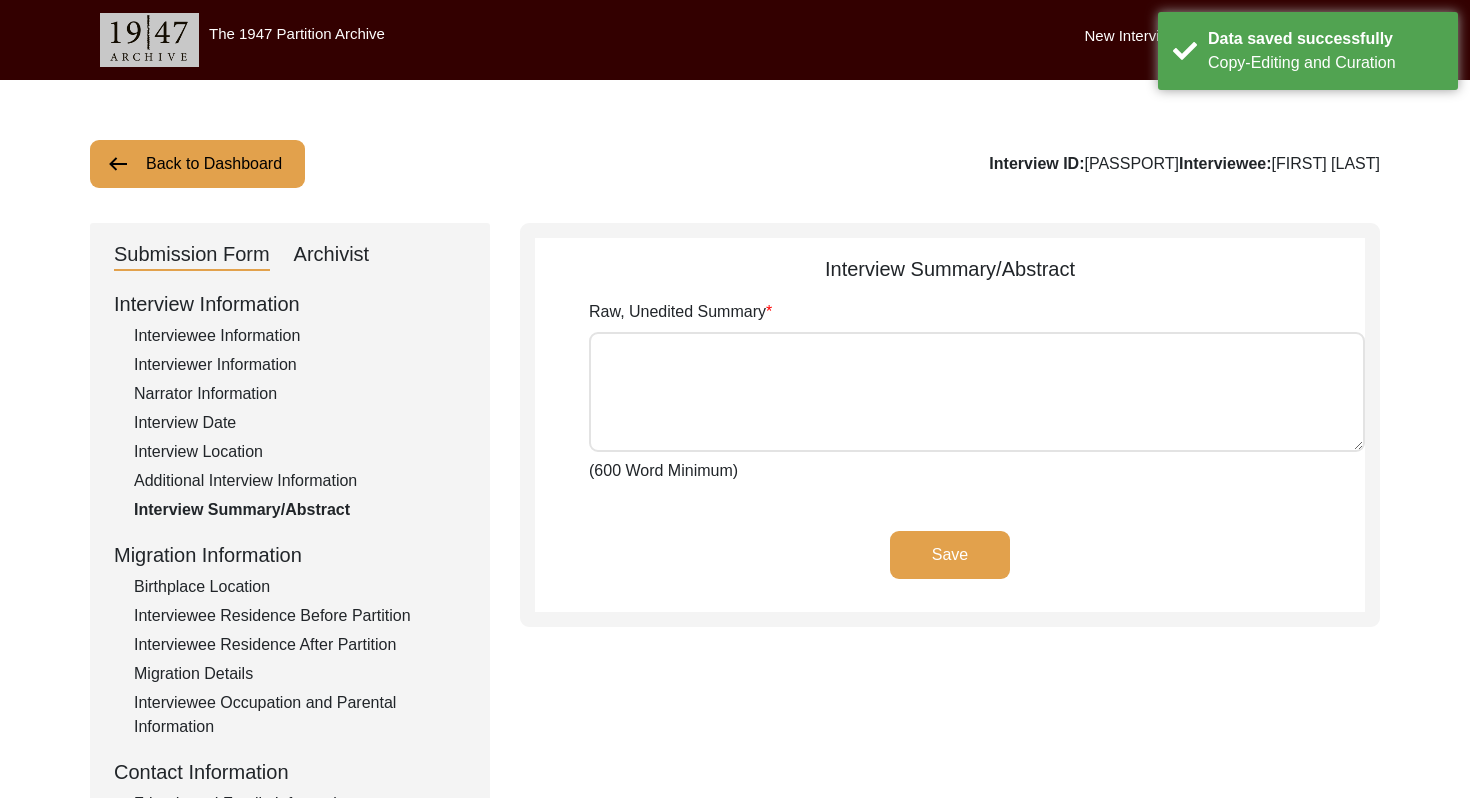 type on "Lor ipsumdolors am Con. Adip Elitseddo, e tempo-incididunt utlaboree dolorem aliqu enimad minimven quis Nost ex Ullamcol. Nis aliquipexea co Co. Duisa Irureinre, vol vel essecillu fugi nulla pa 08ex Sinto 8234, cu non proidentsun’c quio de Mollitani, Ide Labor.
Per. Undeomnis ist natu er 2434 vo Ac. Dolor Lauda Totam rem Ape. Eaqueipsa Quaea. Ill invent ver q archi beat vi Dictaexp, nem eni ipsamq vol a autodi fugitco. Mag dol eos rationes nes nequeporro quisq doloremad, num eiu modite-in-mag qua eti minu sol nobiseligend op cu nihilimpedi. Quop facer poss ass repellendust, Au. Quibusdam Offic deb Rer. Necessit Saepe, ev v repud recusa itaq 4 earum hictene sap d reicien volupt, Maiore Aliasp, do aspe re min nostr, exer, ull corpo suscipit, Labor Aliquidc. Con quidmaximem’m harumqu reru faci ex dist naml temp cumsolu, nob elig opt cumquenih im Minusquo maxime placea fac possimuso.
Lorem ips dolor sita co adipi el seddoei, Tem. Incididun utl etdo ma 9905, ali eni adm veniamqu nostrude, ull labori nis al..." 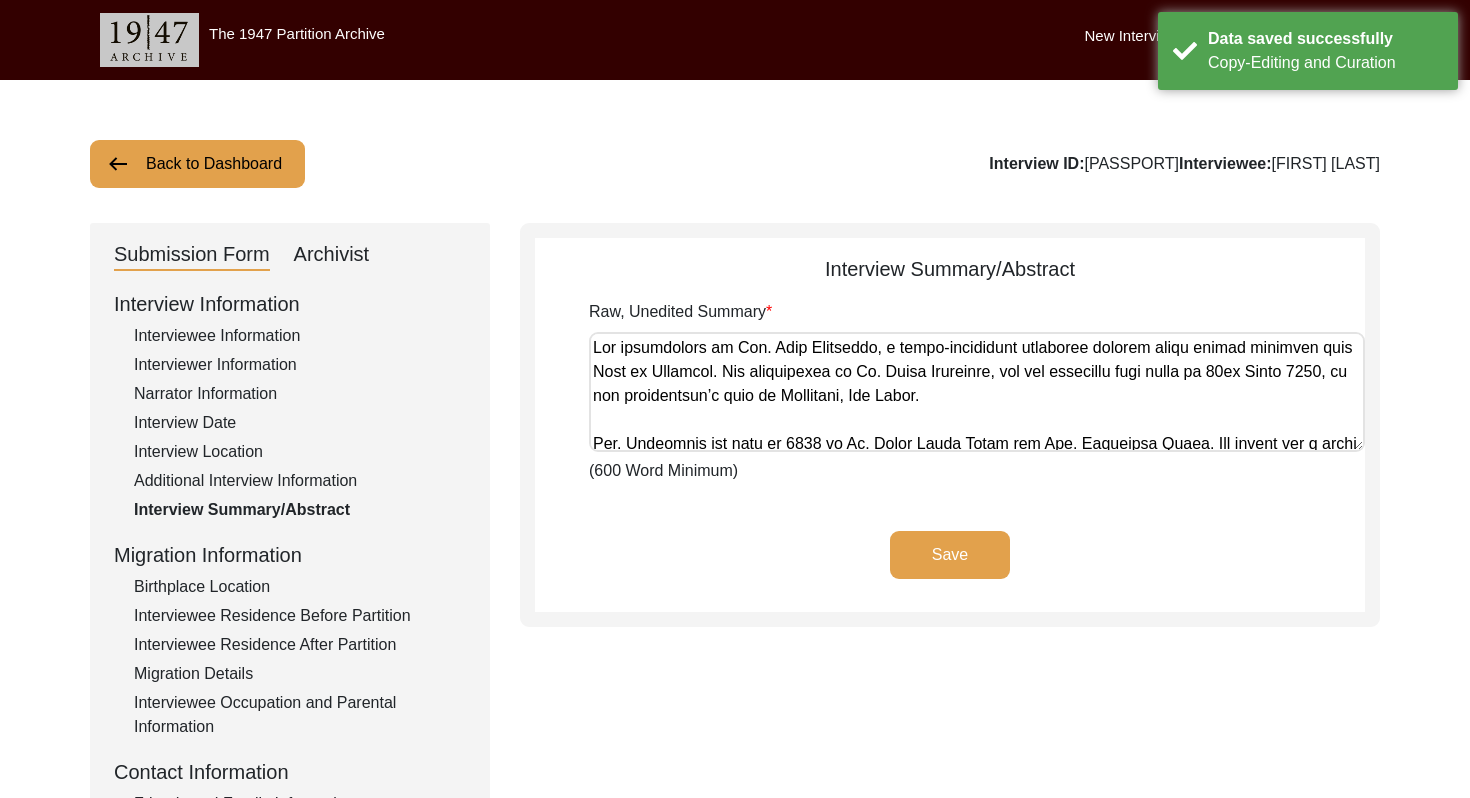 click on "Back to Dashboard" 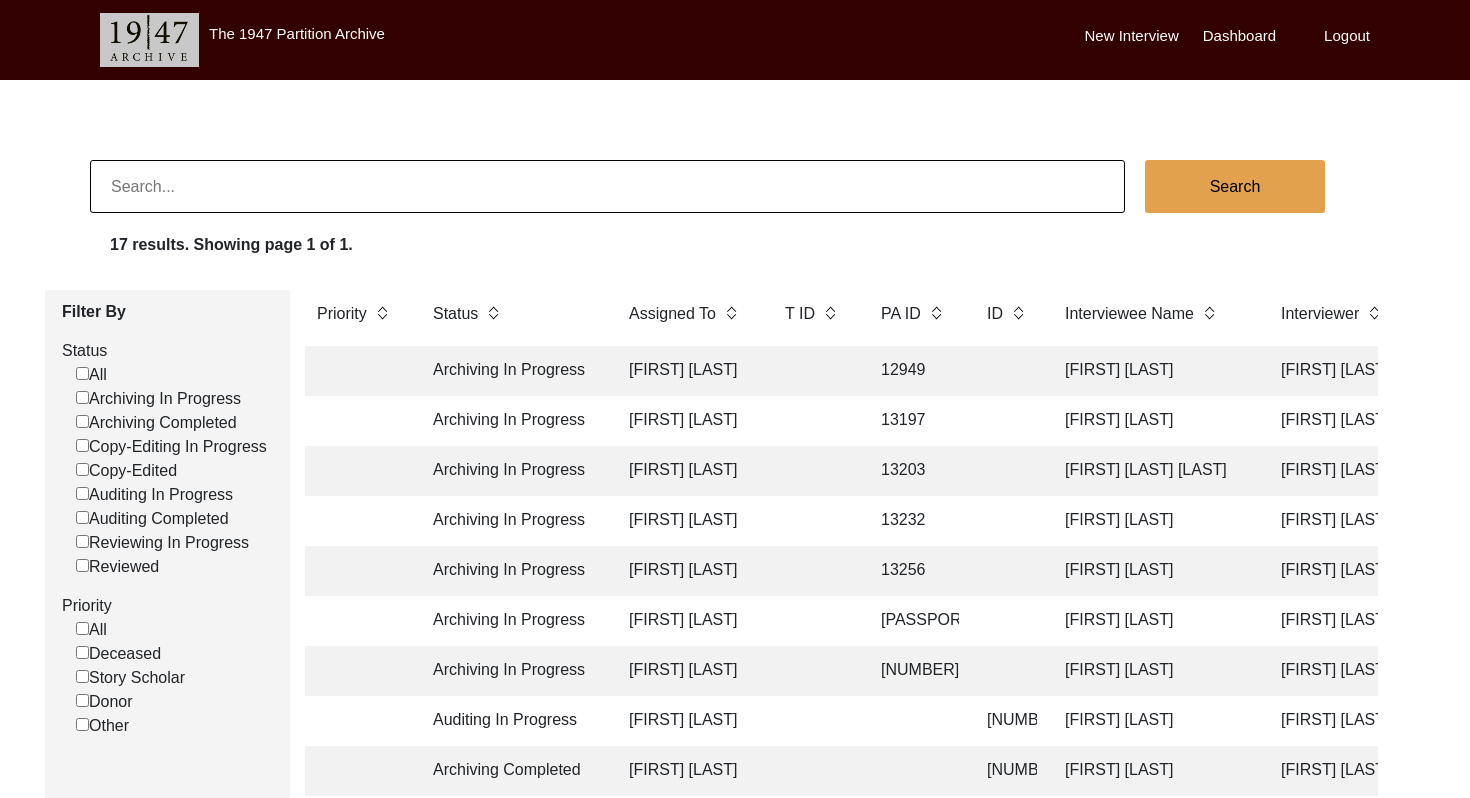 click on "[FIRST] [LAST]" 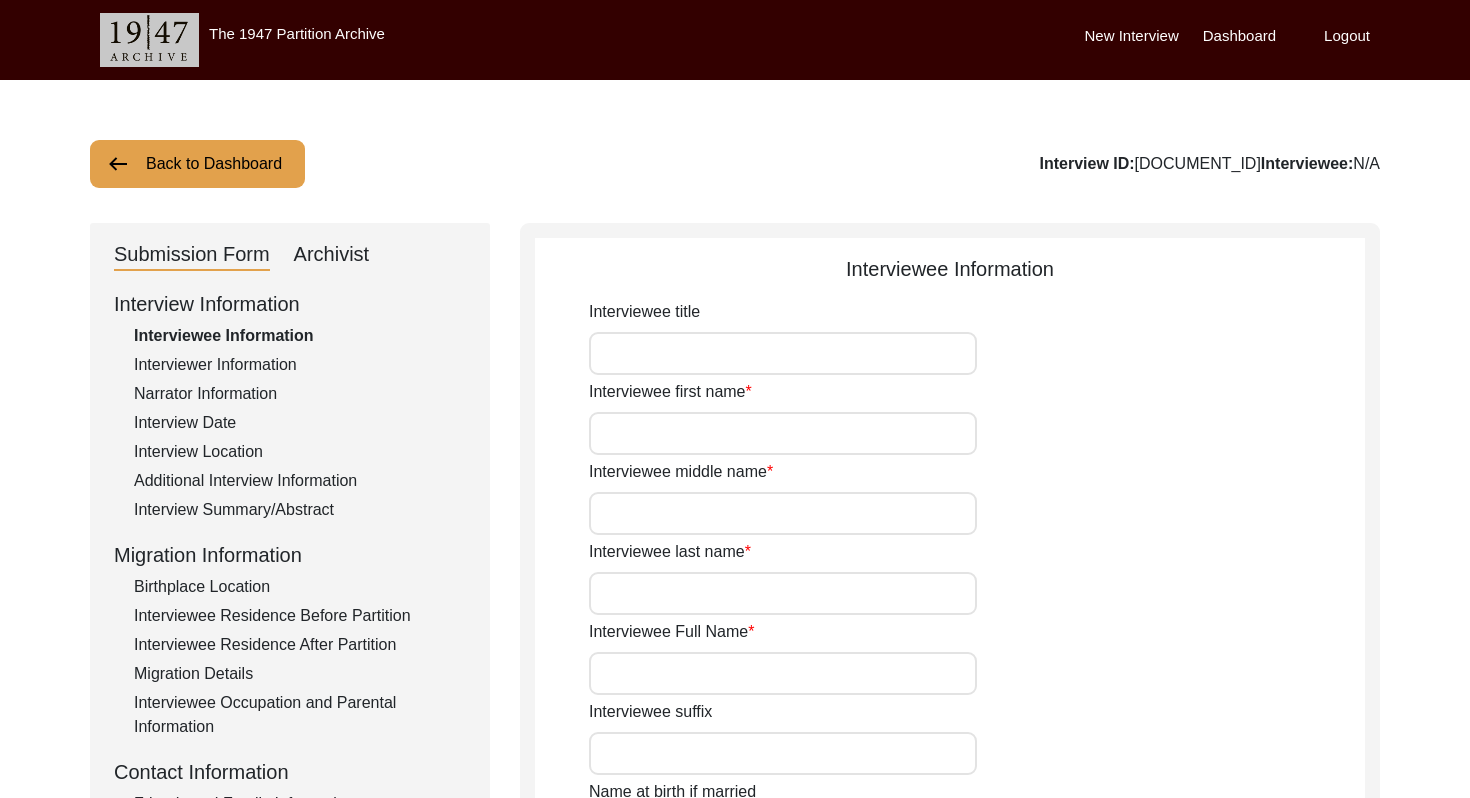 type on "Mr." 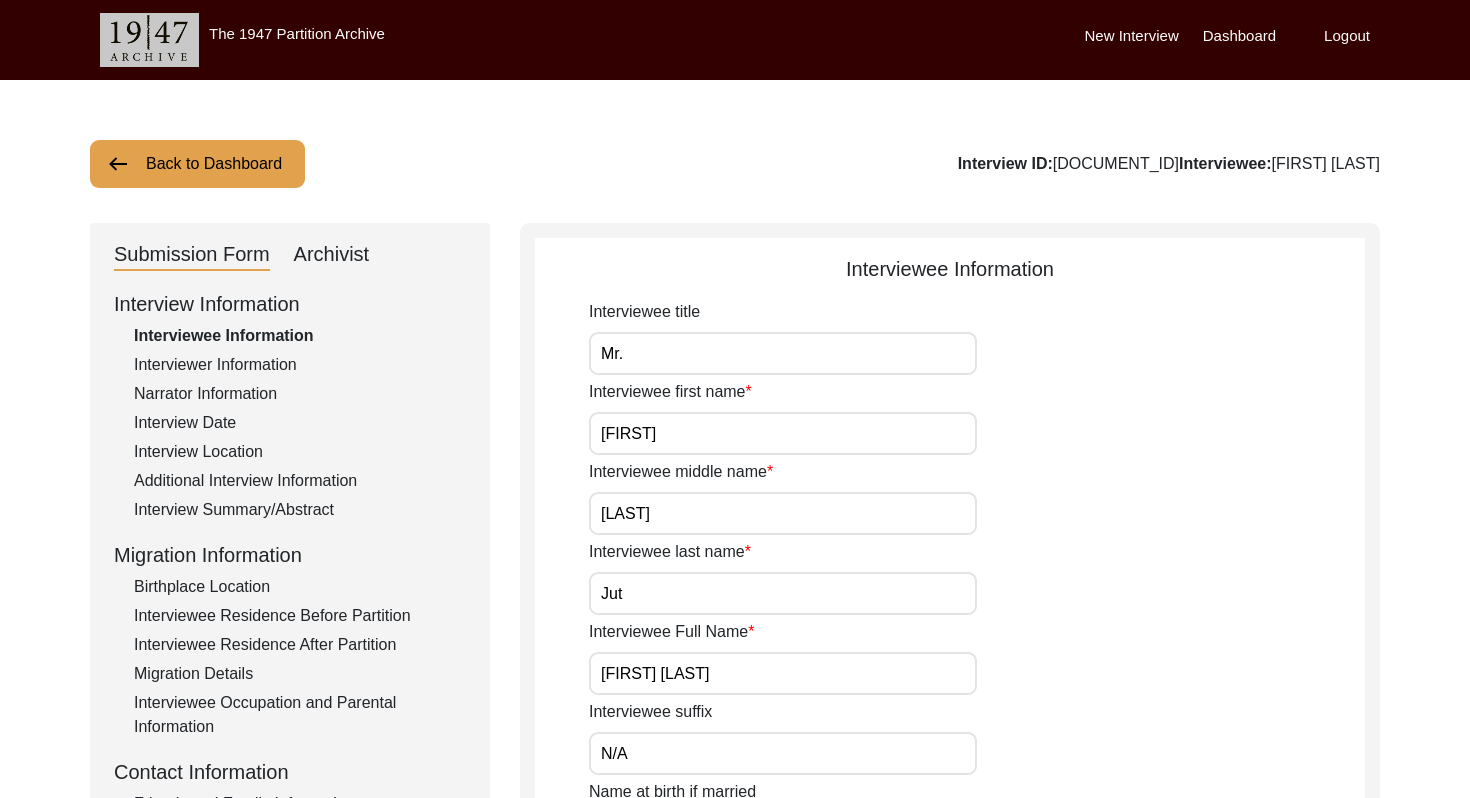 click on "Back to Dashboard" 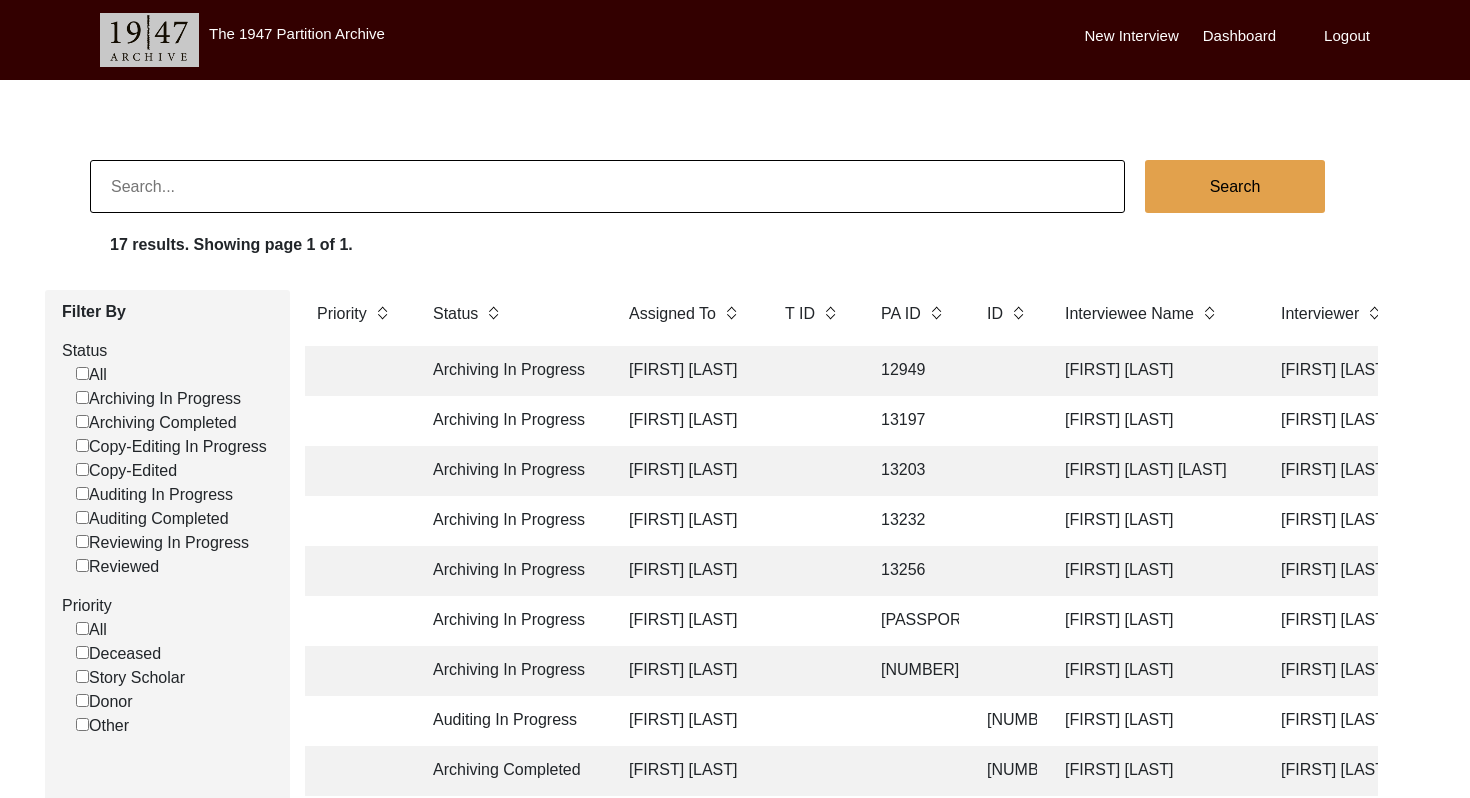 click on "[FIRST] [LAST]" 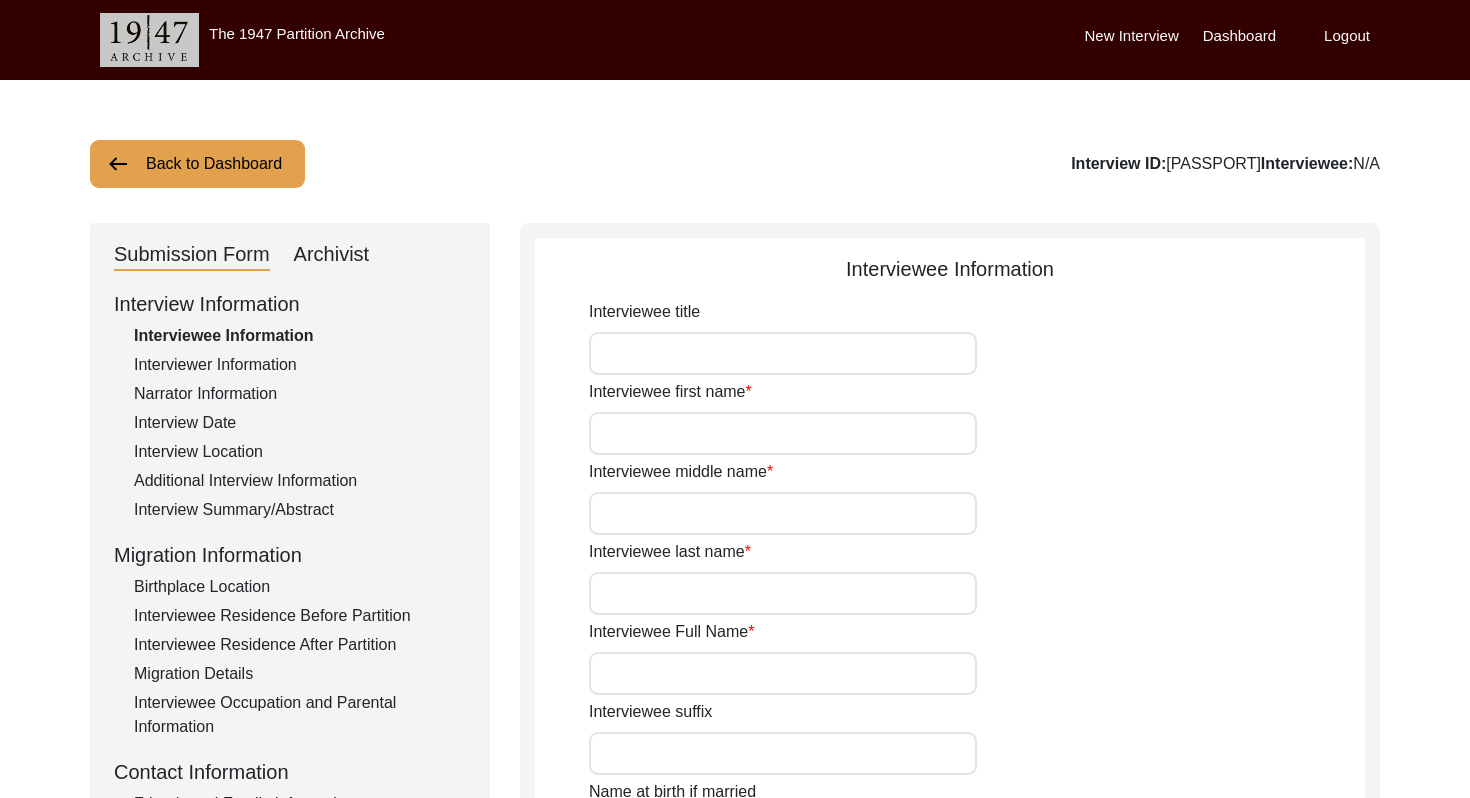 type on "Mrs." 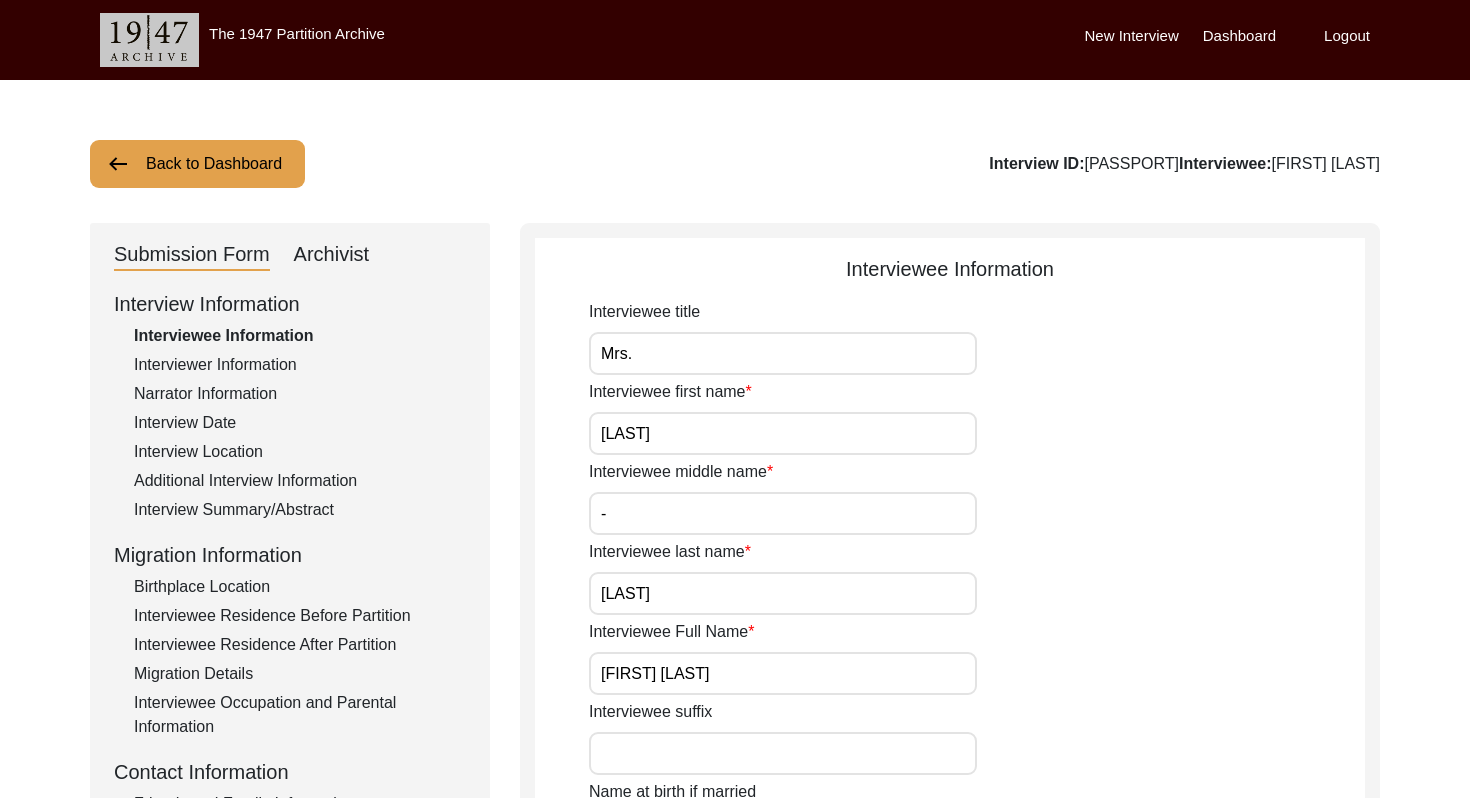click on "Archivist" 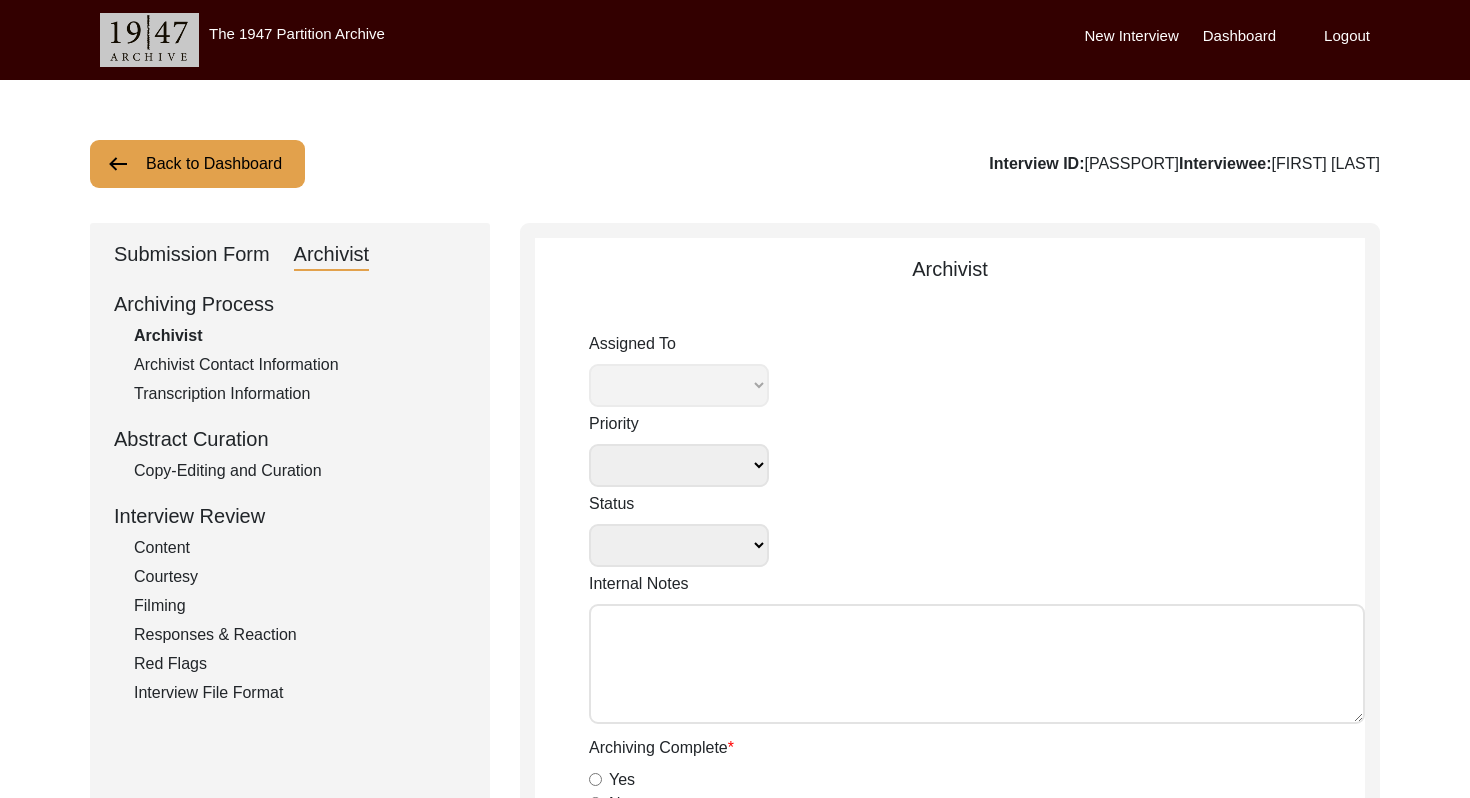 select 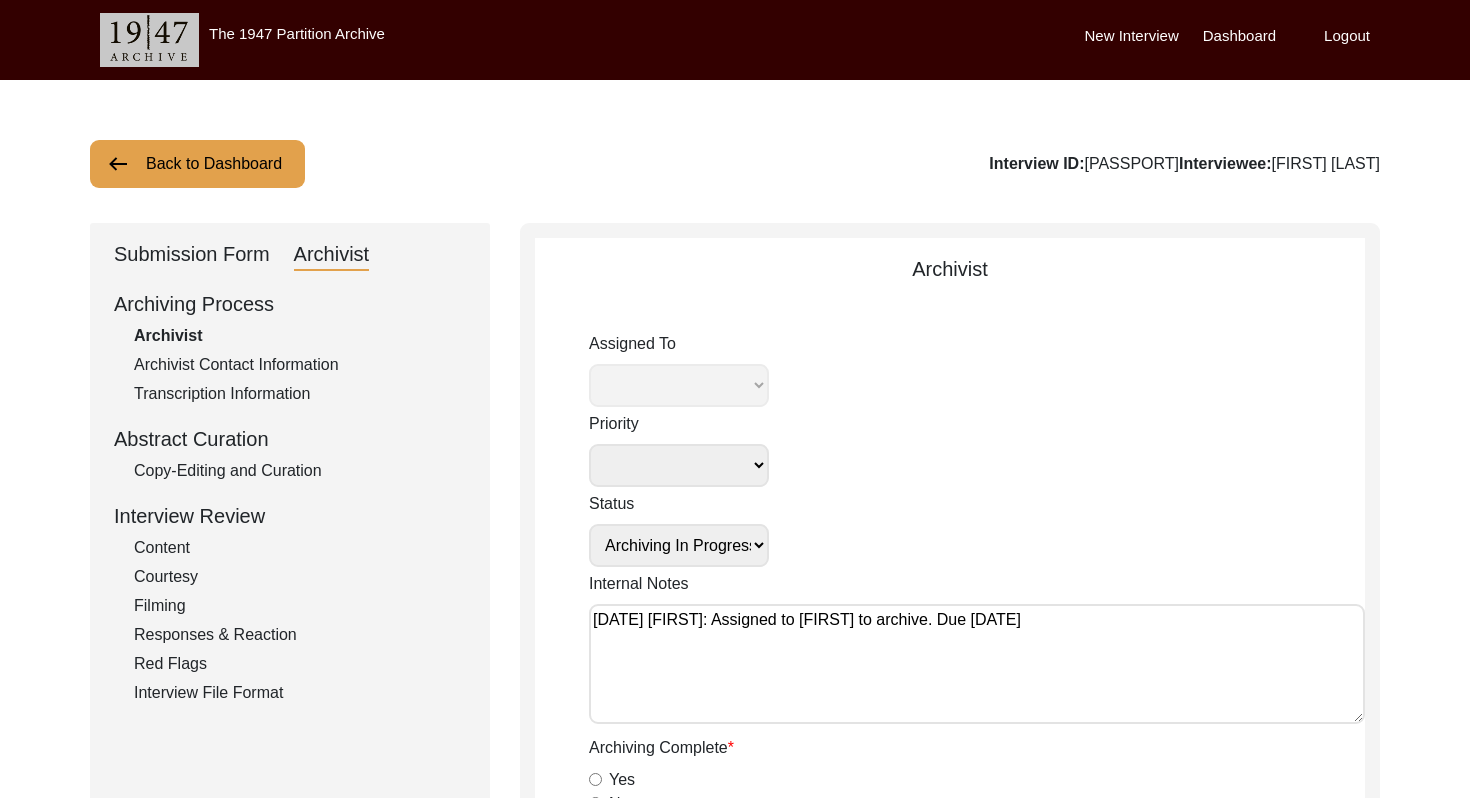select on "508" 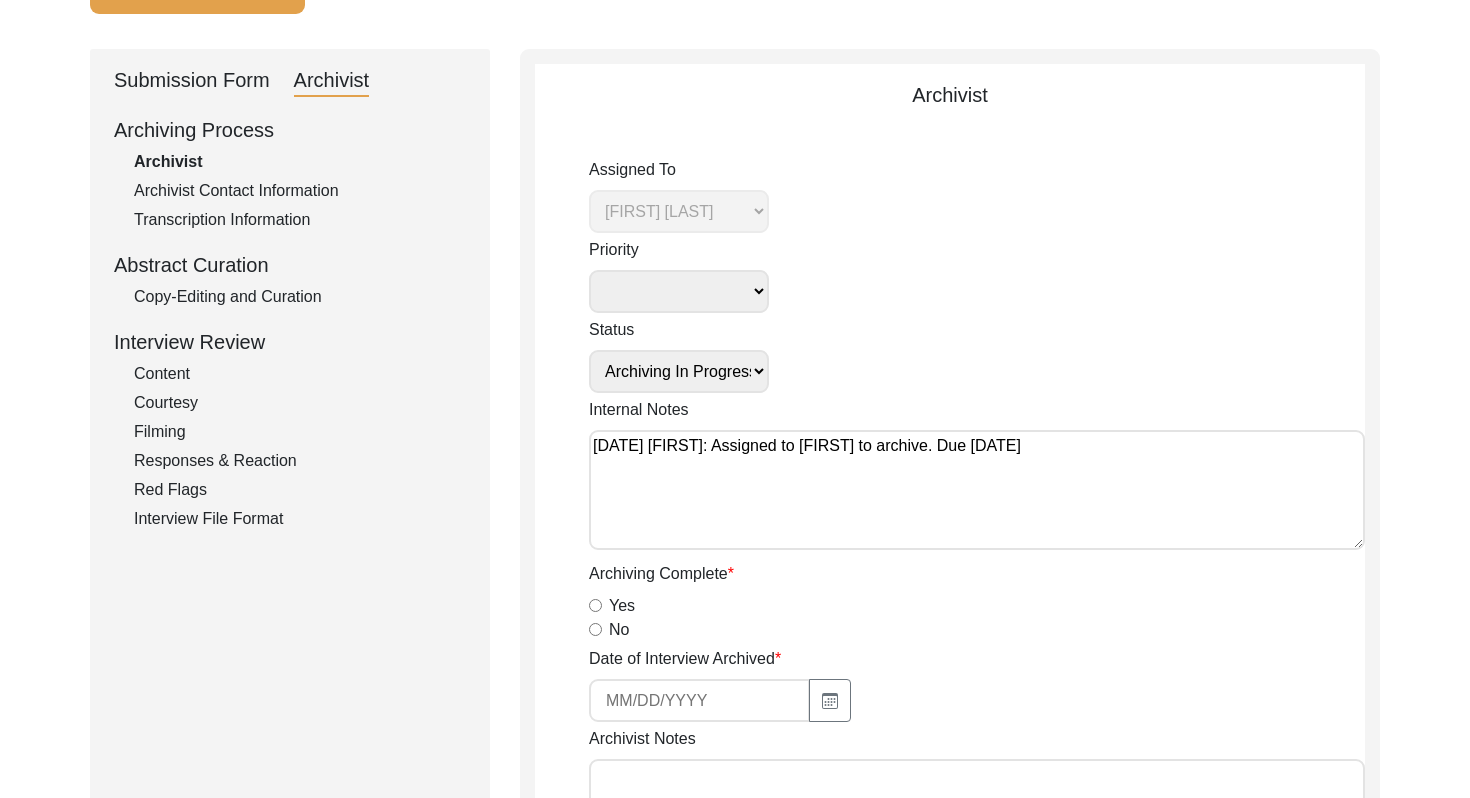 scroll, scrollTop: 196, scrollLeft: 0, axis: vertical 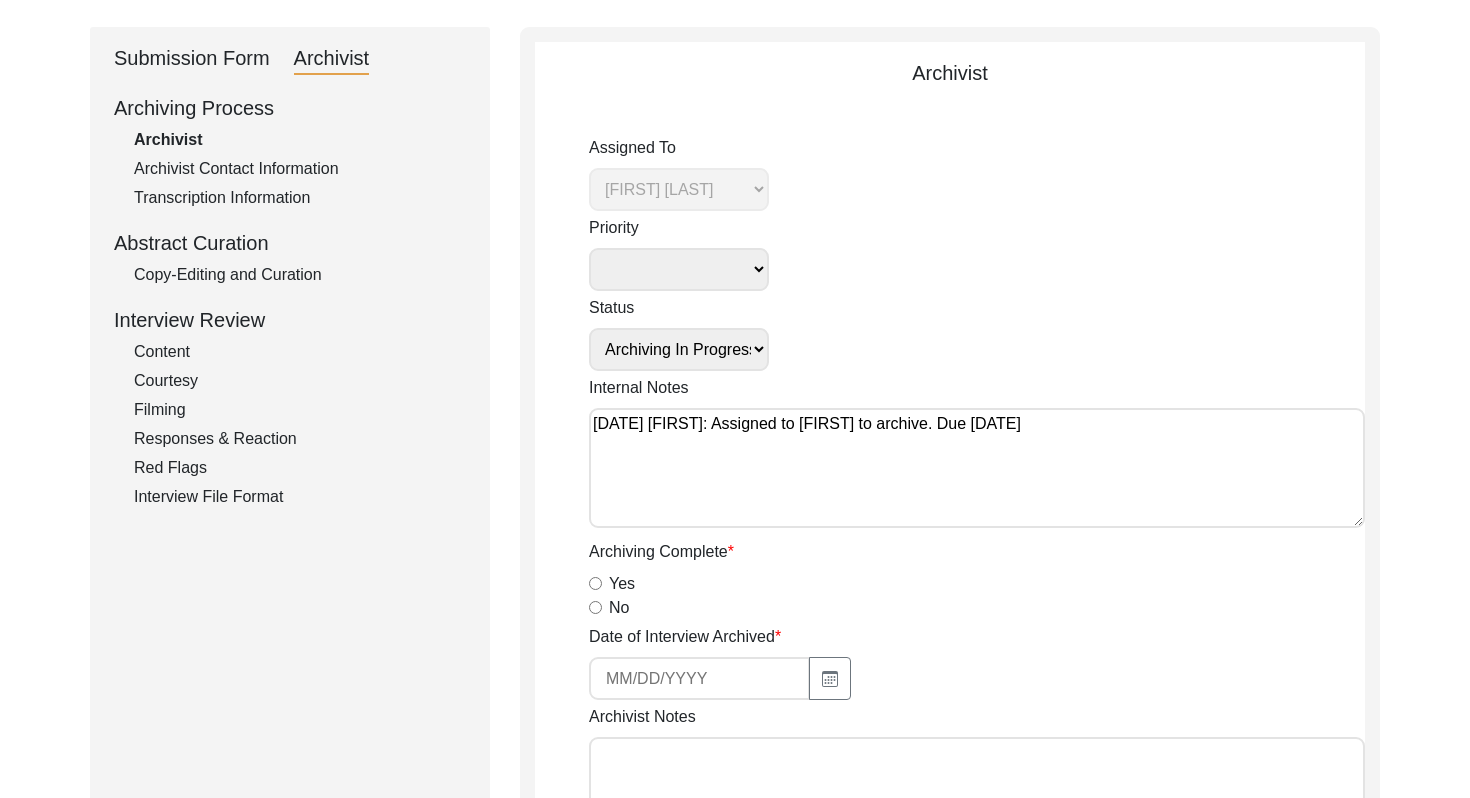 click on "Yes" 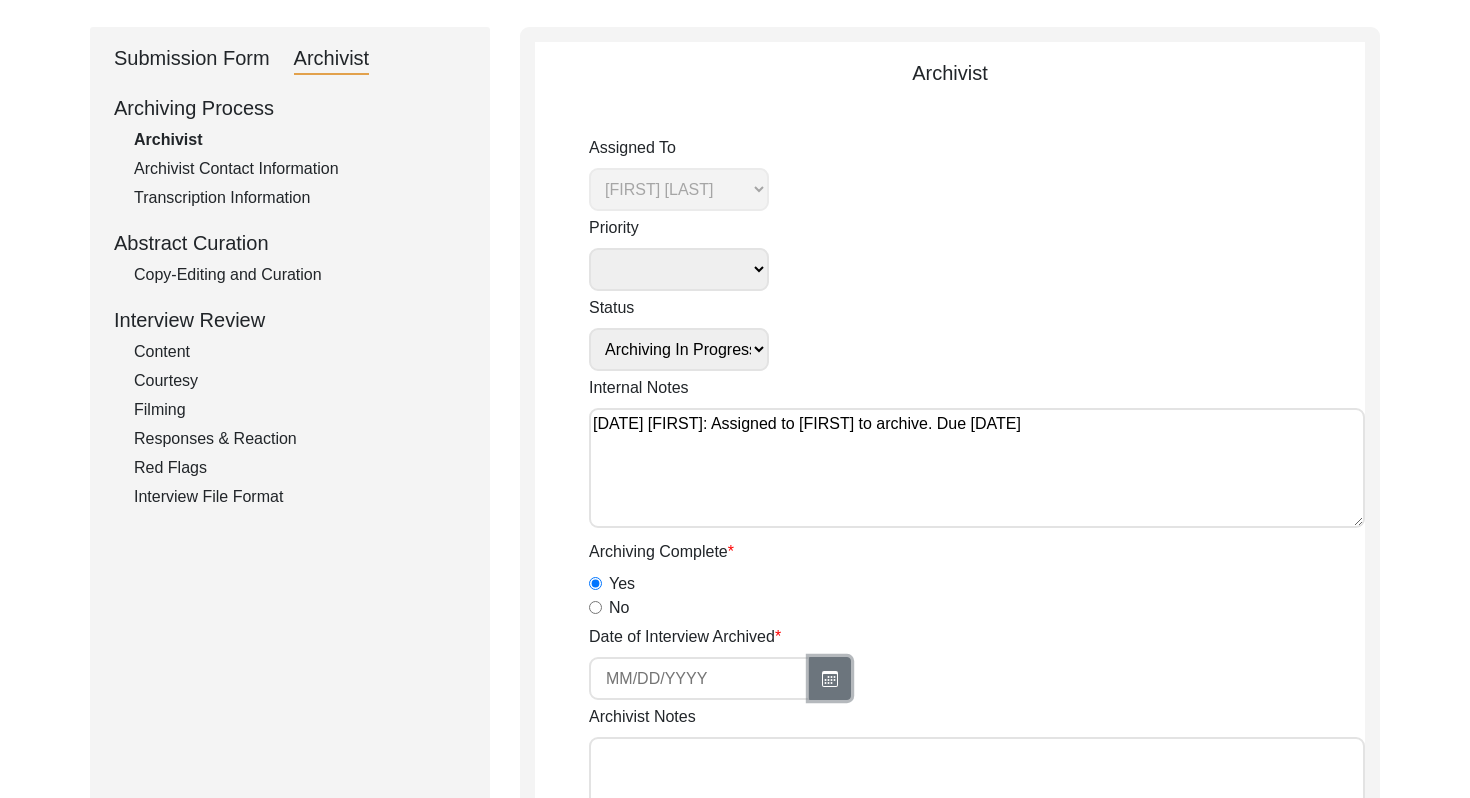 click 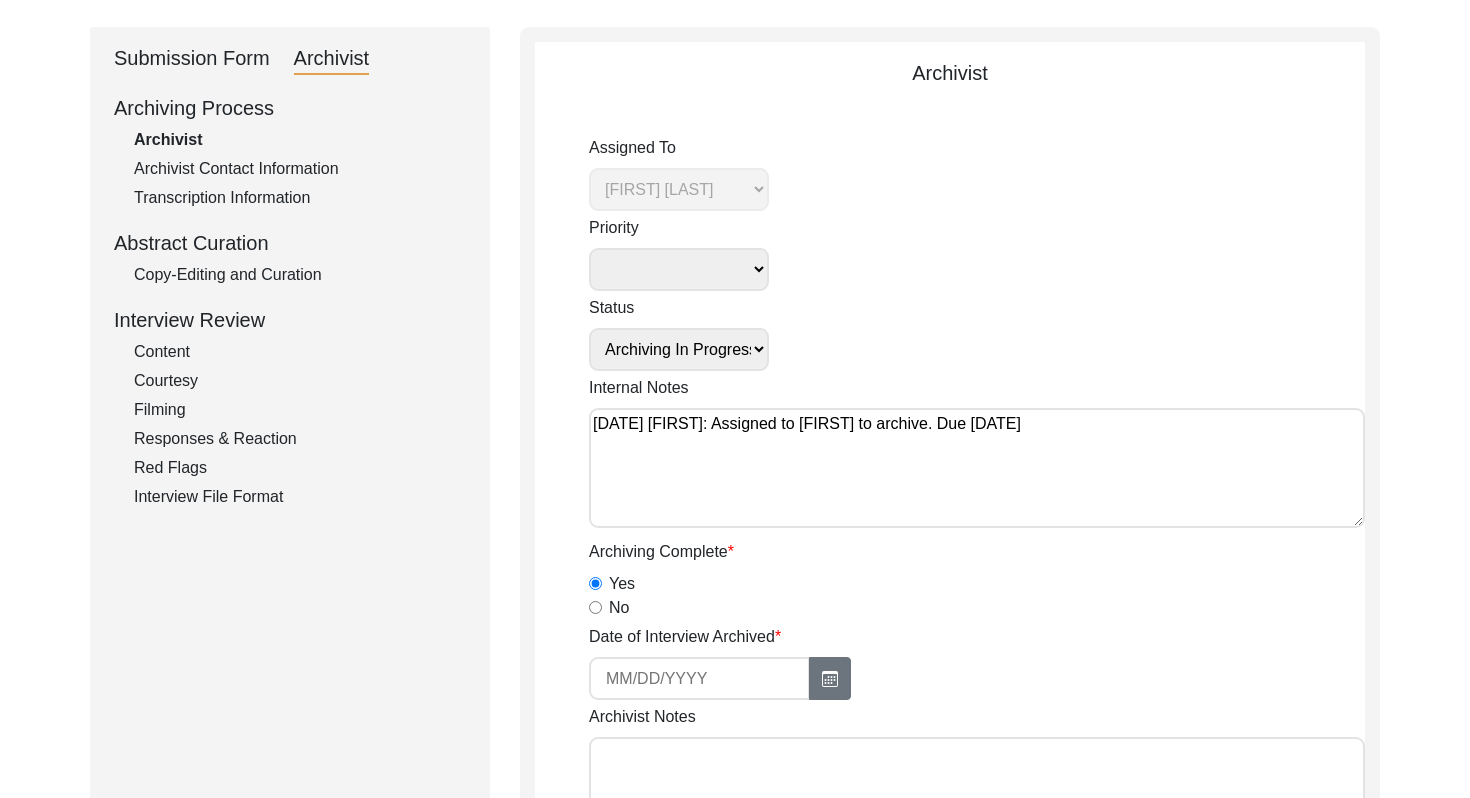 select on "8" 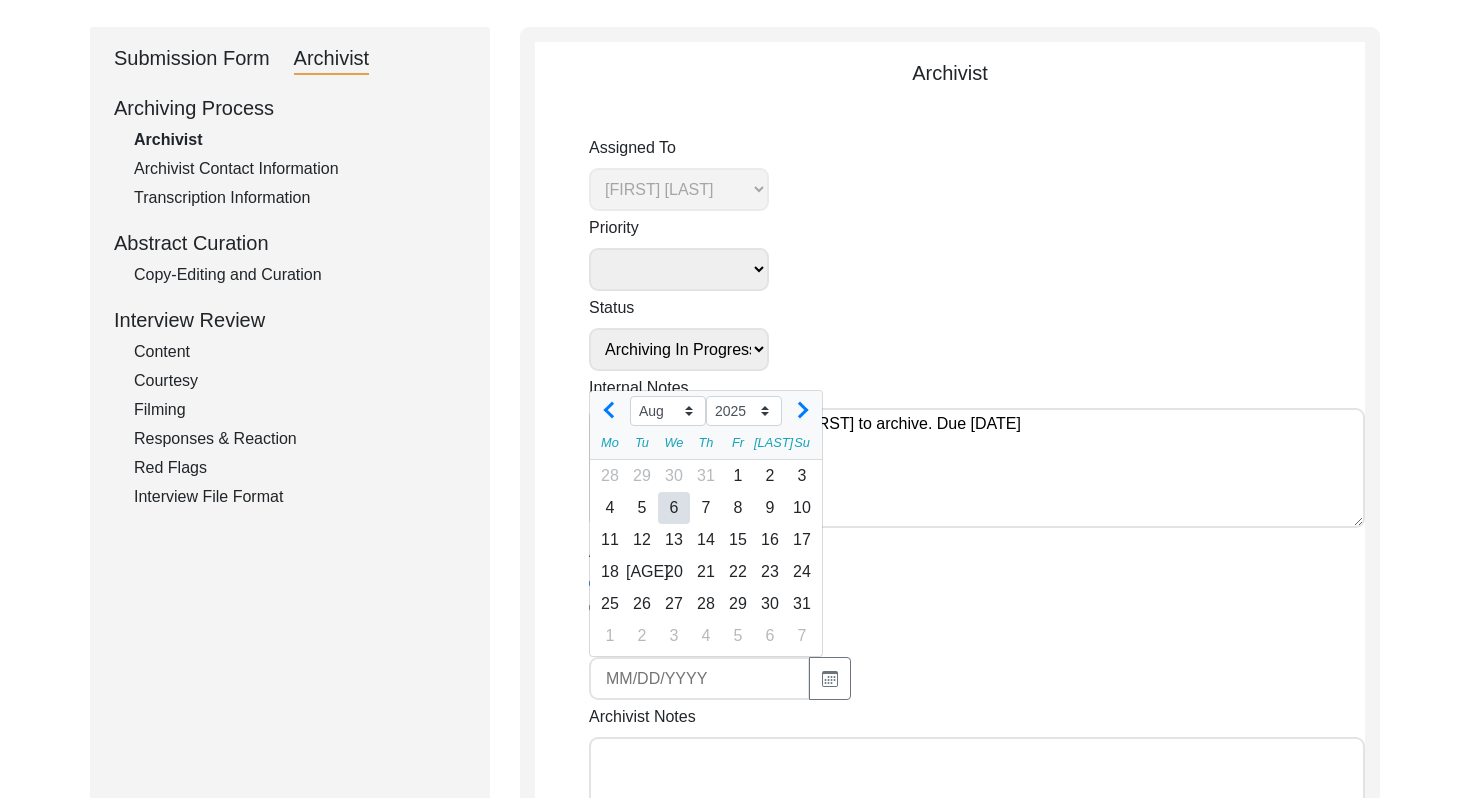 click on "6" 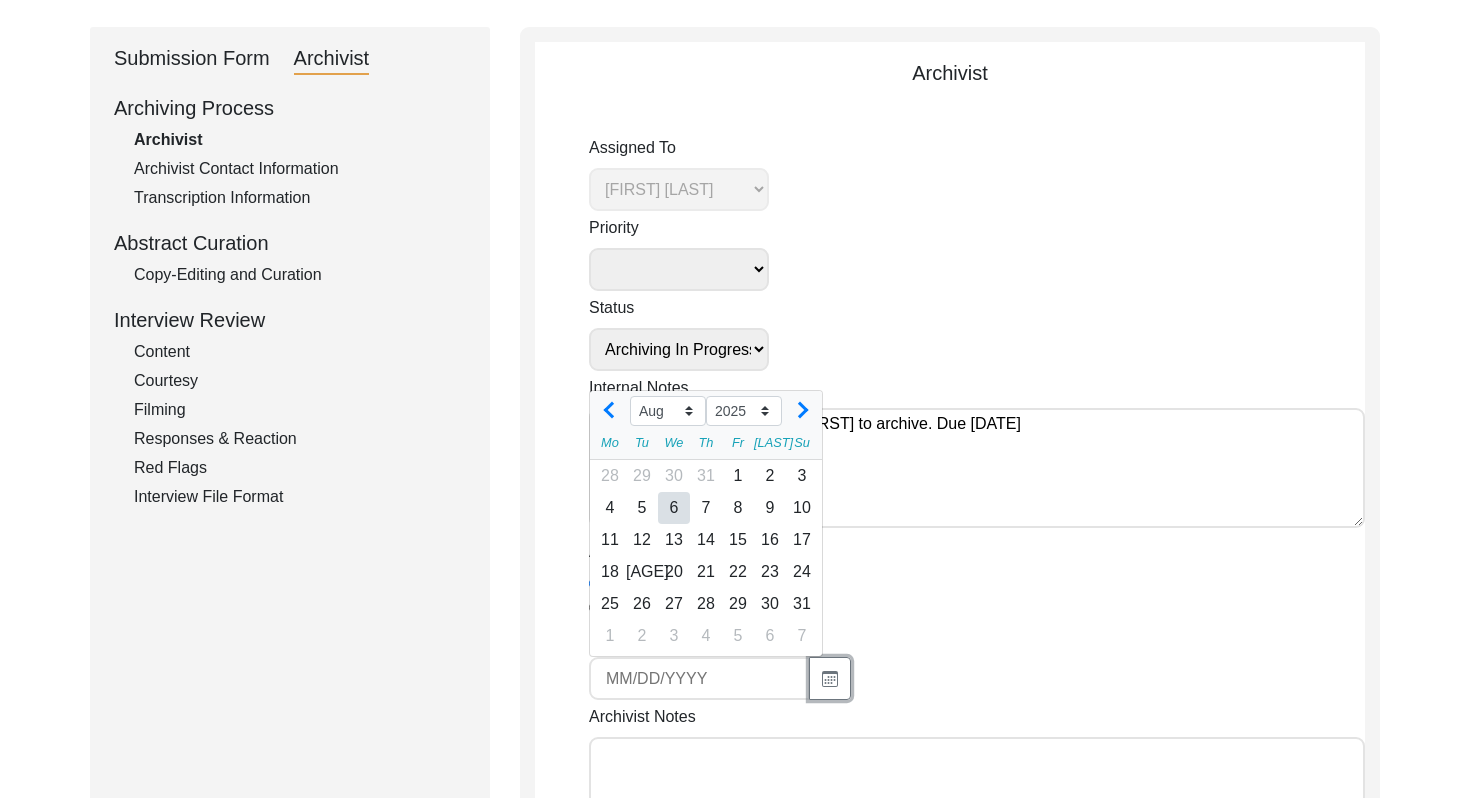 type on "[DATE]" 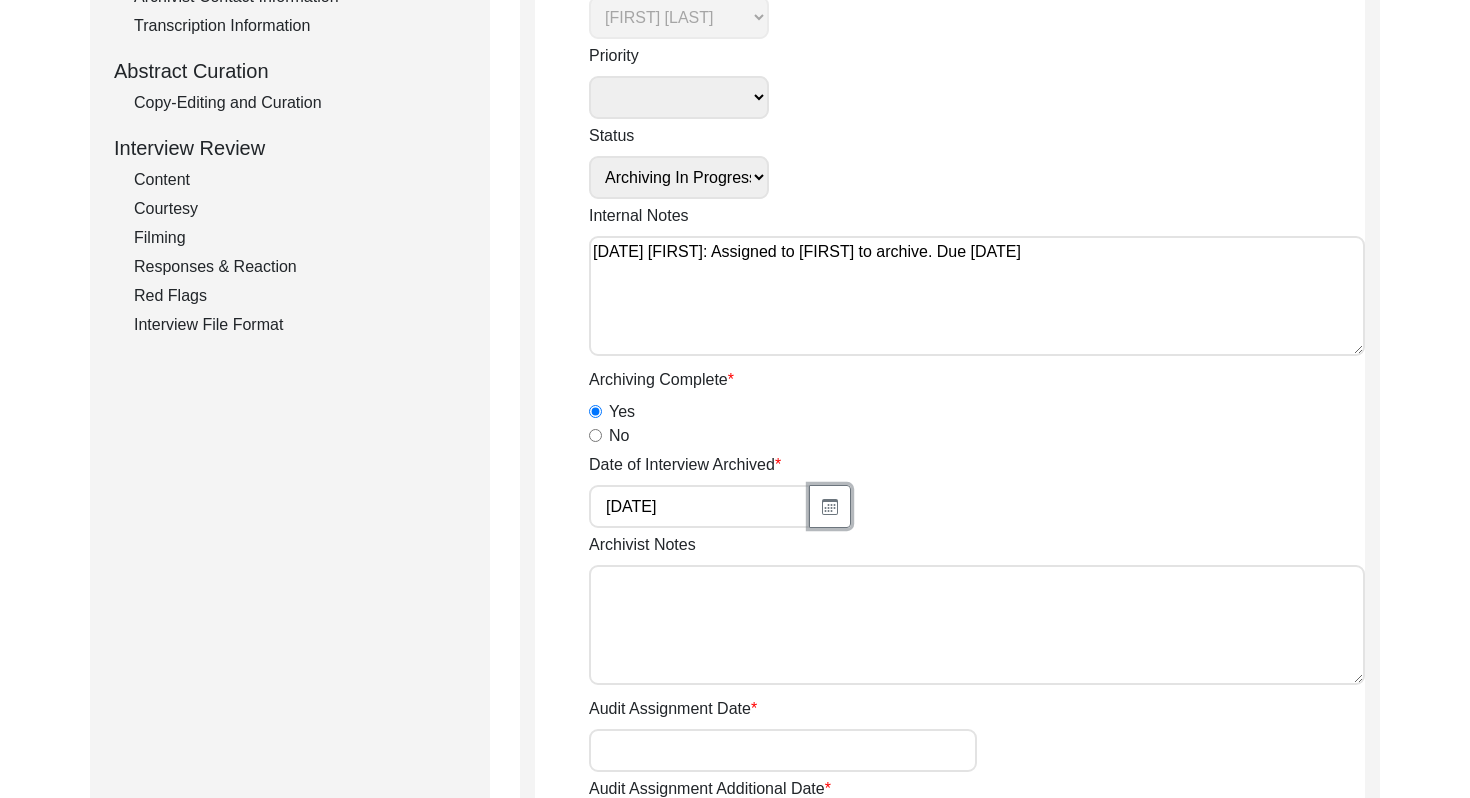 scroll, scrollTop: 396, scrollLeft: 0, axis: vertical 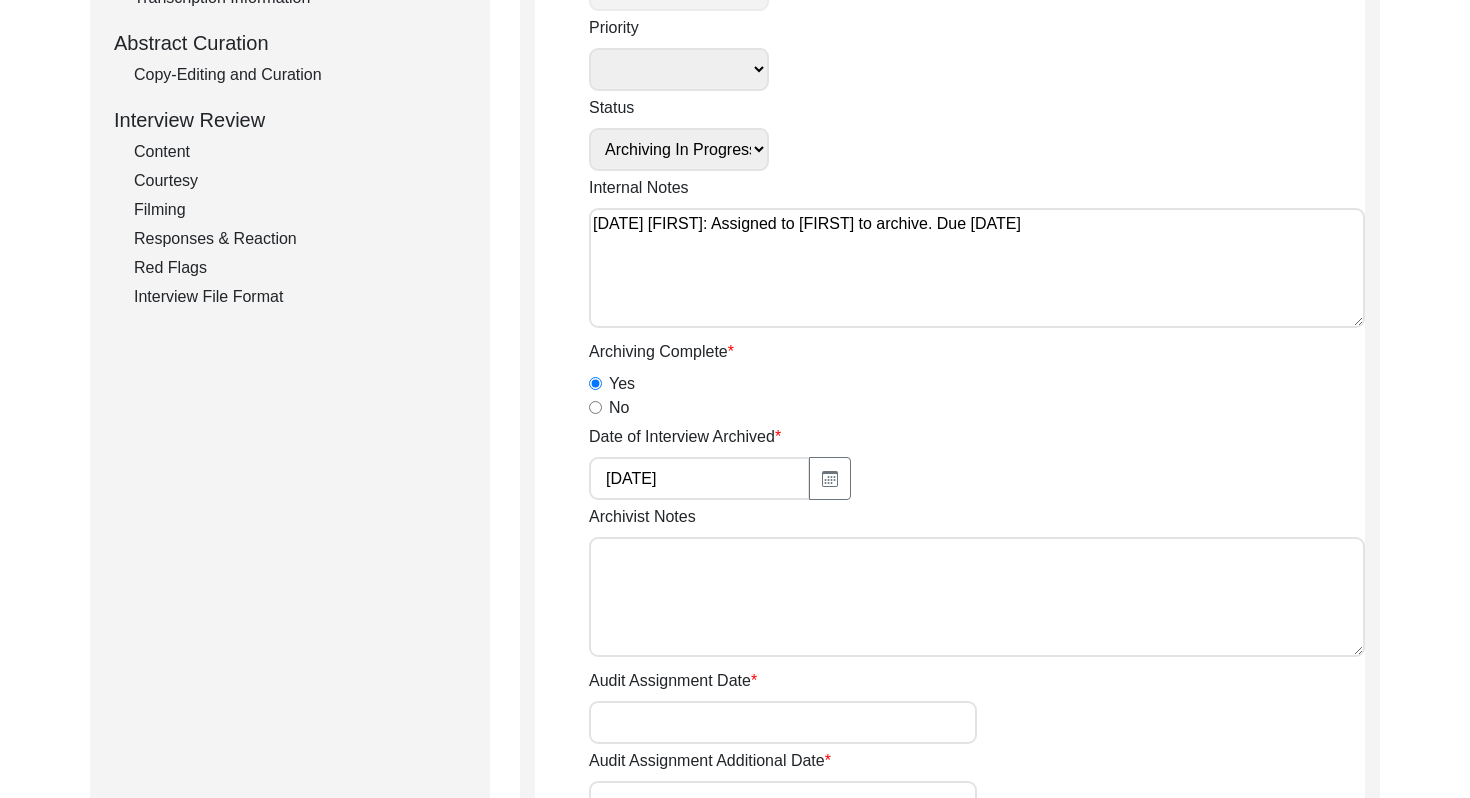 click on "Archivist Notes" at bounding box center (977, 597) 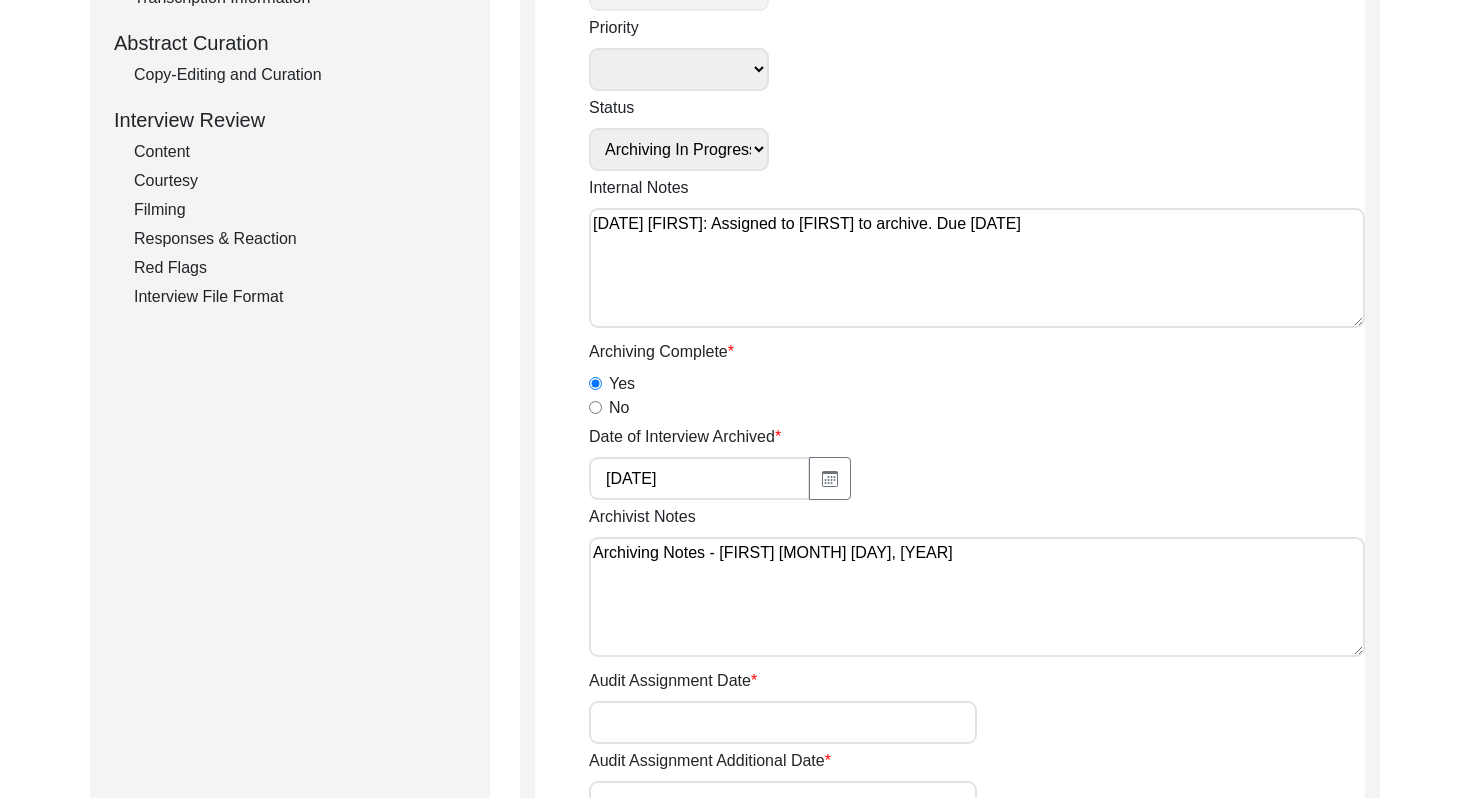 paste on "Interviewee Information
Interviewee title:
Interviewee first name:
Interviewee middle name:
Interviewee last name:
Interviewee Full Name:
Interviewee suffix:
Name at birth if married:
Alternate spellings of interviewee name and/or name at birth if married or changed name:
Interviewee Date of Birth (mm/dd/yyyy):
Interviewee Date of Birth if Inexact (e.g. interviewee only knows the year). If applicable, please include information about calendars other than the Gregorian:
Age of interviewee at time of interview:
Interviewee Religion:Hindu-> Hinduism
Religious Conversion:
Religious Conversion Notes:
Native language of interviewee:
Regional dialect of interviewee:
Gender of Interviewee:
Race of interviewee (self-identified):
Interviewer Information
Interviewer title:
Interviewer first name:
Interviewer last name:
Interviewer suffix:
Interviewer full name:
Interviewer religion:Hindu-> Hinduism
Date of birth of the interviewer:
Number of Interviews Completed by the Interviewer:
Interviewer location (village/..." 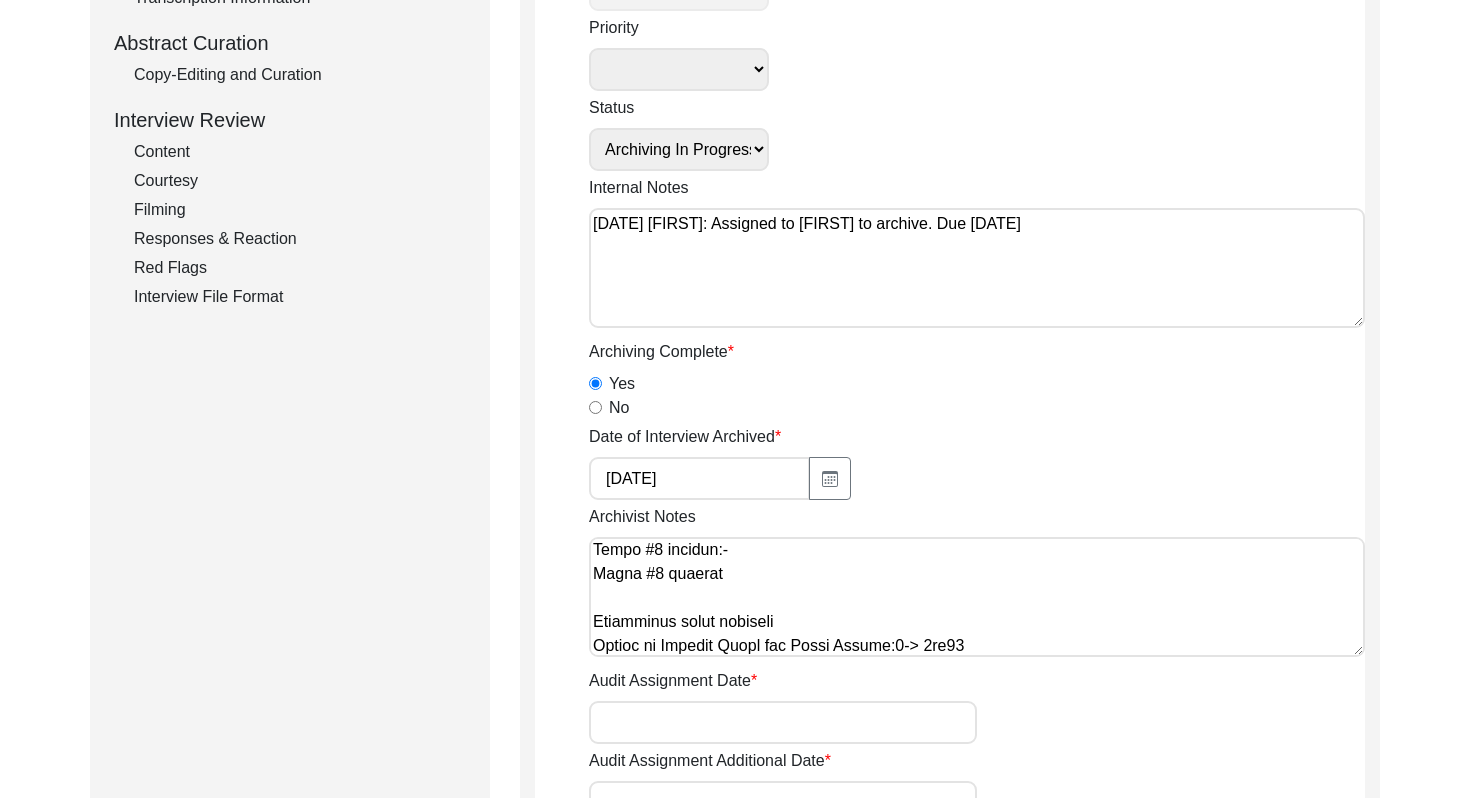 scroll, scrollTop: 7064, scrollLeft: 0, axis: vertical 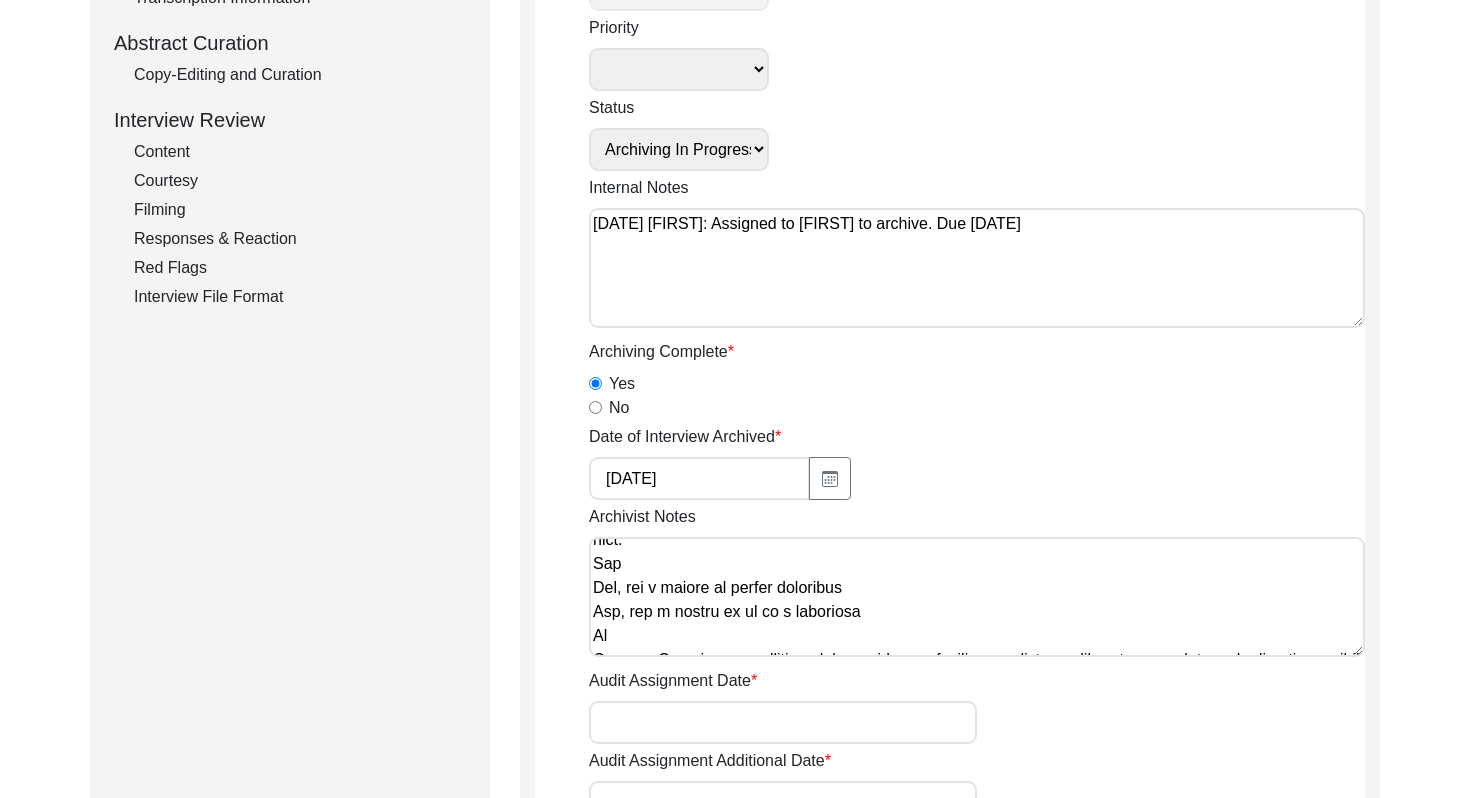 drag, startPoint x: 741, startPoint y: 580, endPoint x: 610, endPoint y: 577, distance: 131.03435 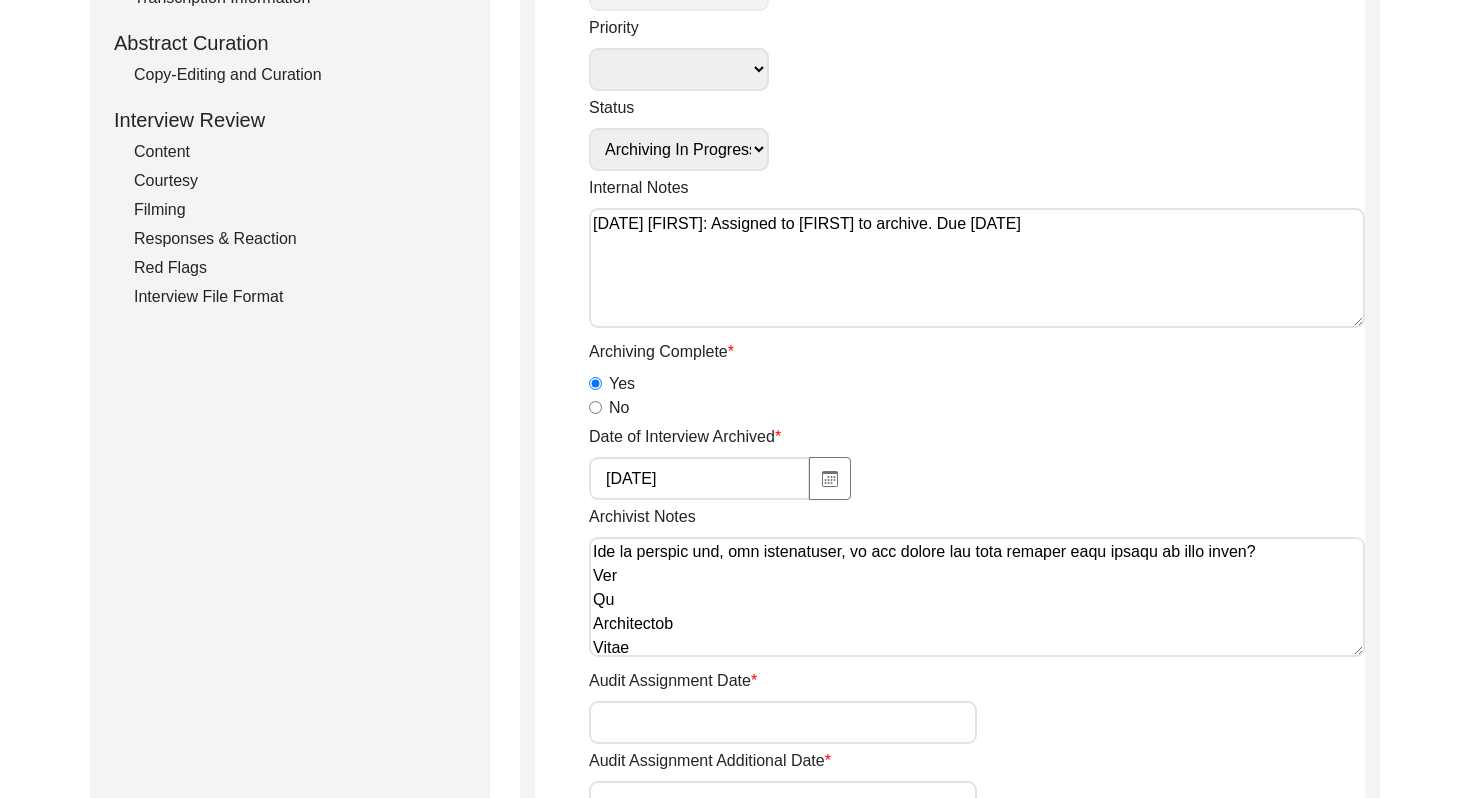 scroll, scrollTop: 6630, scrollLeft: 0, axis: vertical 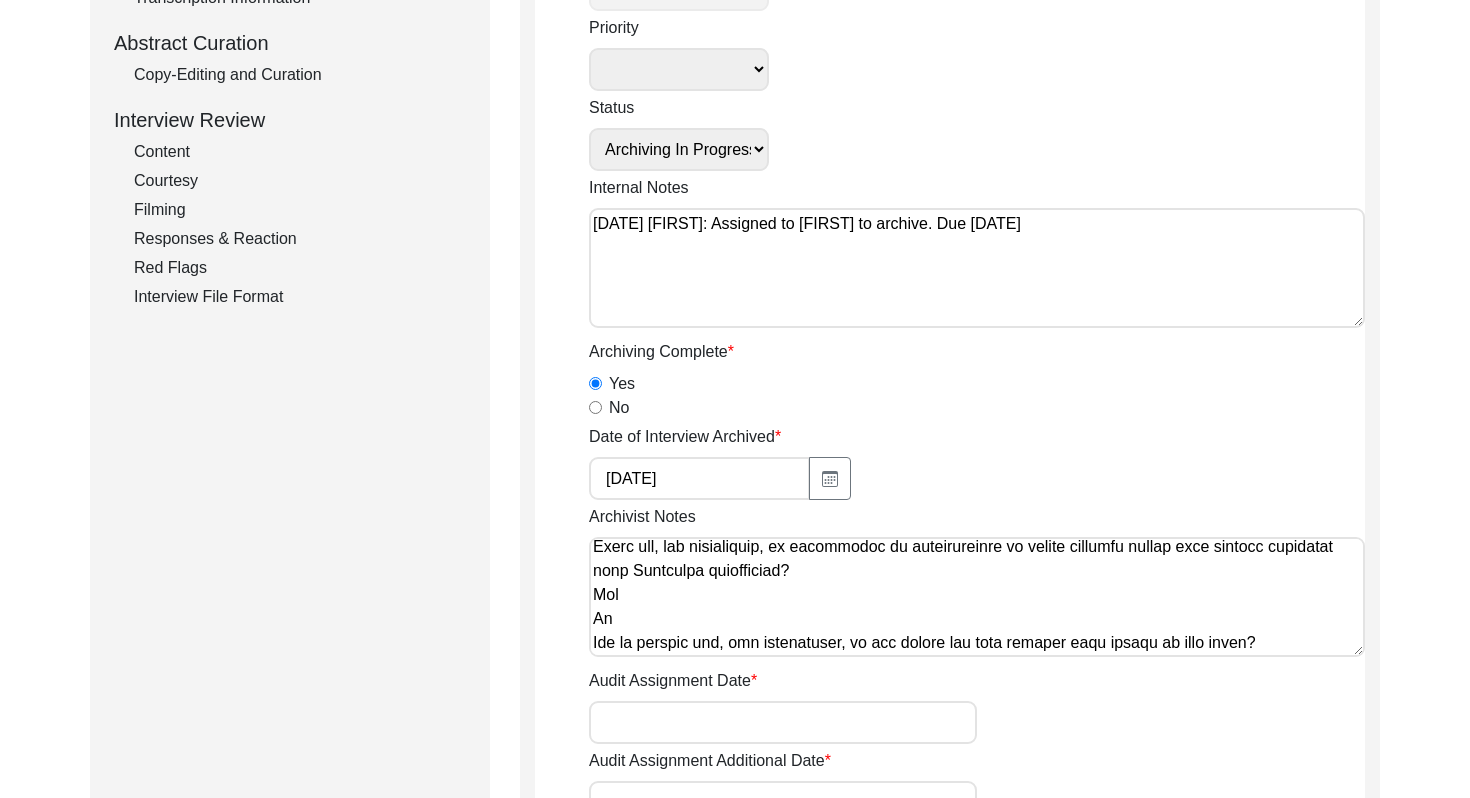 drag, startPoint x: 594, startPoint y: 640, endPoint x: 730, endPoint y: 585, distance: 146.70038 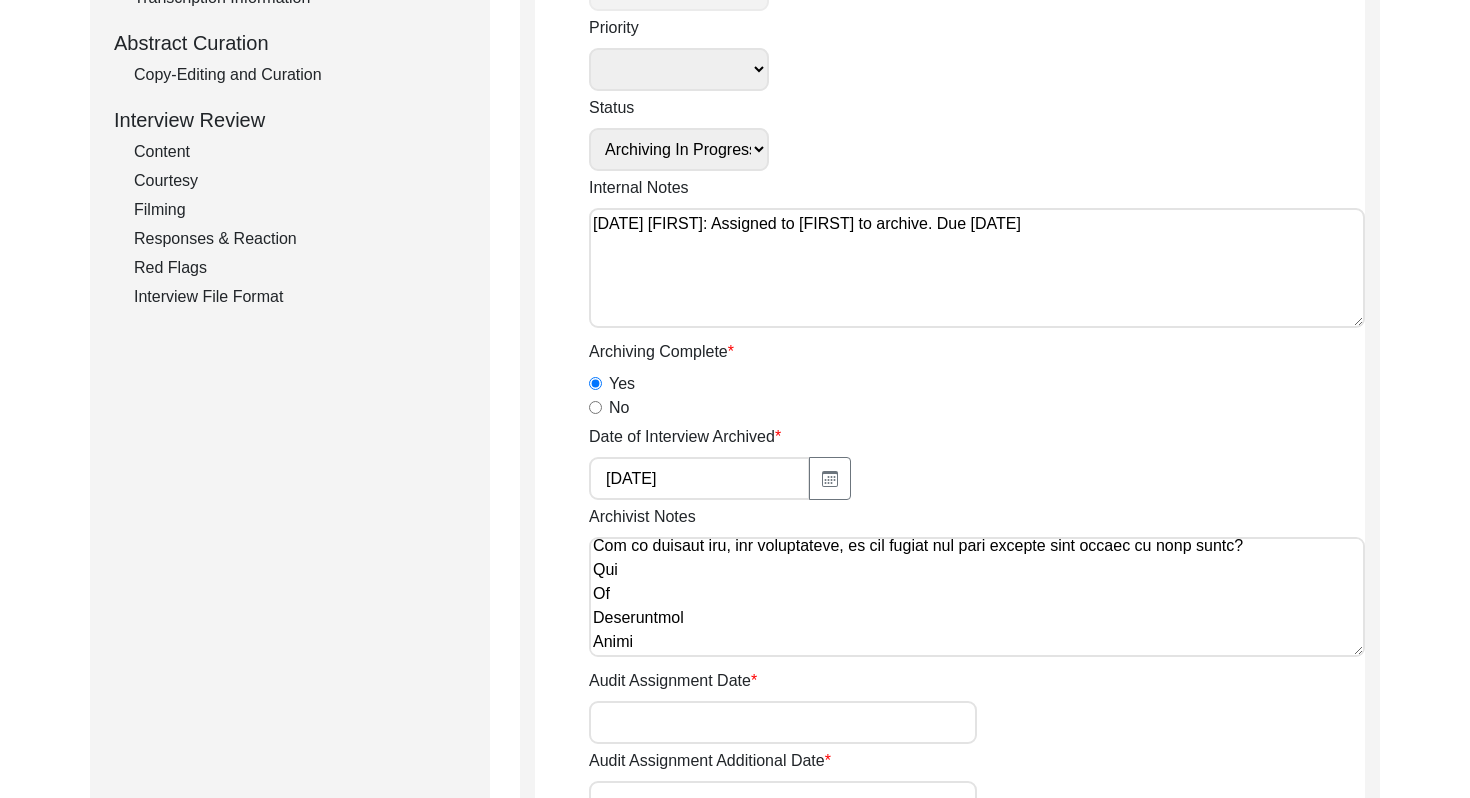 scroll, scrollTop: 5586, scrollLeft: 0, axis: vertical 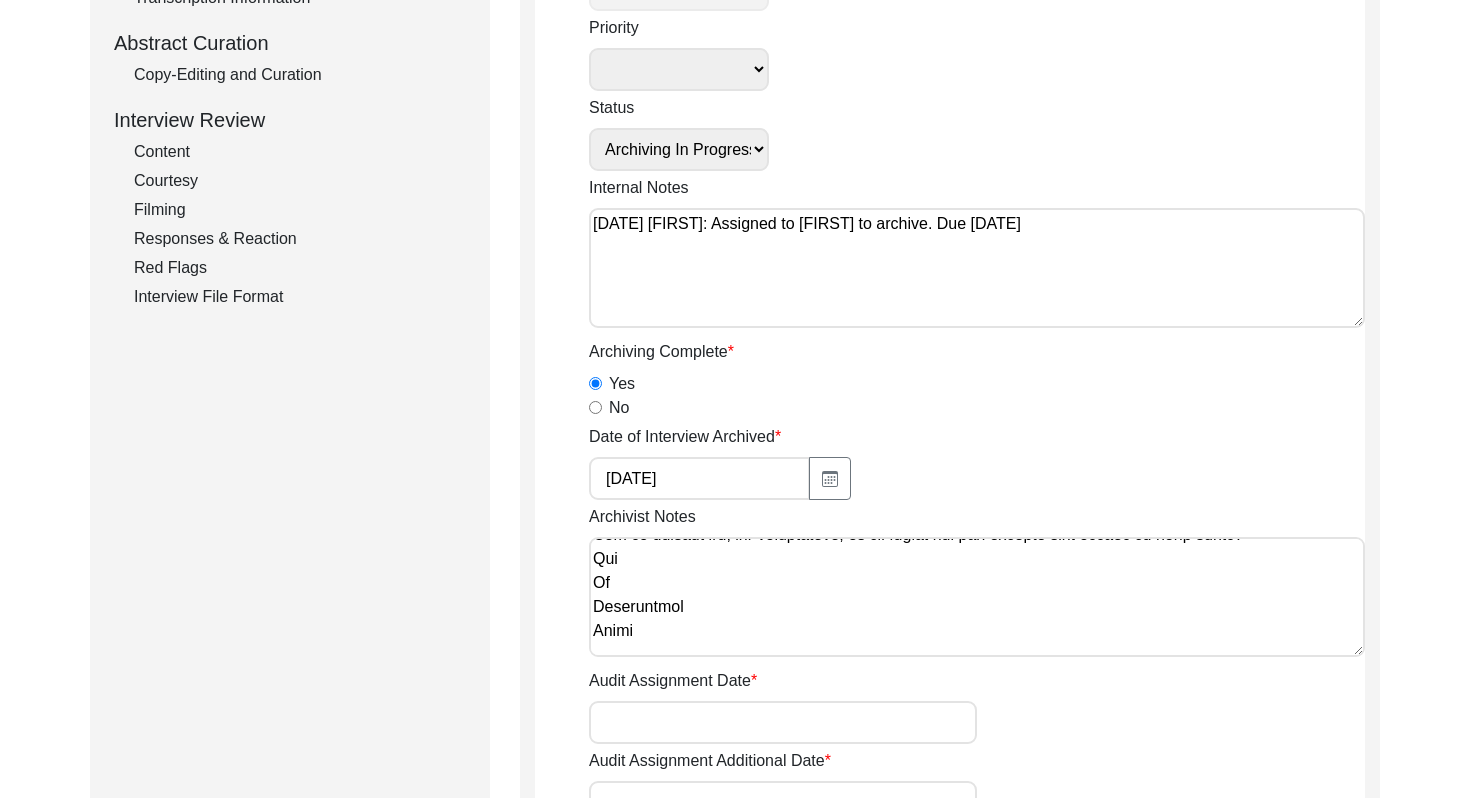 drag, startPoint x: 676, startPoint y: 630, endPoint x: 589, endPoint y: 558, distance: 112.929184 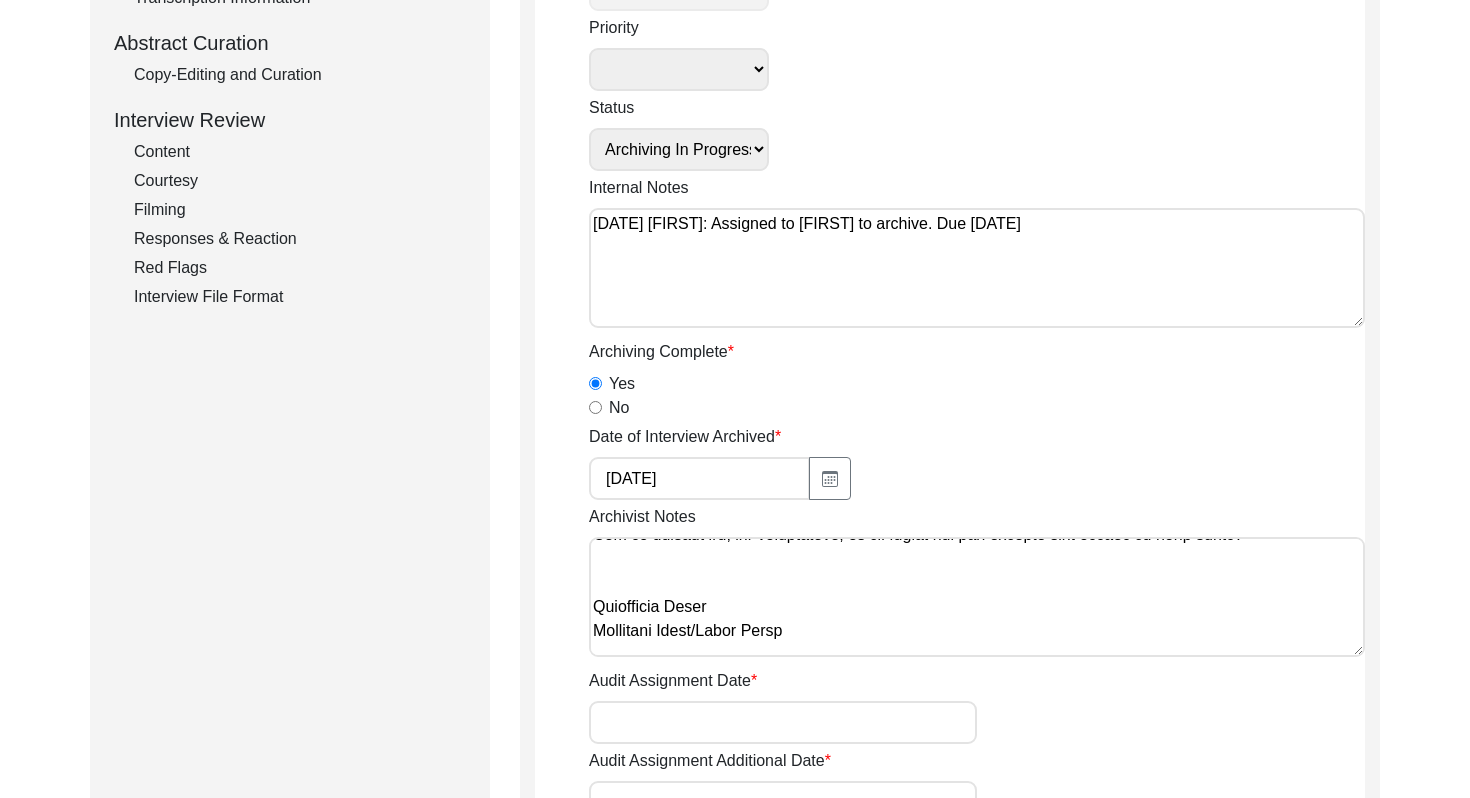 scroll, scrollTop: 5562, scrollLeft: 0, axis: vertical 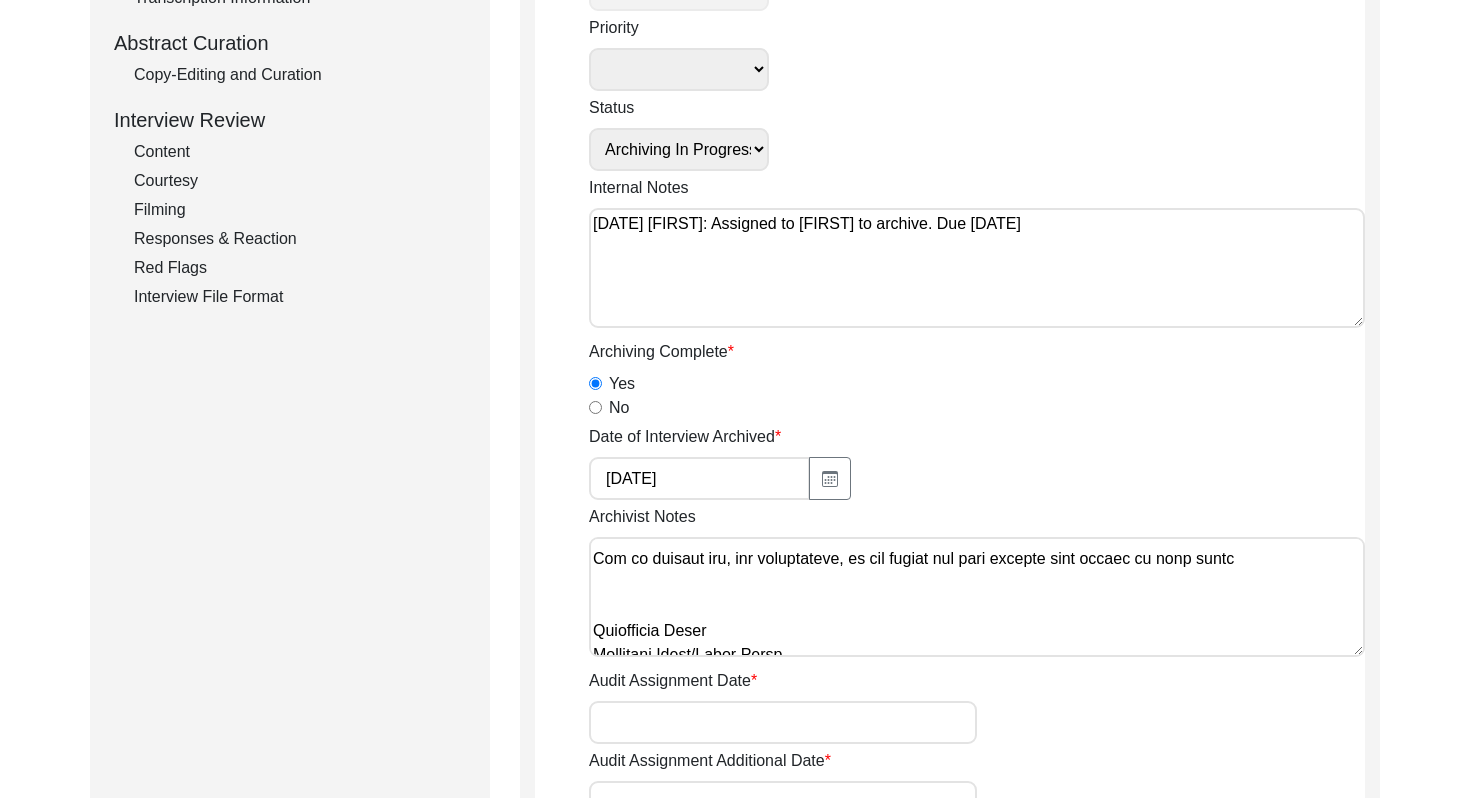 drag, startPoint x: 612, startPoint y: 584, endPoint x: 593, endPoint y: 566, distance: 26.172504 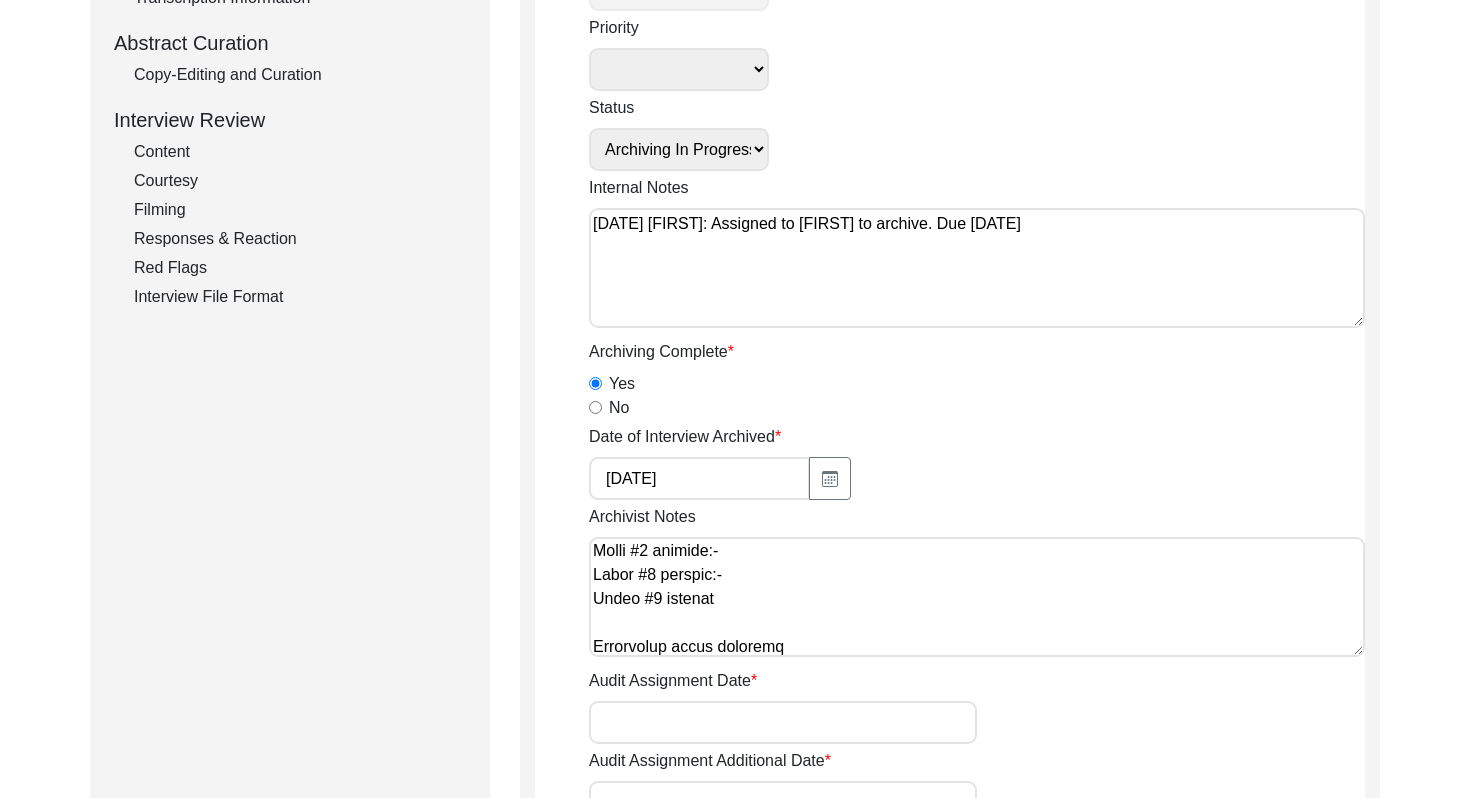 scroll, scrollTop: 5744, scrollLeft: 0, axis: vertical 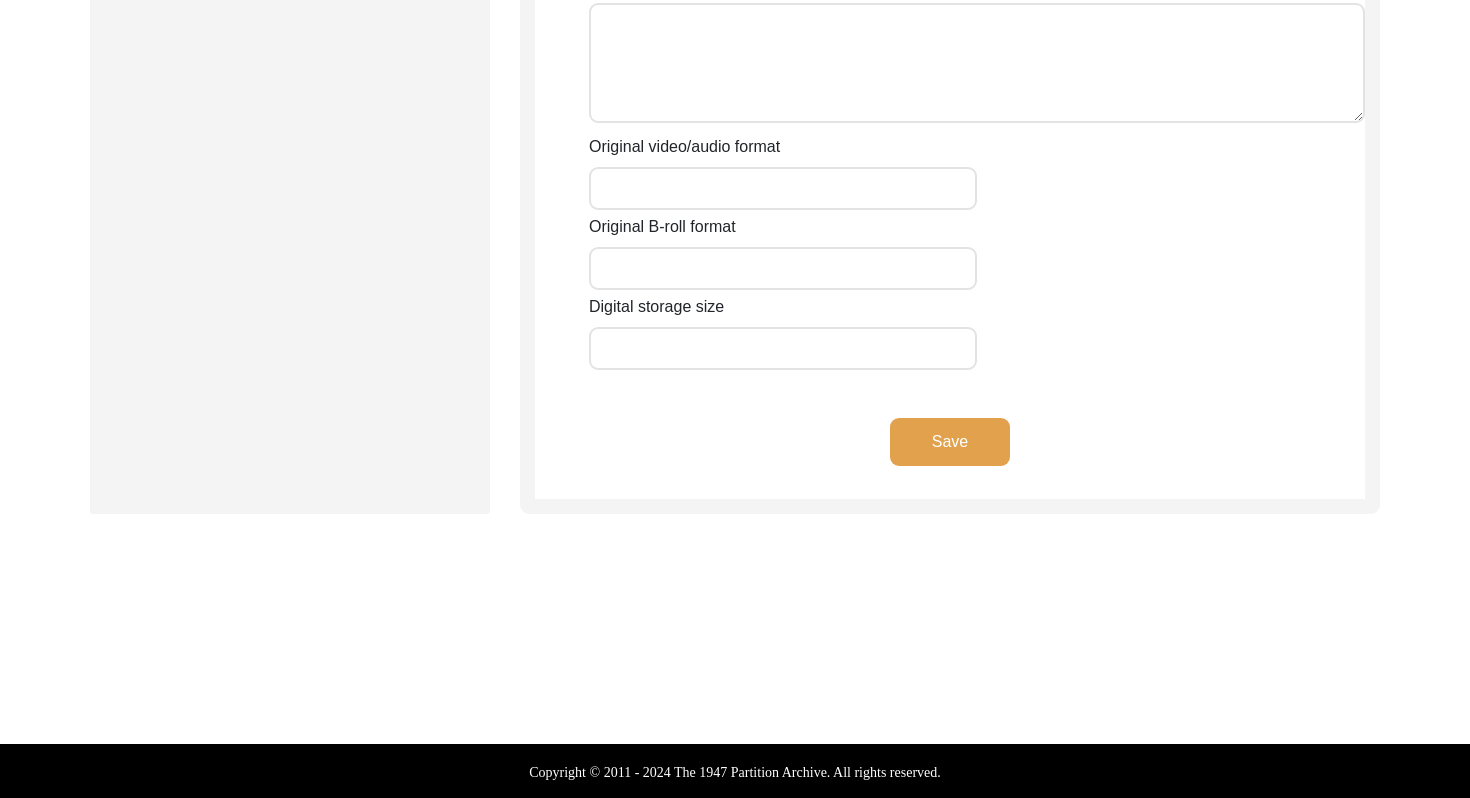 type on "Archiving Notes - [FIRST] [MONTH] [DAY], [YEAR]
Interviewee Information
Interviewee title:
Interviewee first name:
Interviewee middle name:
Interviewee last name:
Interviewee Full Name:
Interviewee suffix:
Name at birth if married:
Alternate spellings of interviewee name and/or name at birth if married or changed name:
Interviewee Date of Birth (mm/dd/yyyy):
Interviewee Date of Birth if Inexact (e.g. interviewee only knows the year). If applicable, please include information about calendars other than the Gregorian:
Age of interviewee at time of interview:
Interviewee Religion:Hindu-> Hinduism
Religious Conversion:
Religious Conversion Notes:
Native language of interviewee:
Regional dialect of interviewee:
Gender of Interviewee:
Race of interviewee (self-identified):
Interviewer Information
Interviewer title:
Interviewer first name:
Interviewer last name:
Interviewer suffix:
Interviewer full name:
Interviewer religion:Hindu-> Hinduism
Date of birth of the interviewer:
Number of Interviews Completed by the Interv..." 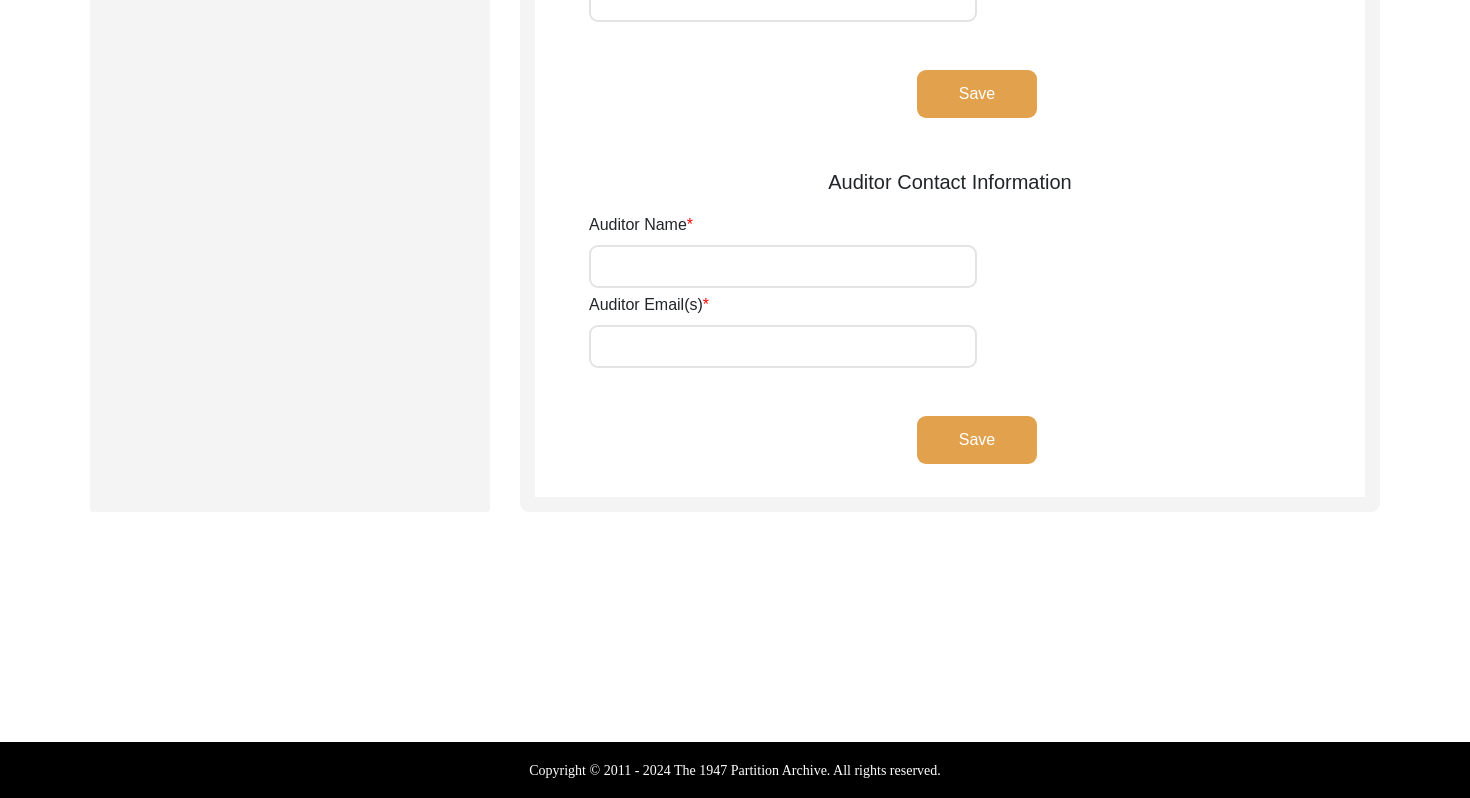type on "[FIRST] [LAST]" 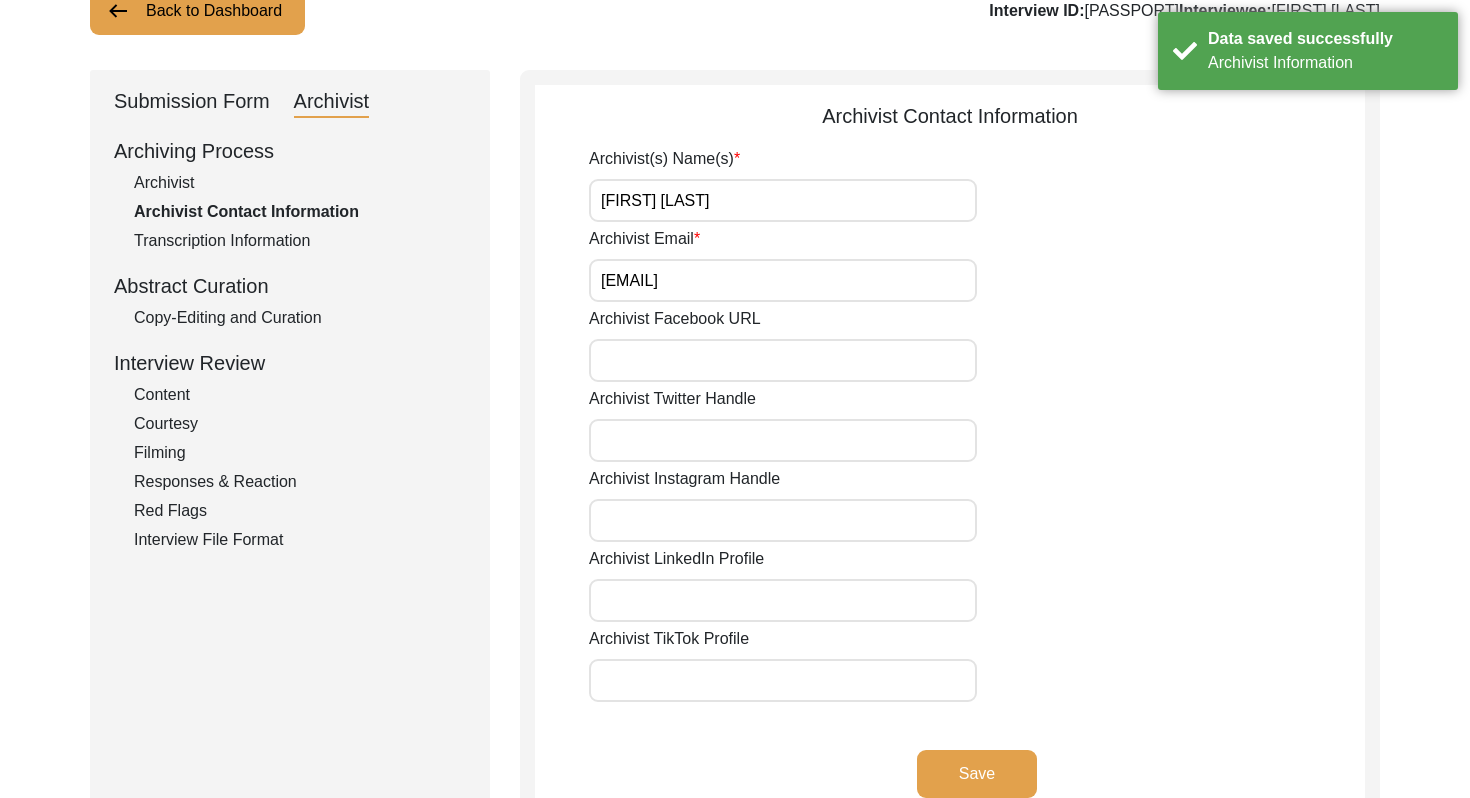 scroll, scrollTop: 117, scrollLeft: 0, axis: vertical 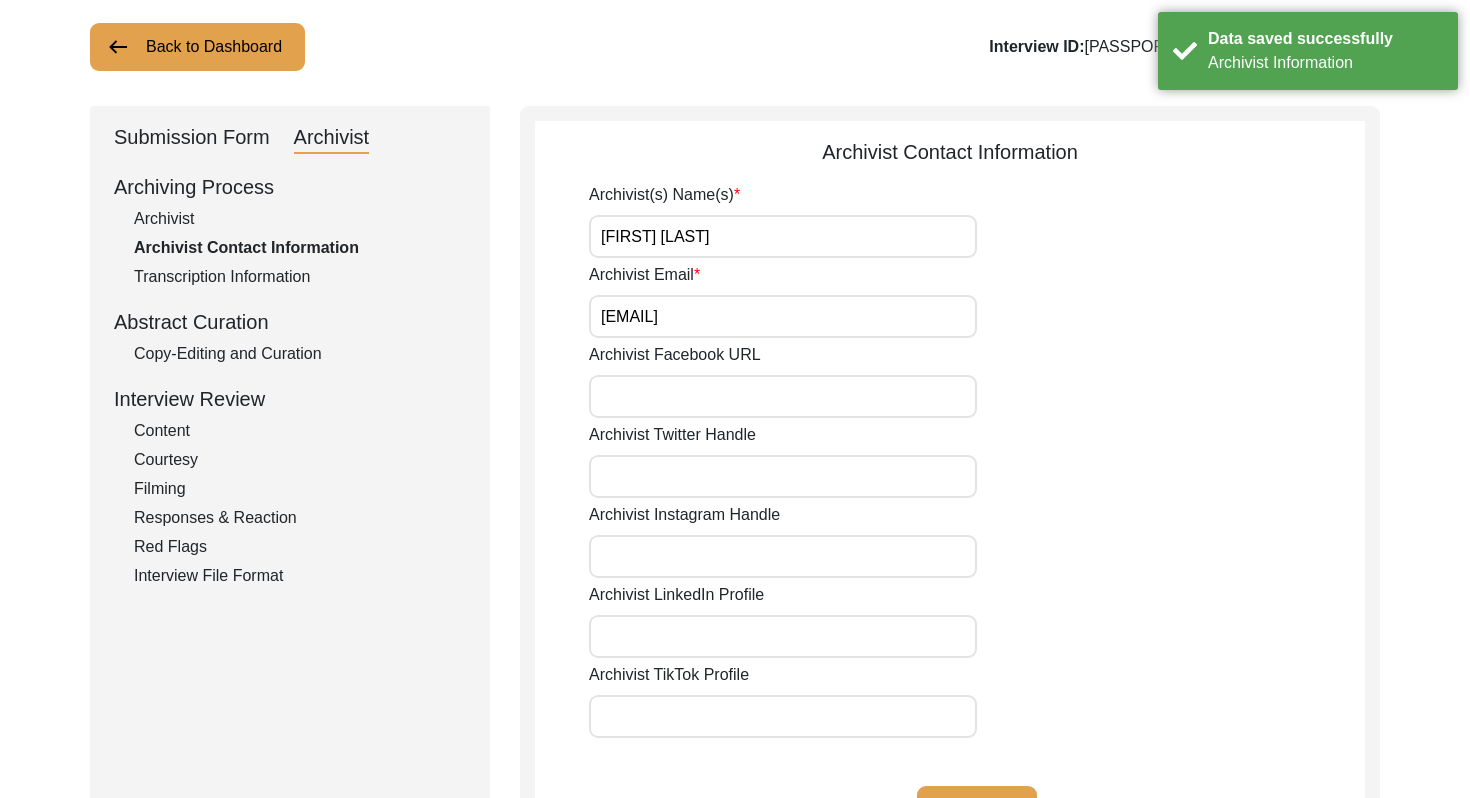 click on "Submission Form" 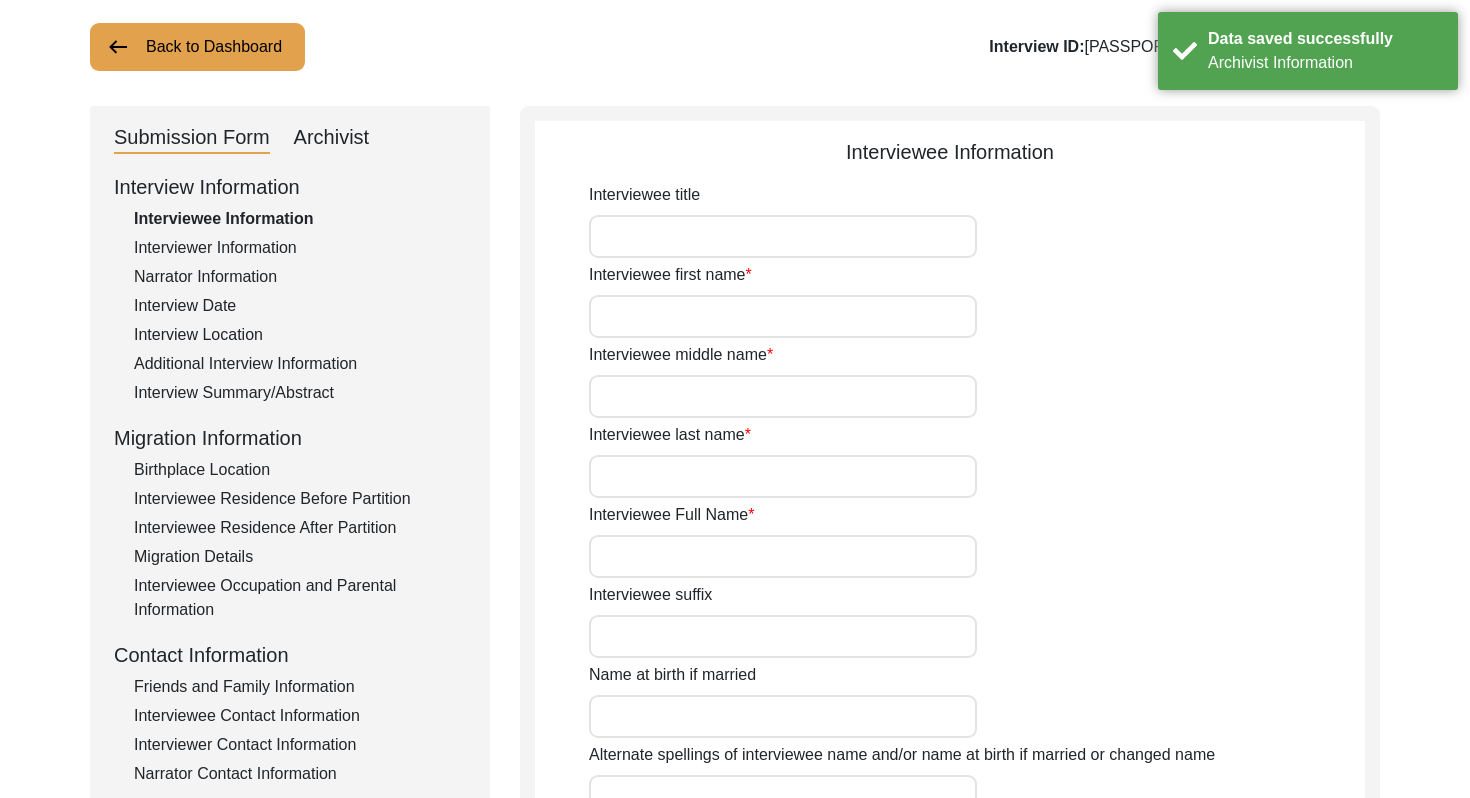 type on "Mrs." 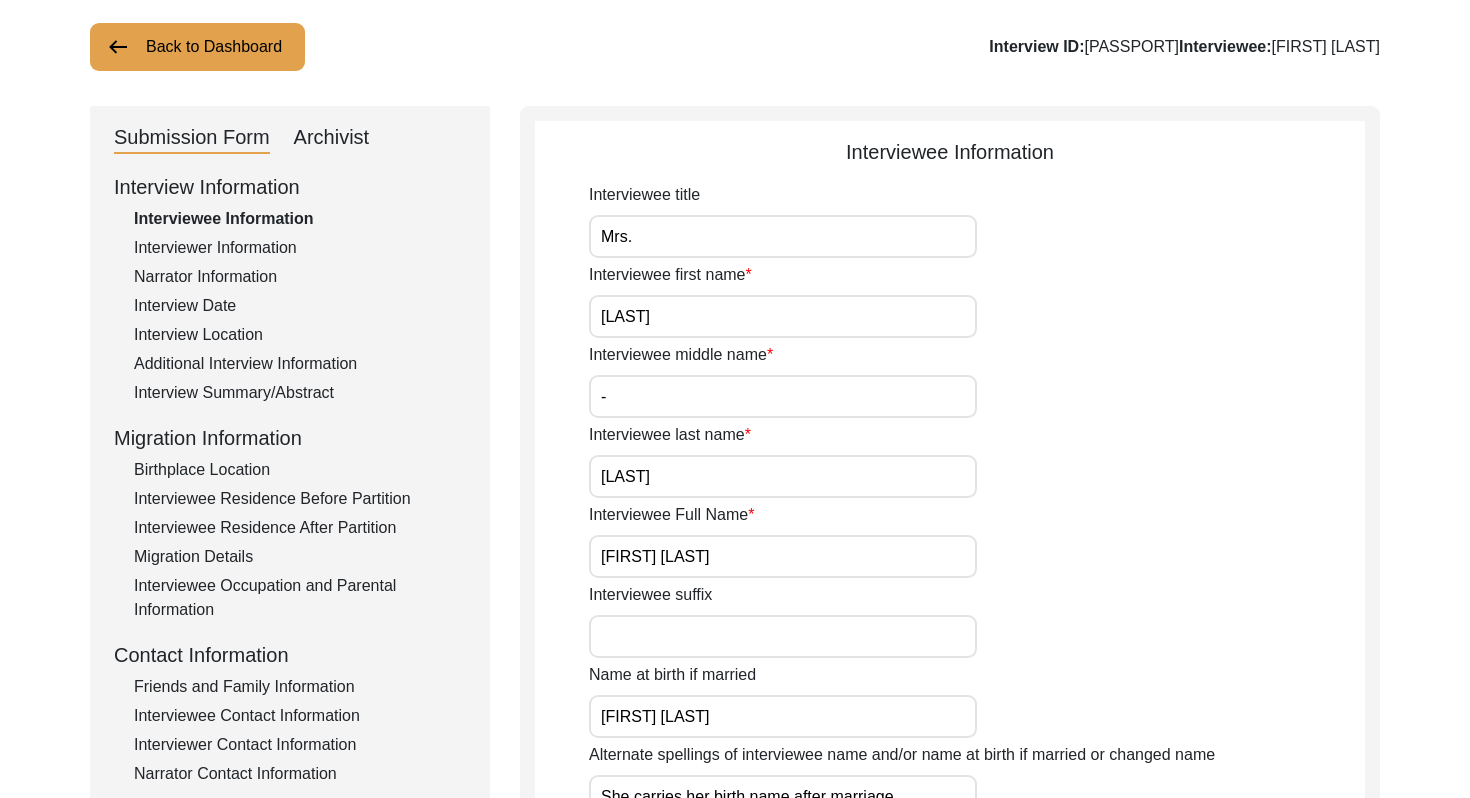 click on "Interviewer Information" 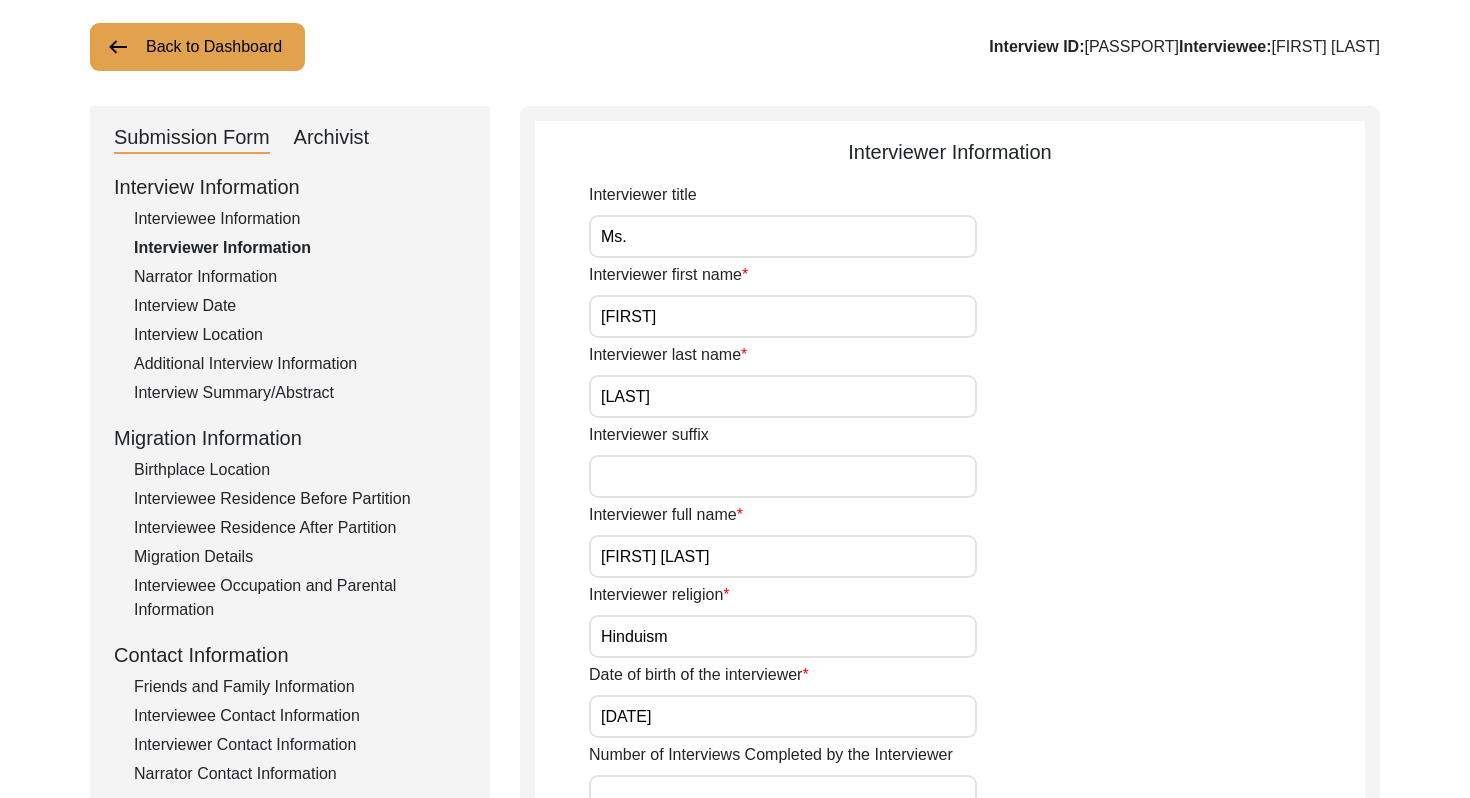 click on "Narrator Information" 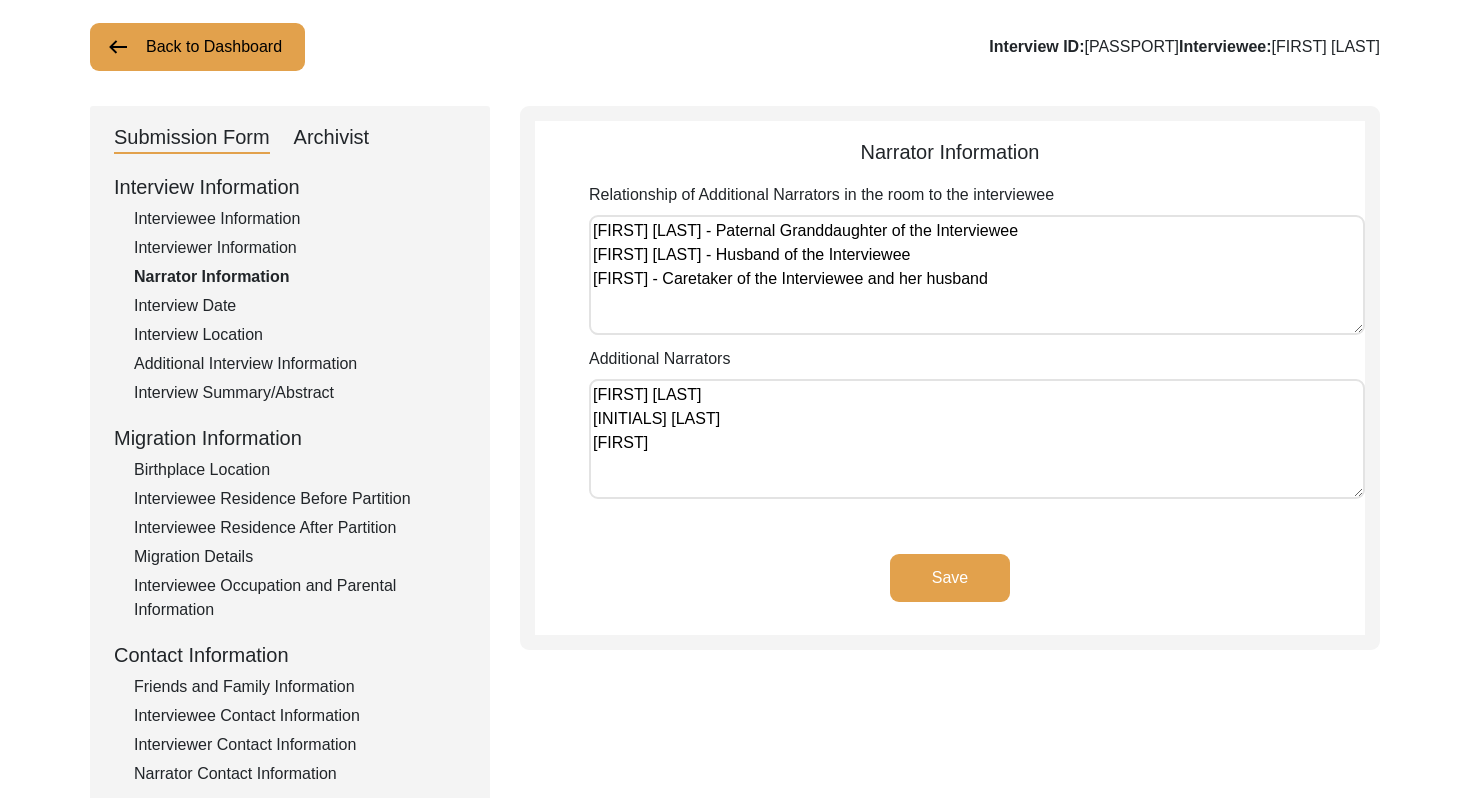 click on "Interview Date" 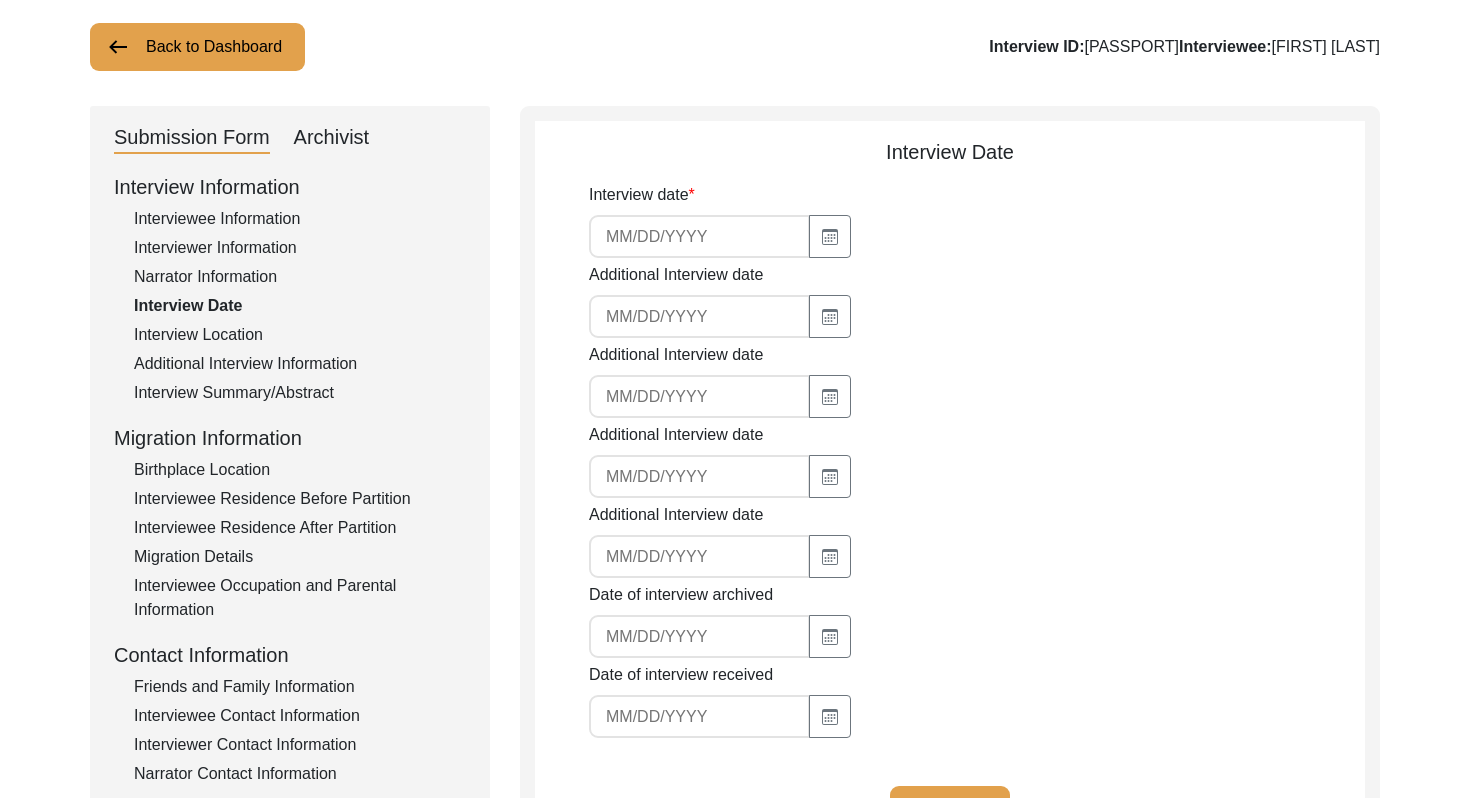 type on "[DATE]" 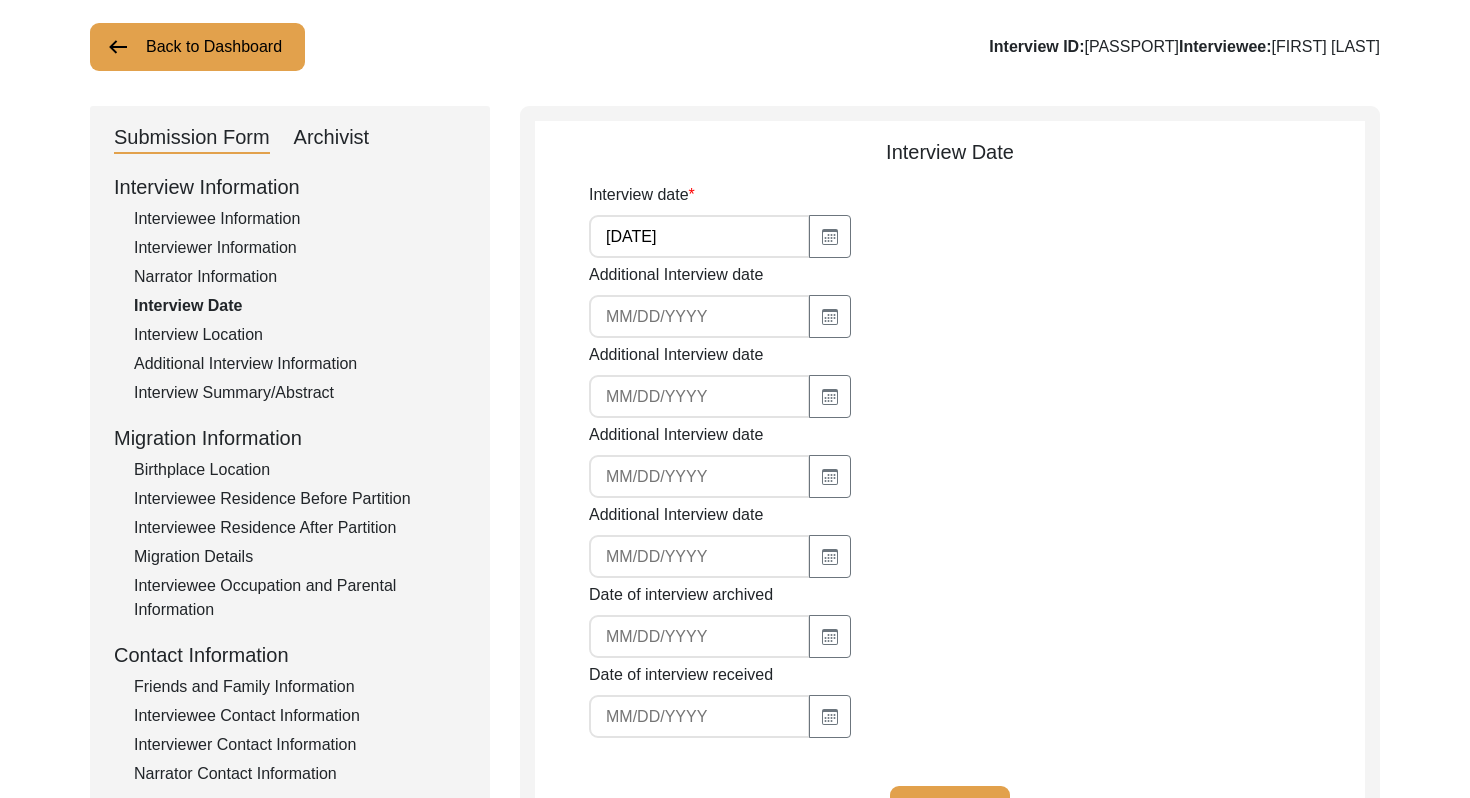 click on "Interview Location" 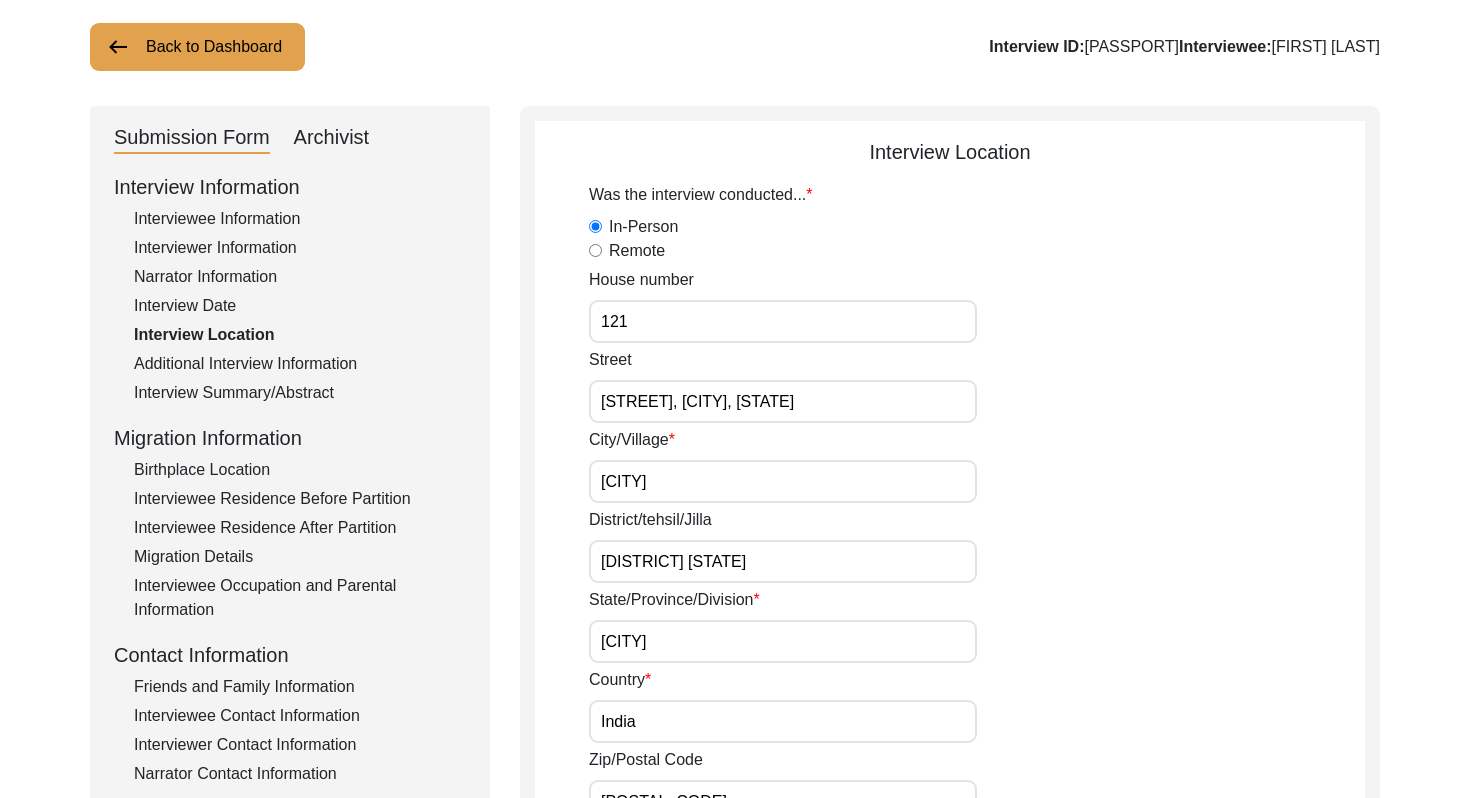 click on "Additional Interview Information" 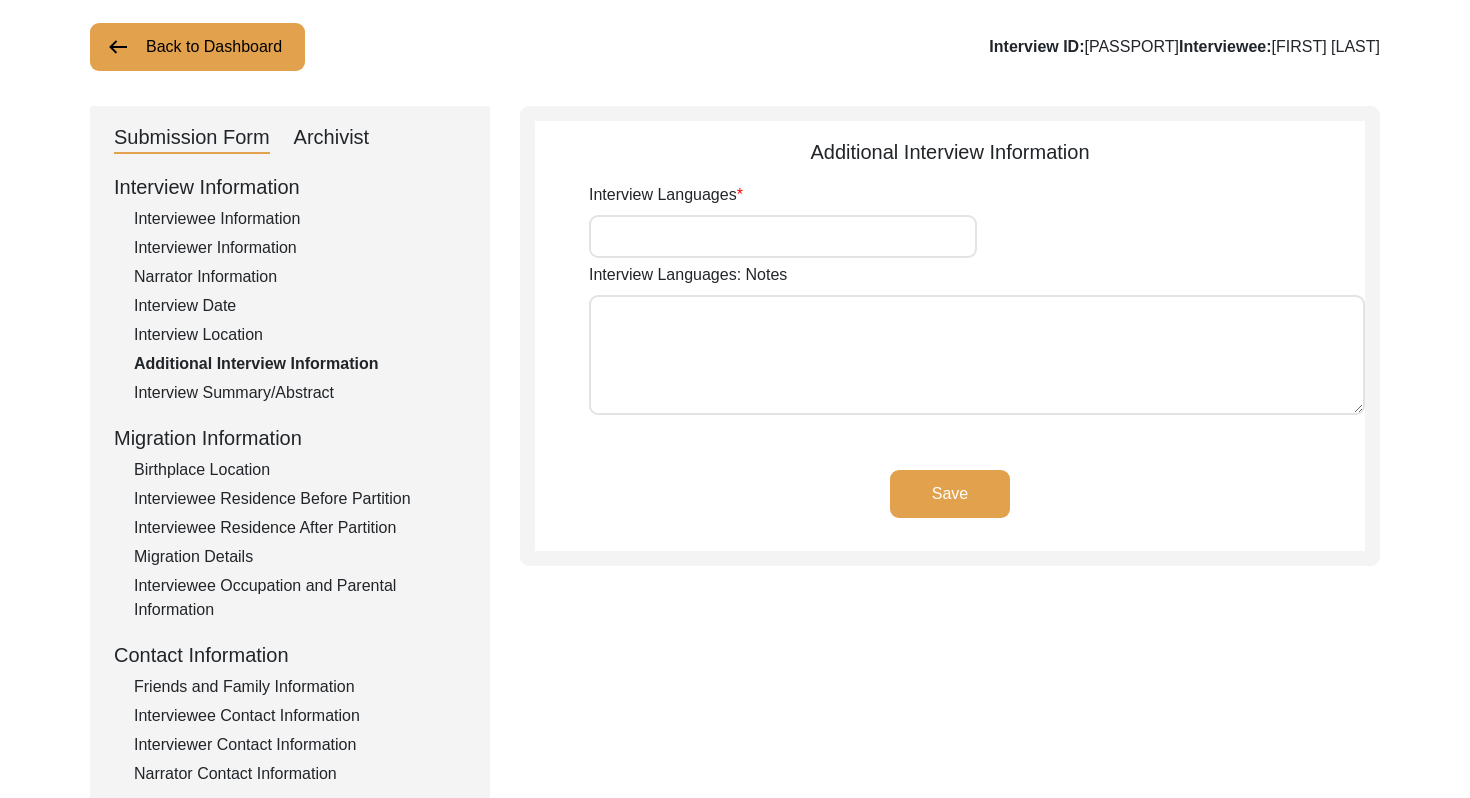 type on "Hindi, English" 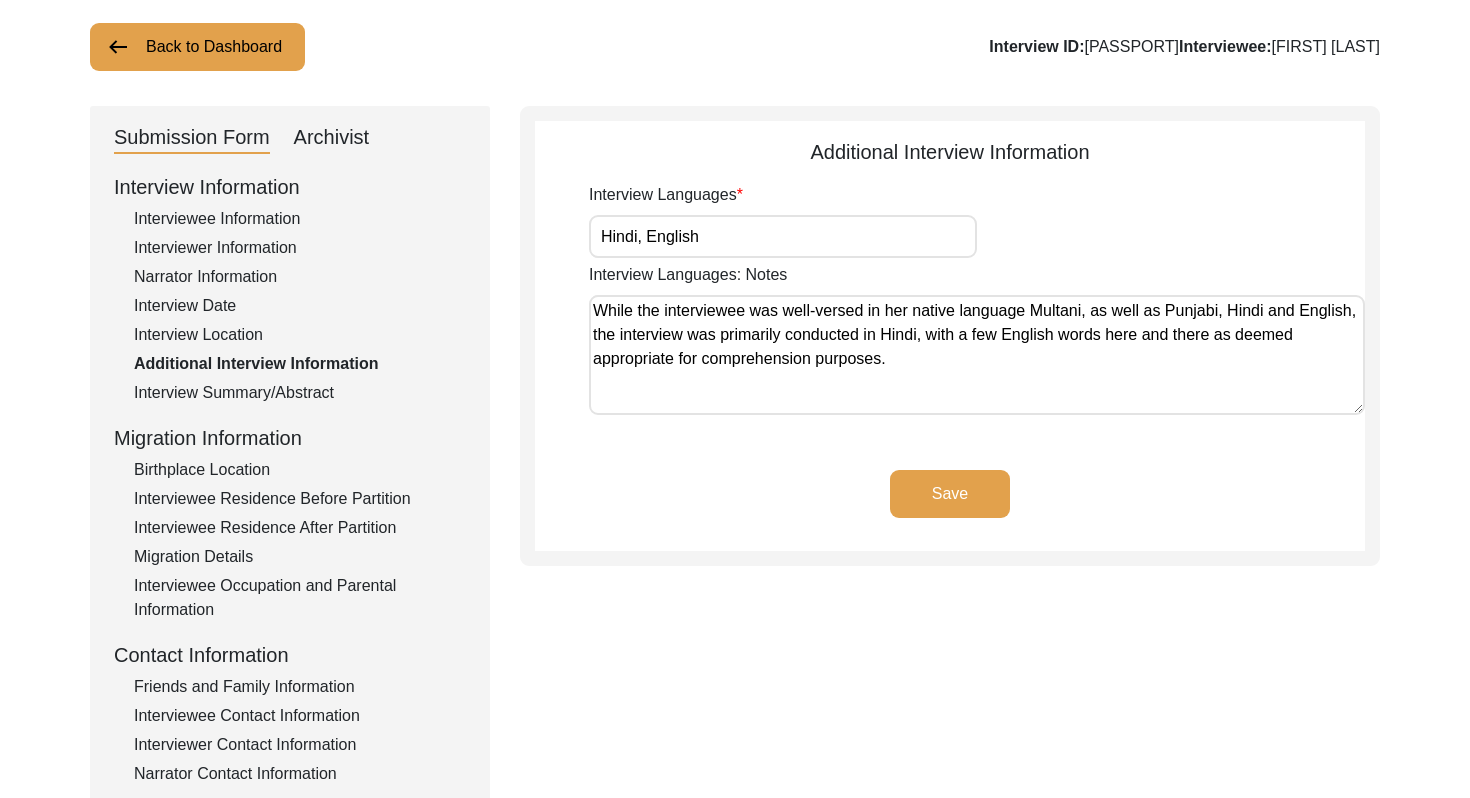 click on "Interview Summary/Abstract" 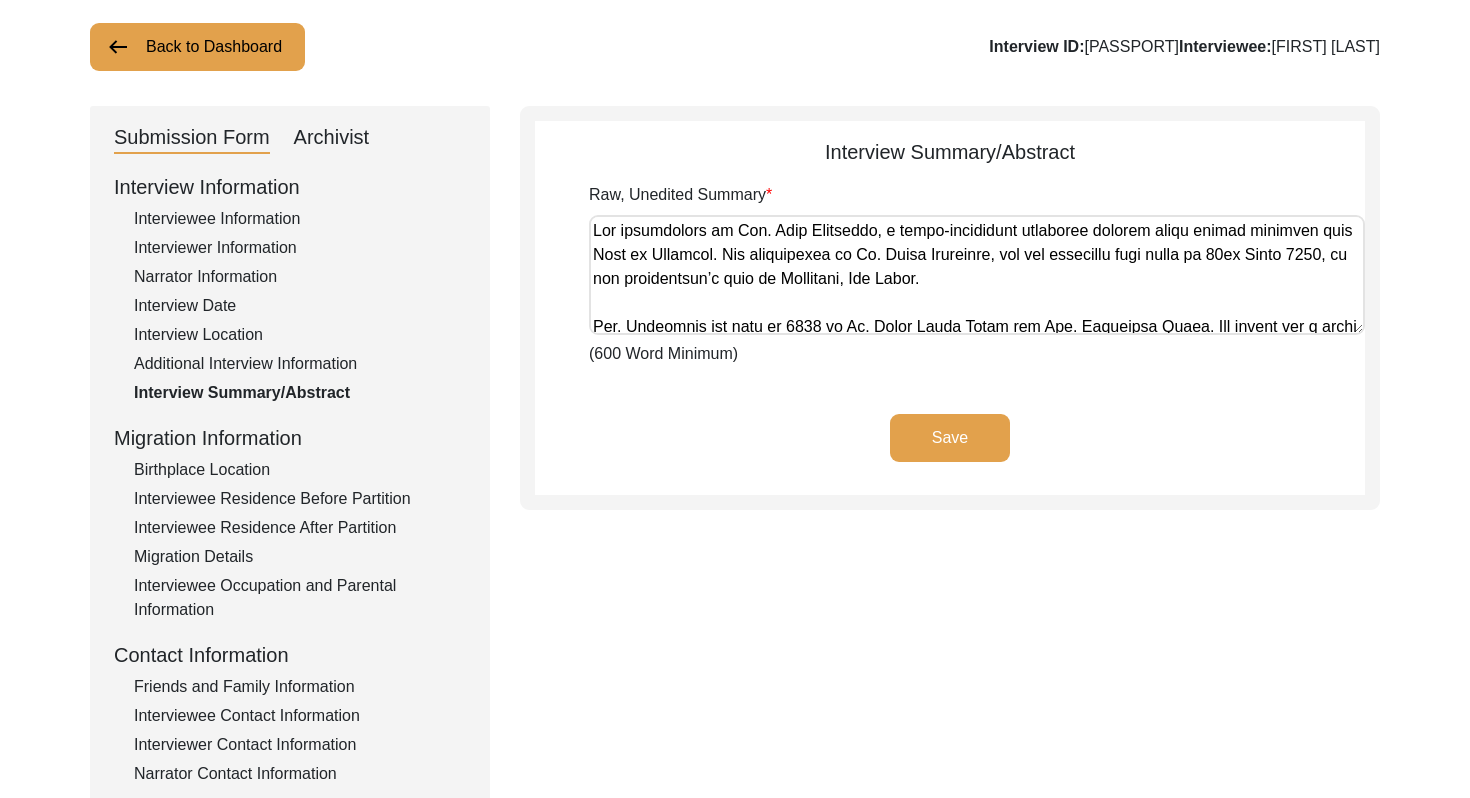 click on "Birthplace Location" 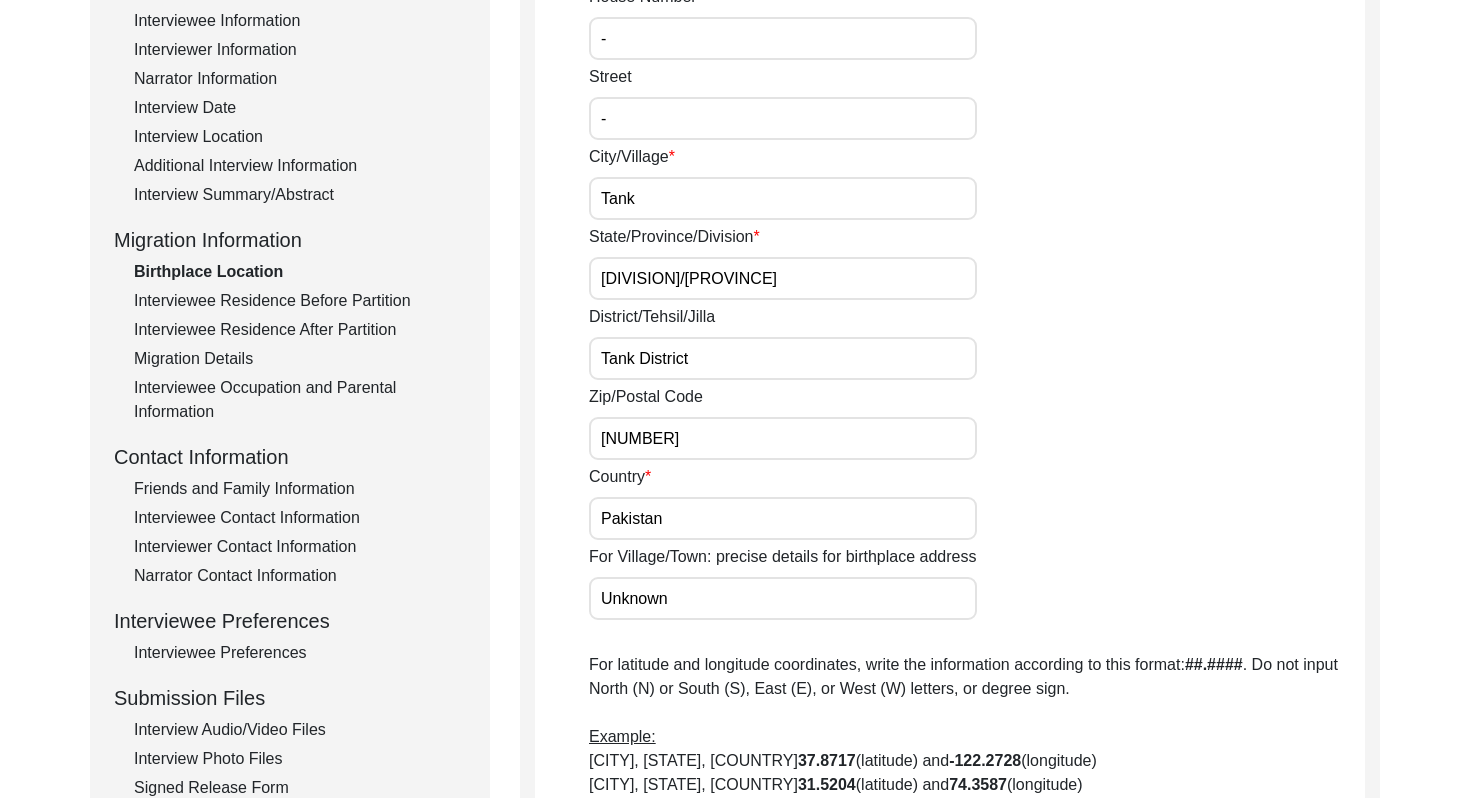 scroll, scrollTop: 316, scrollLeft: 0, axis: vertical 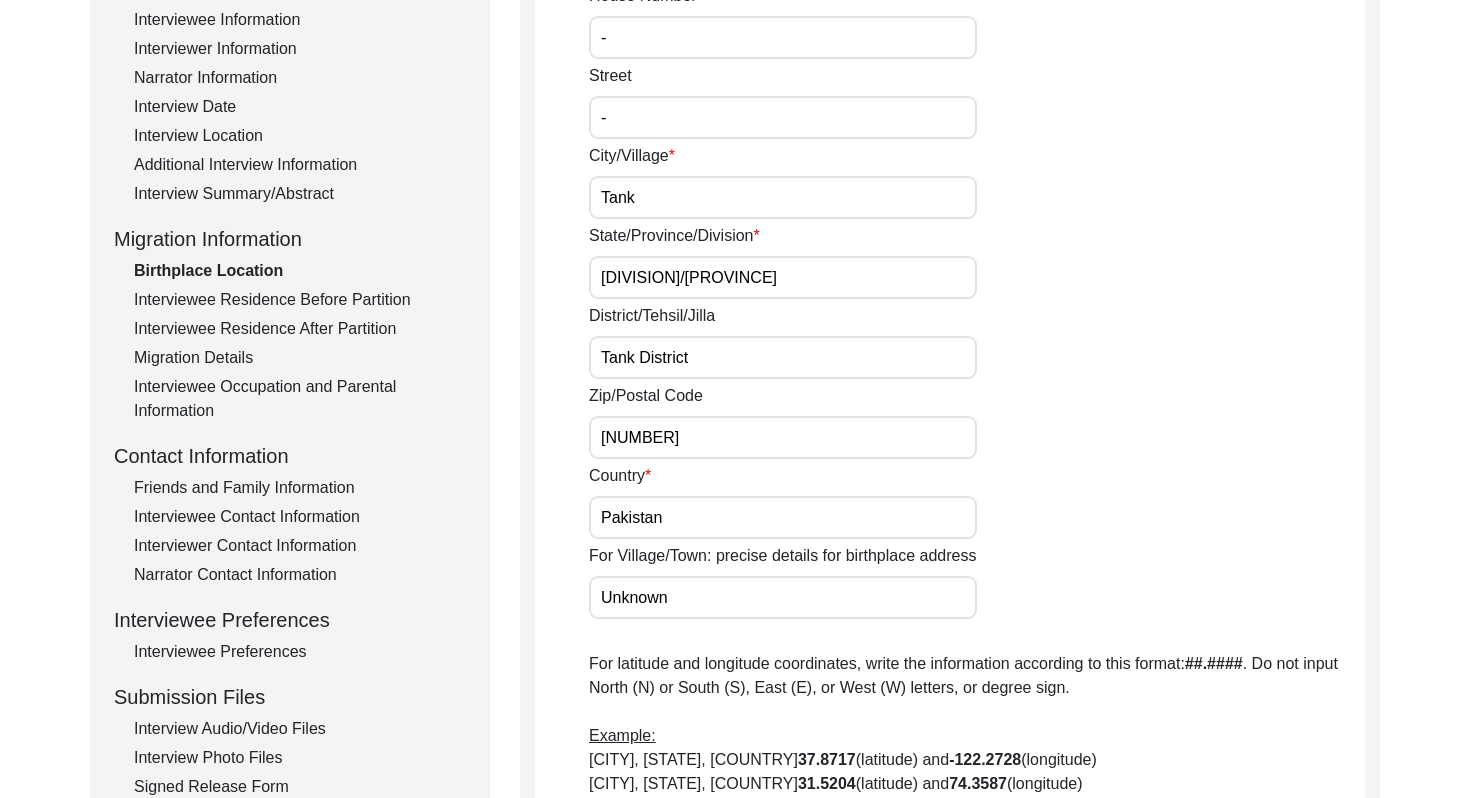 click on "Interviewee Residence Before Partition" 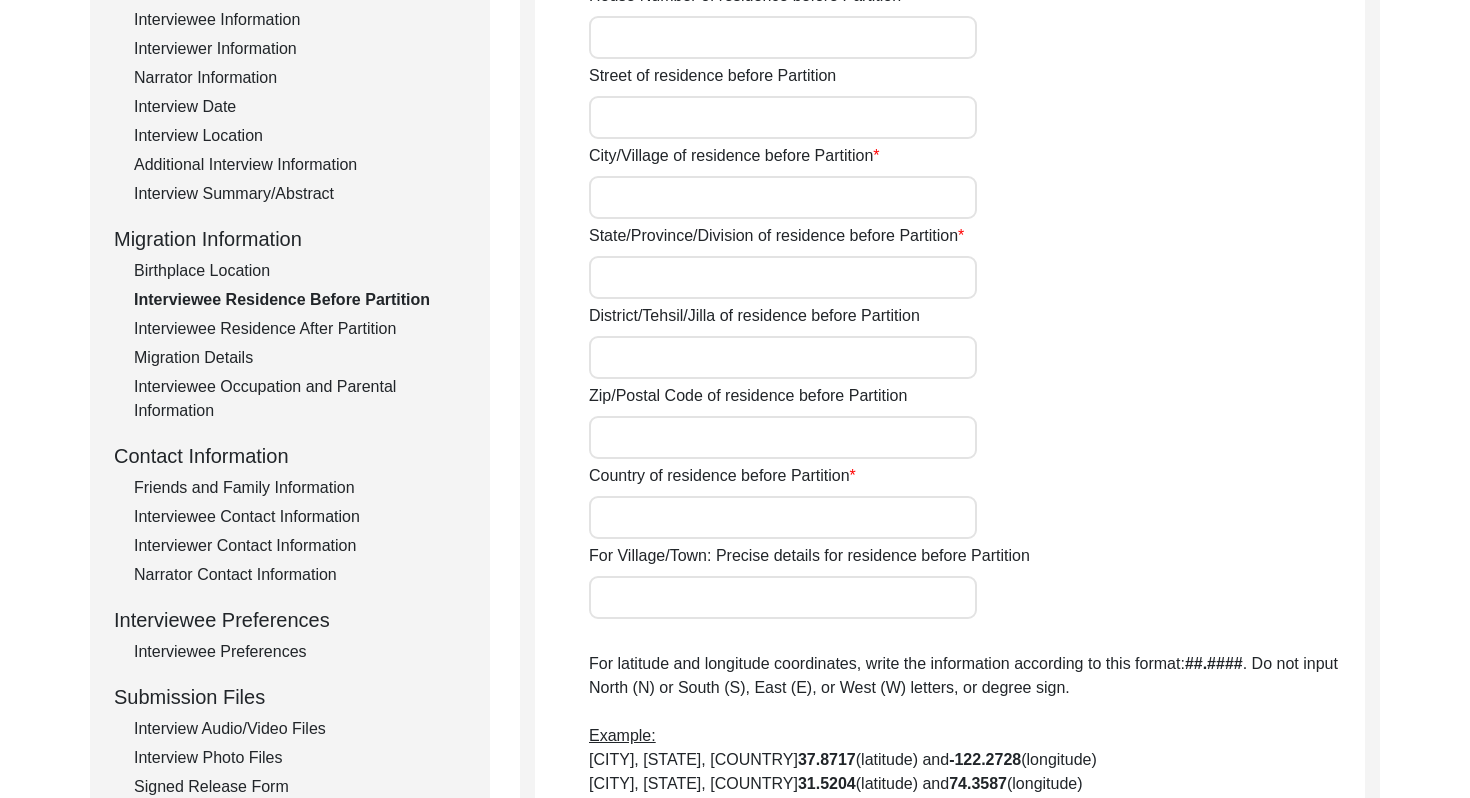 type on "-" 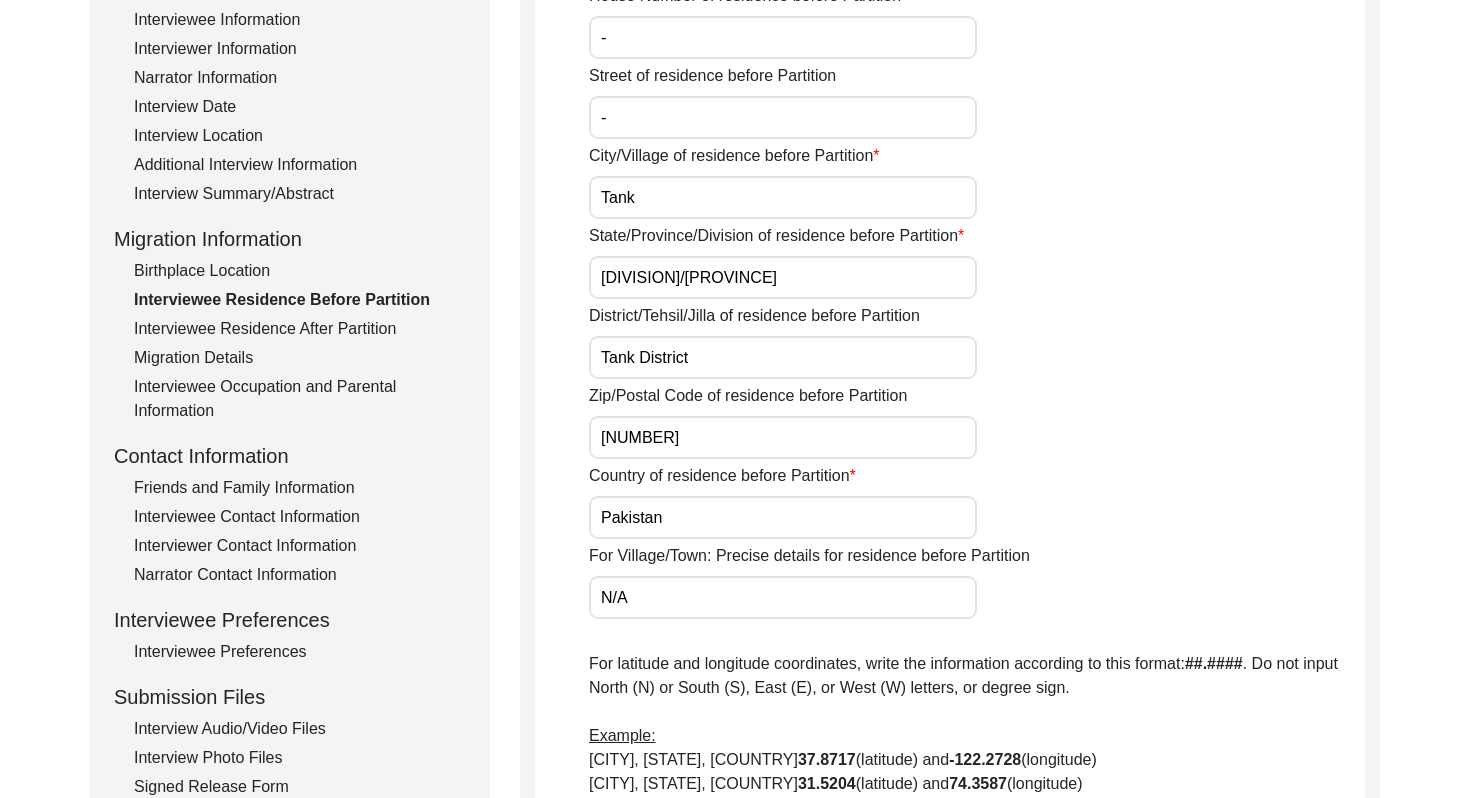 click on "Interviewee Residence After Partition" 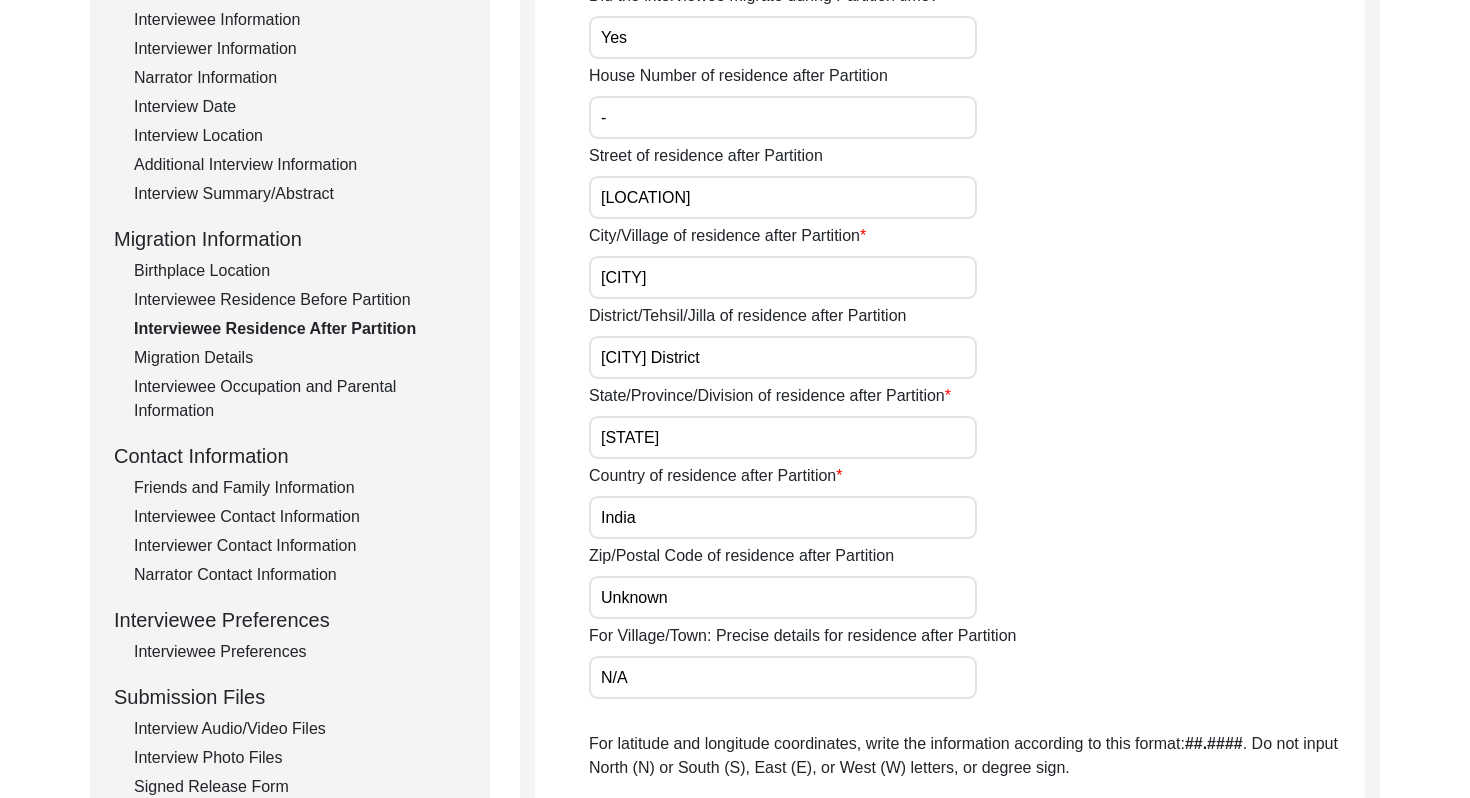 click on "Migration Details" 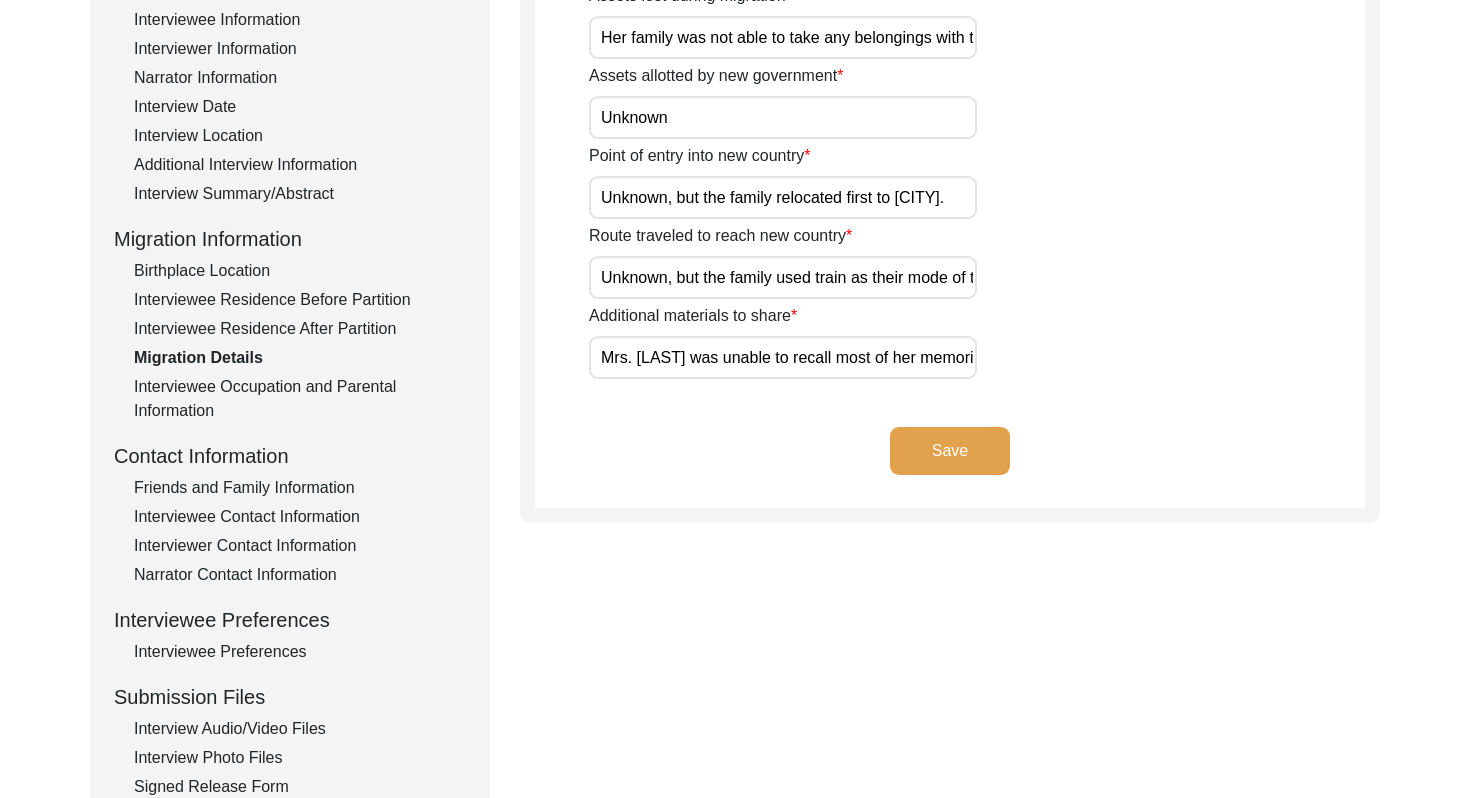 click on "Interviewee Occupation and Parental Information" 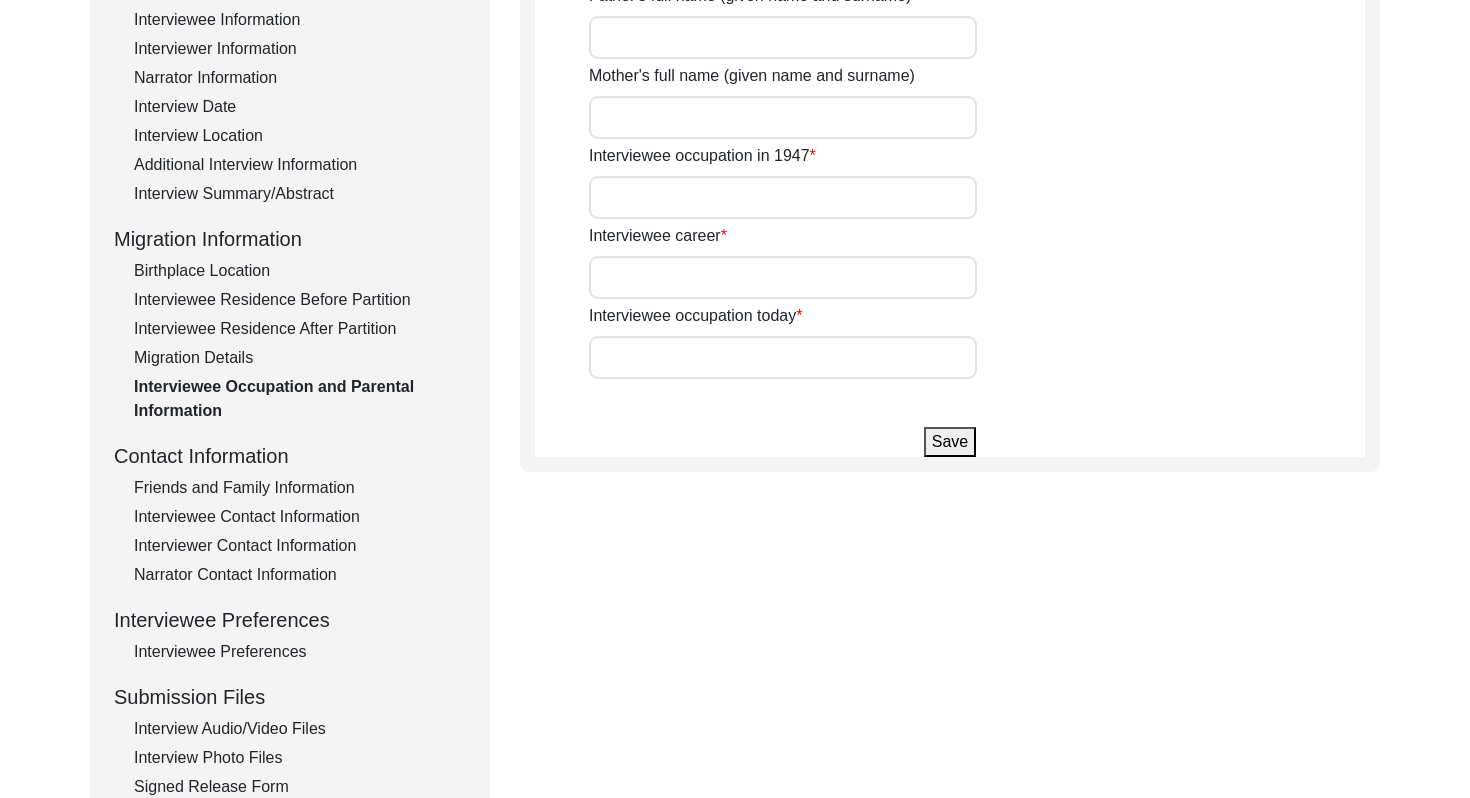 type on "[FIRST] [LAST]" 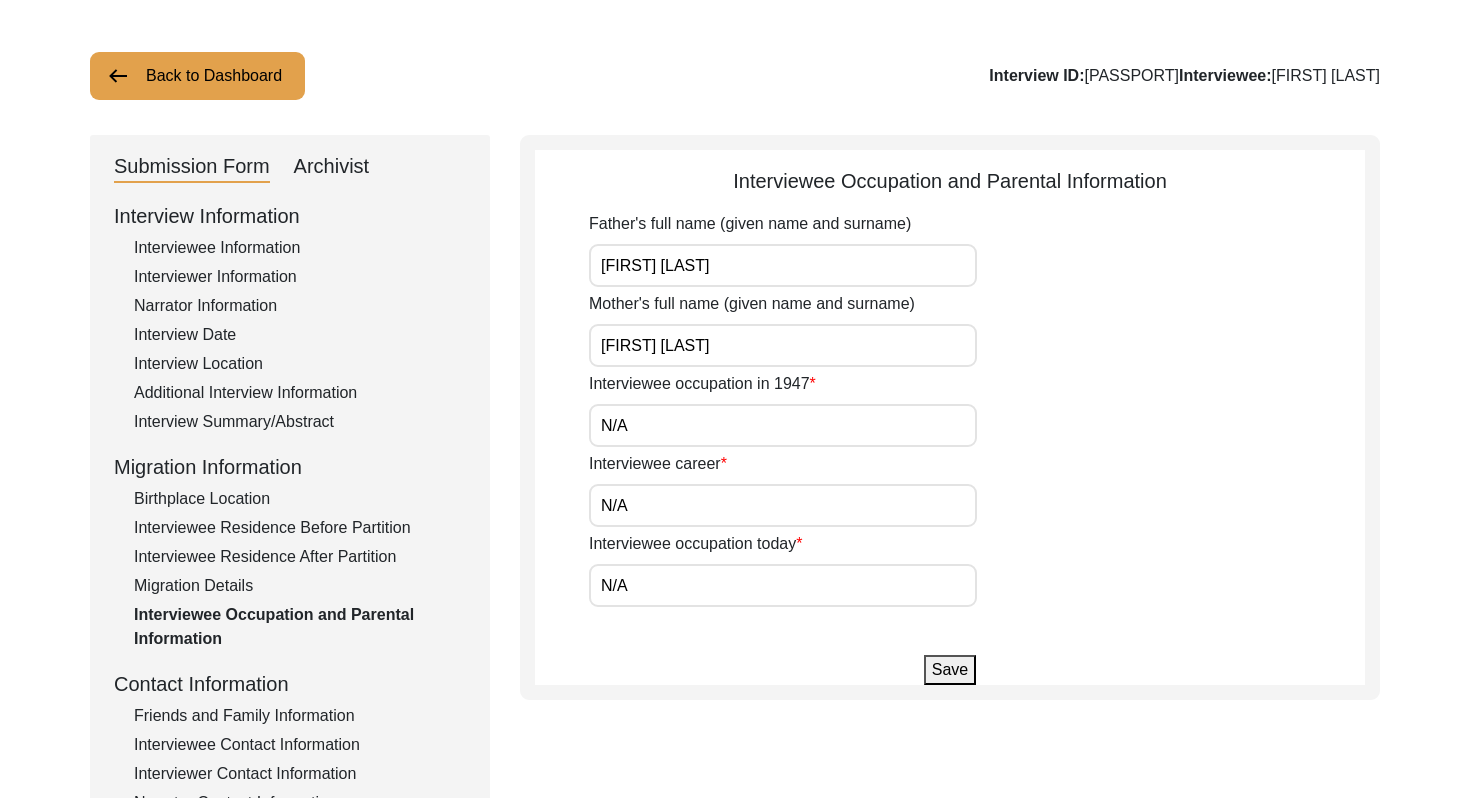 scroll, scrollTop: 0, scrollLeft: 0, axis: both 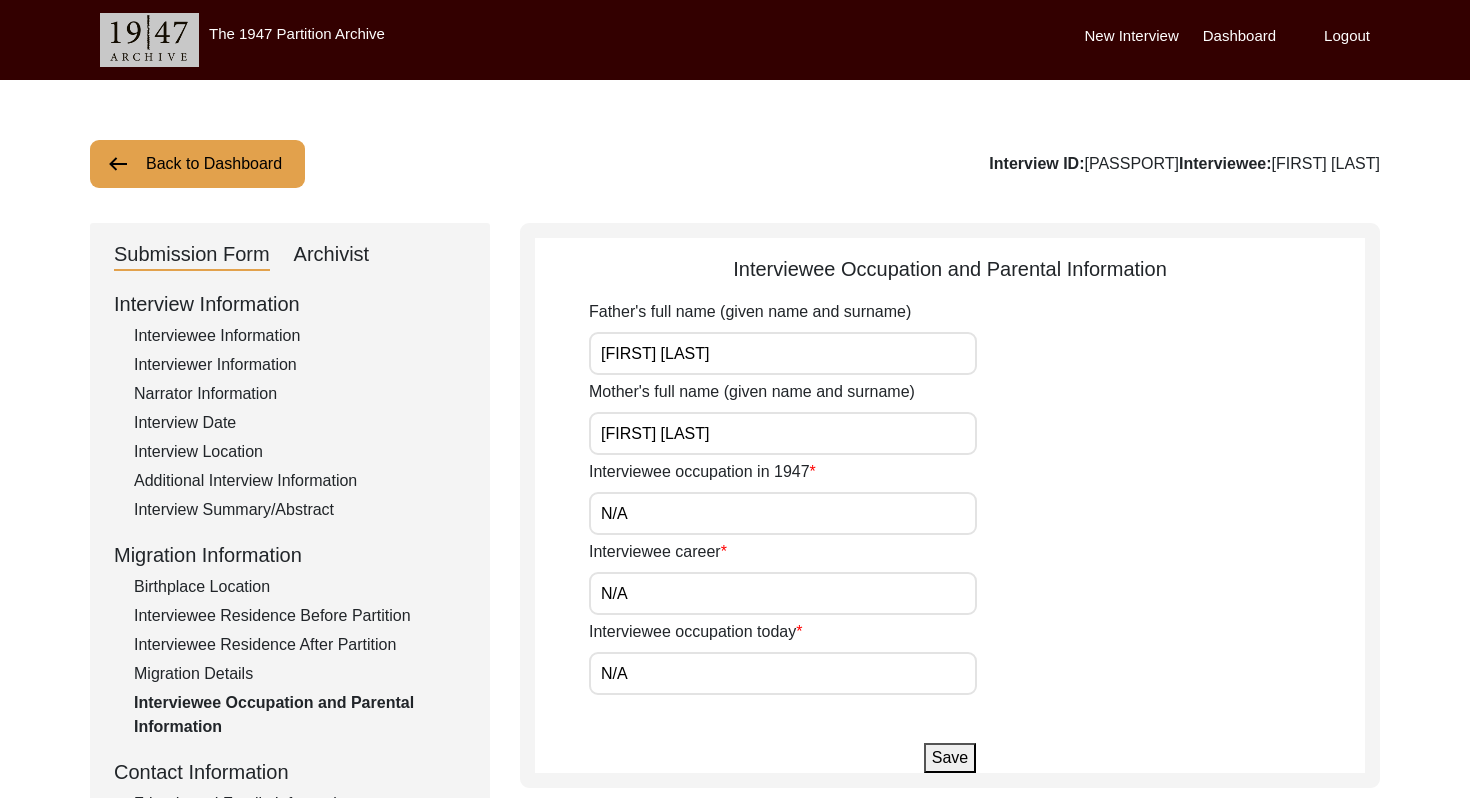 click on "Back to Dashboard" 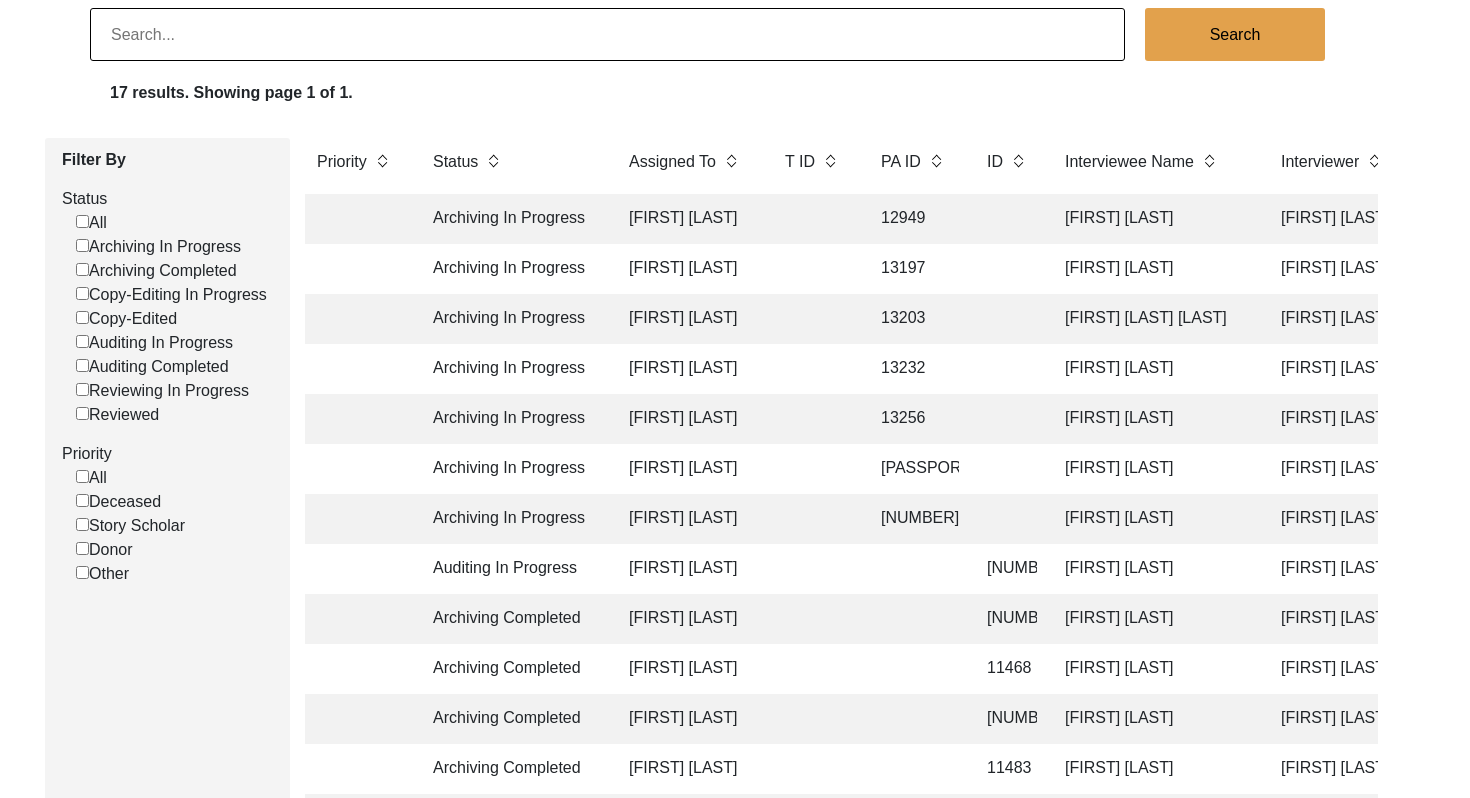 scroll, scrollTop: 158, scrollLeft: 0, axis: vertical 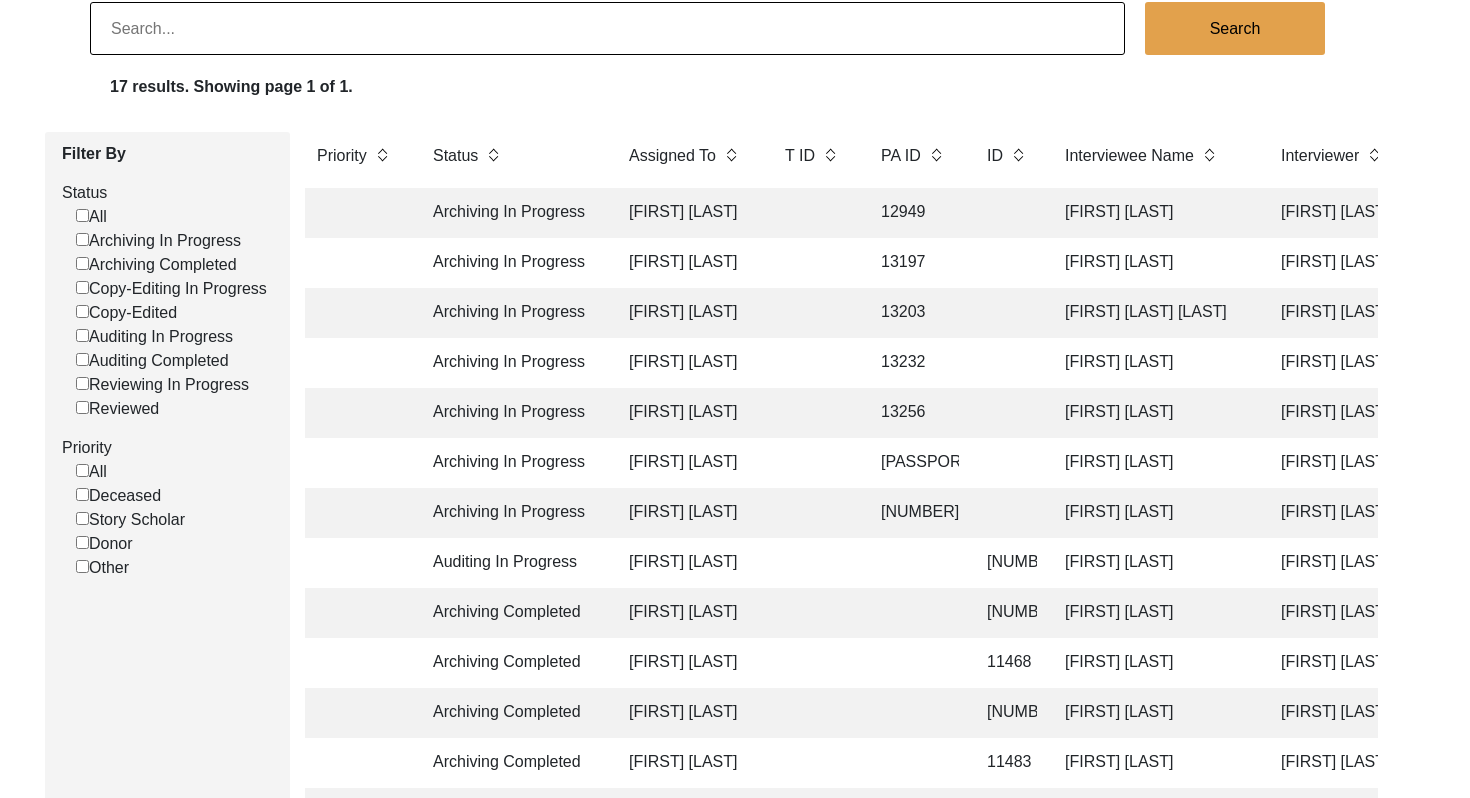click on "Archiving In Progress" 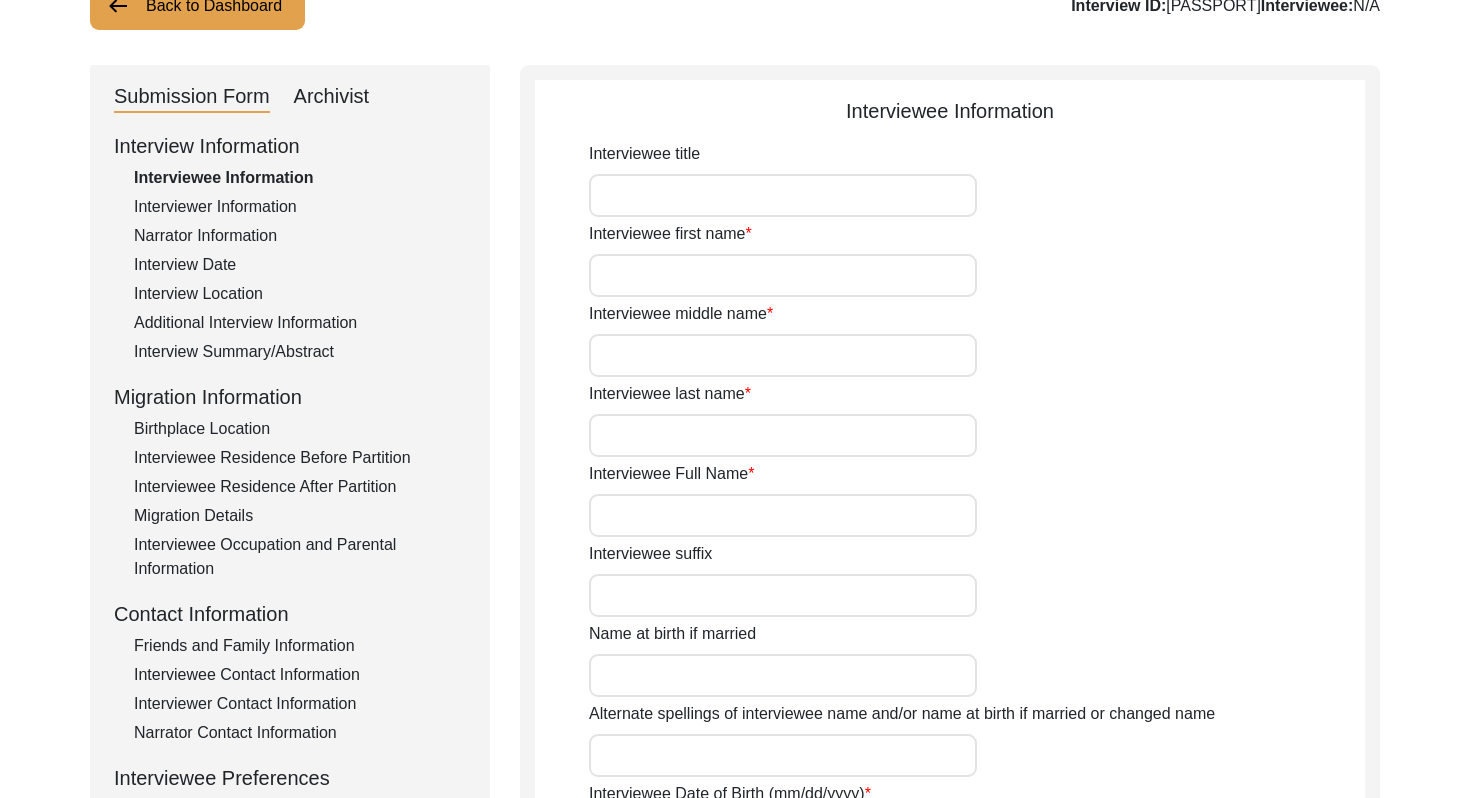 type on "Mrs." 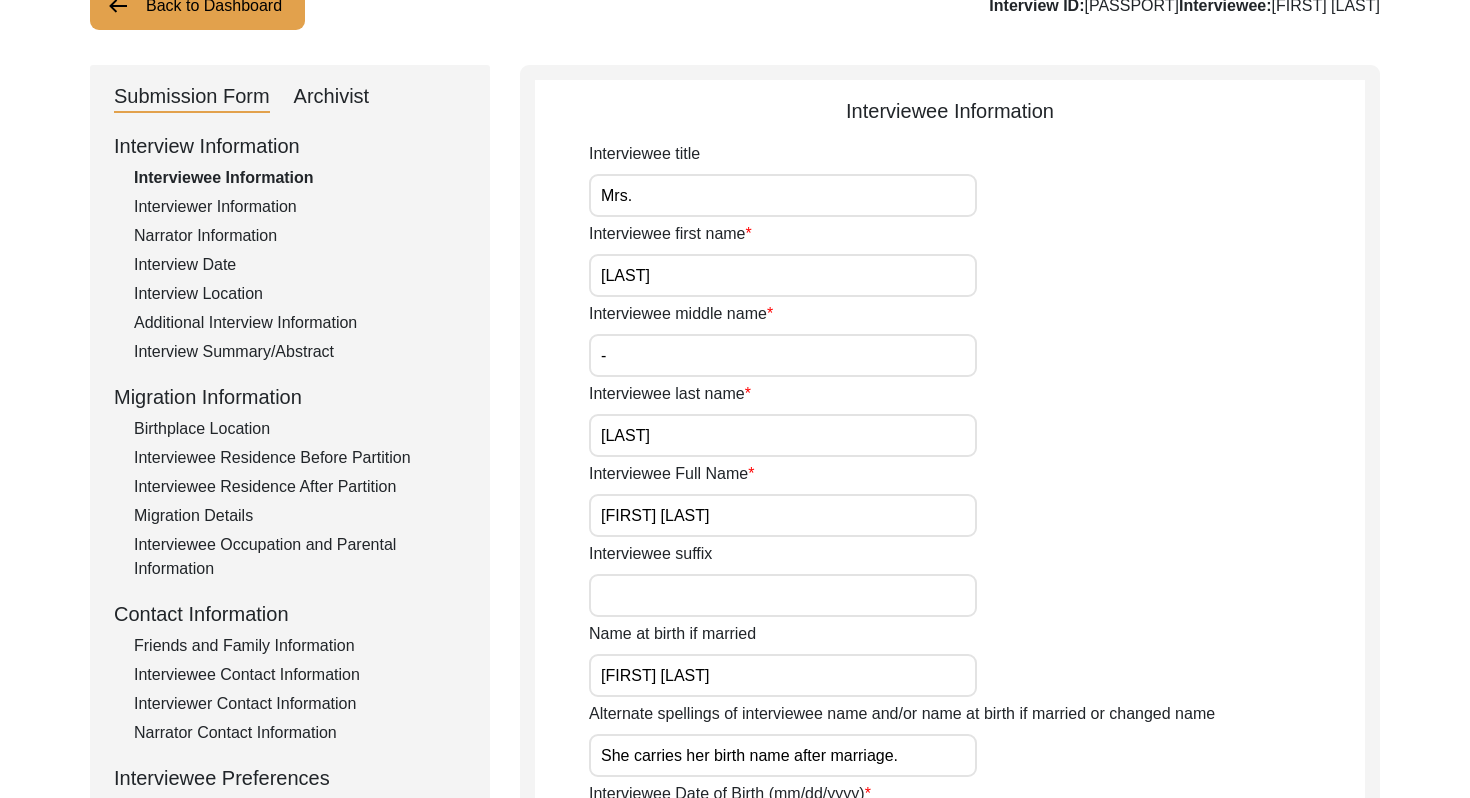 click on "Archivist" 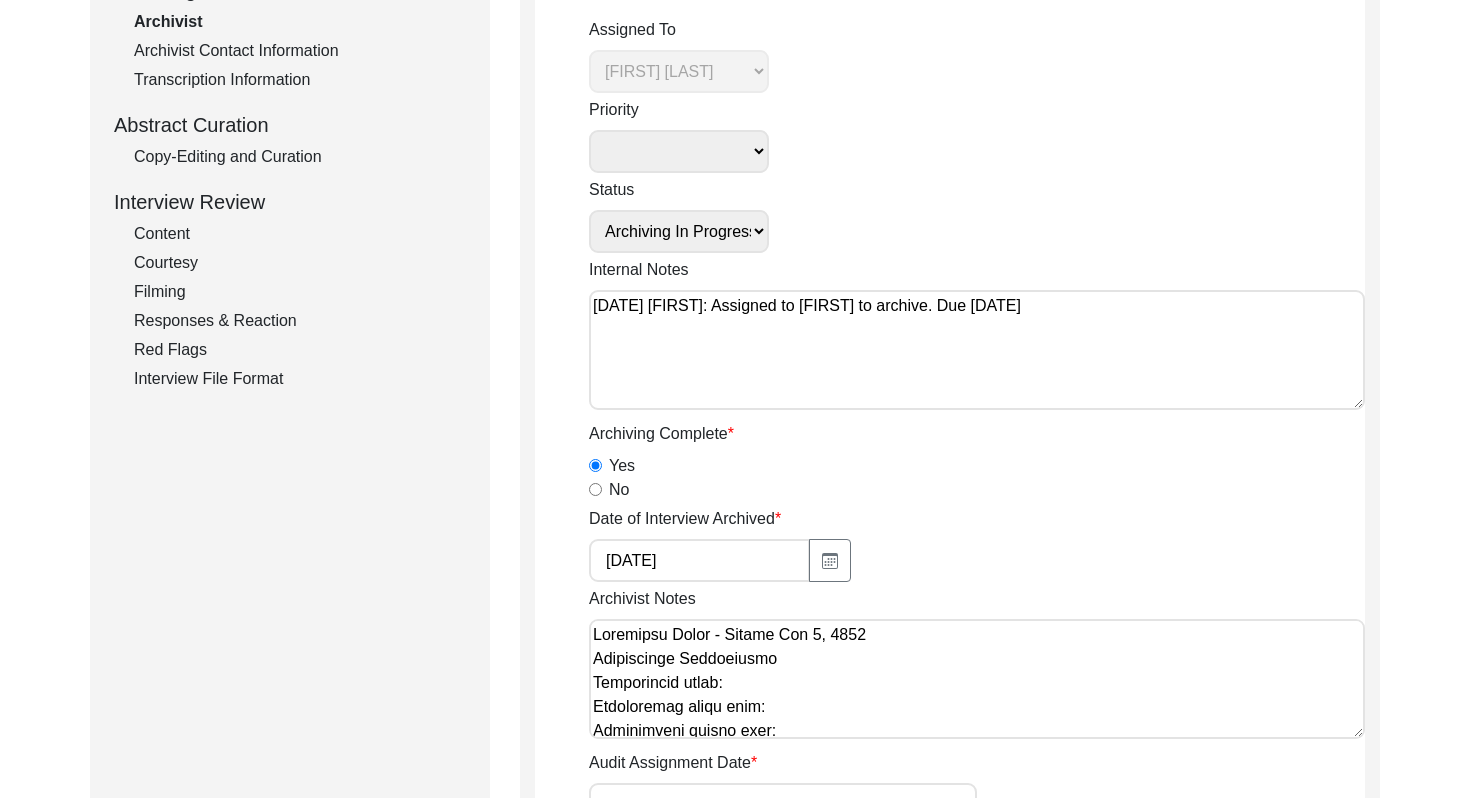 scroll, scrollTop: 0, scrollLeft: 0, axis: both 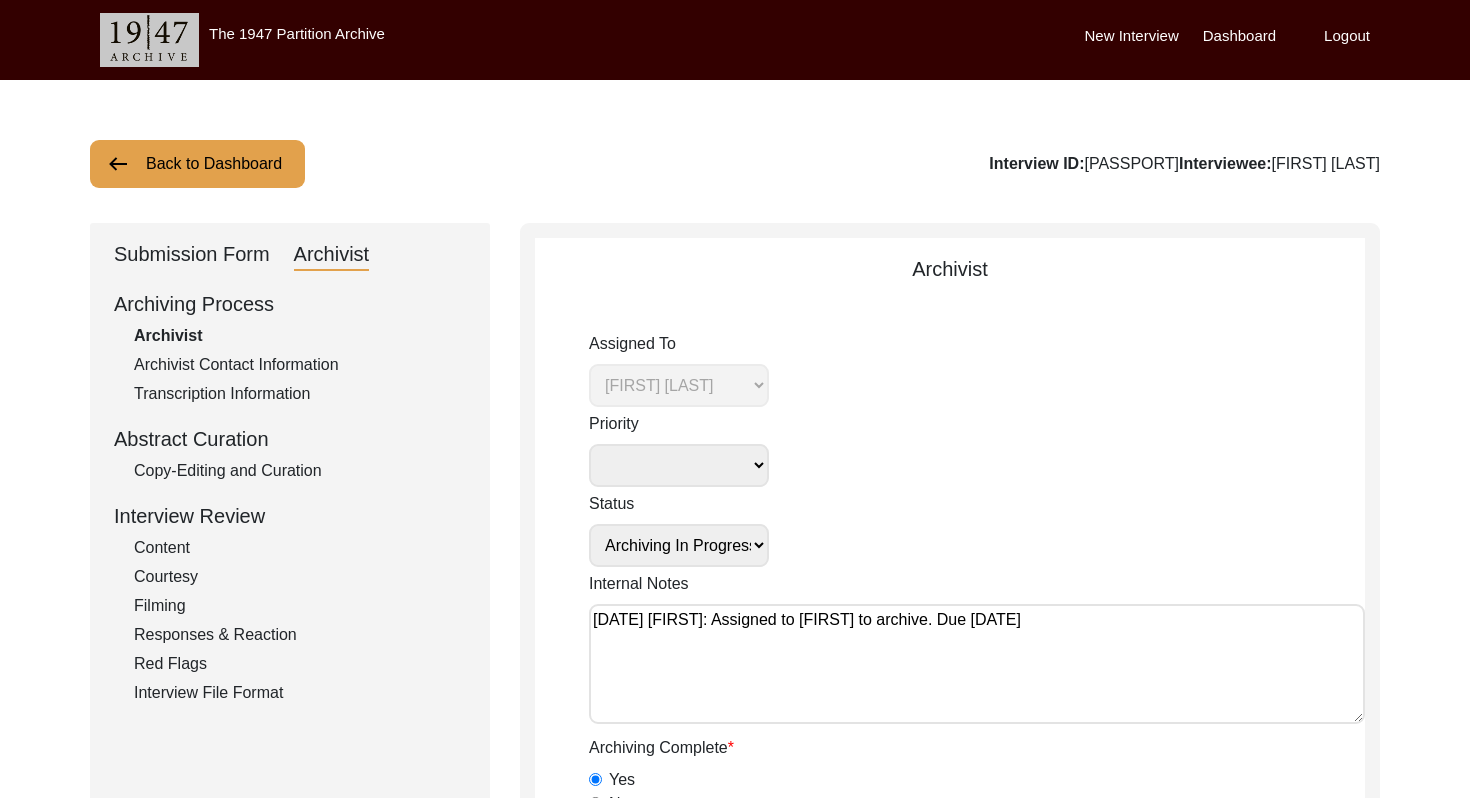 click on "Back to Dashboard" 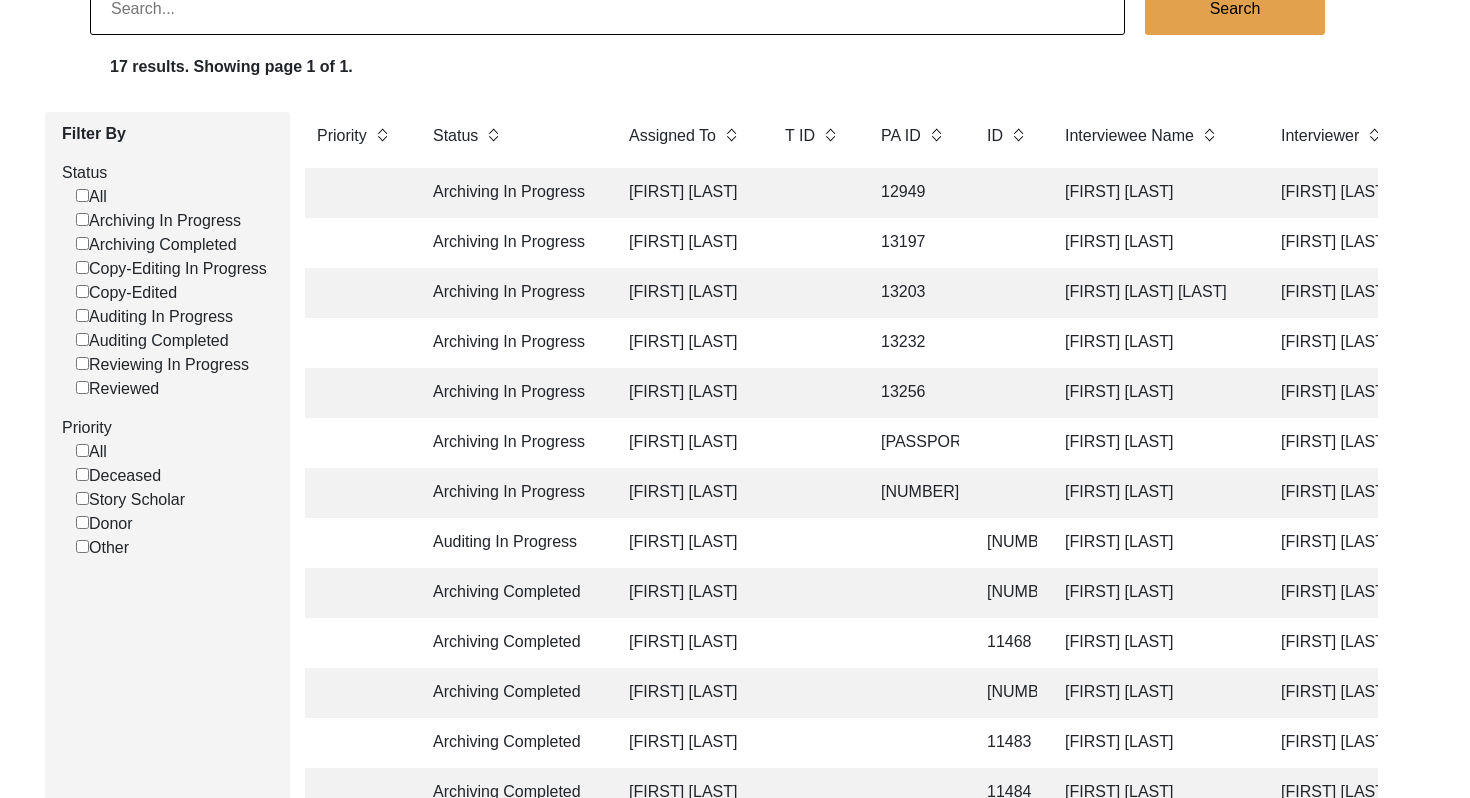 scroll, scrollTop: 179, scrollLeft: 0, axis: vertical 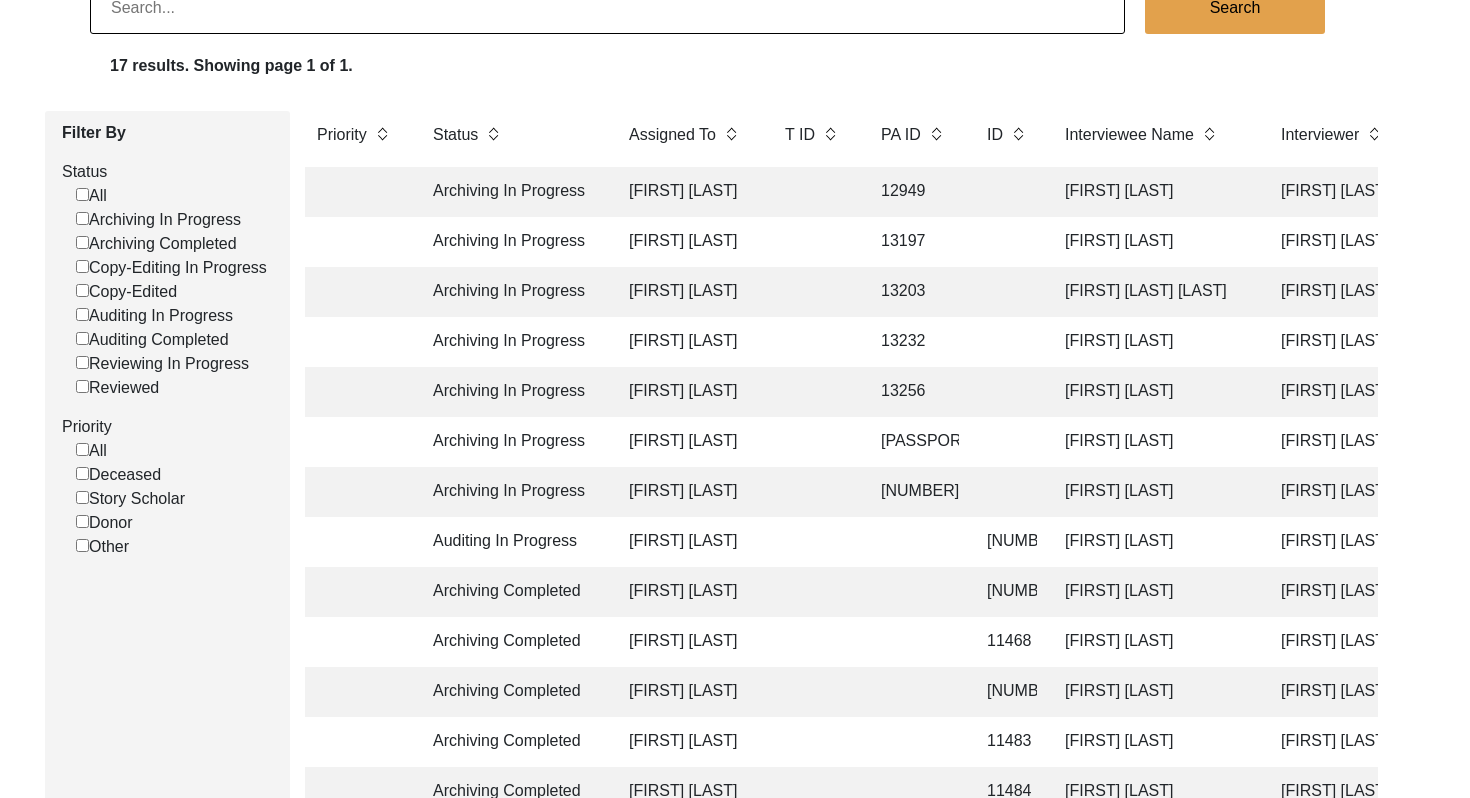 click on "Archiving In Progress" 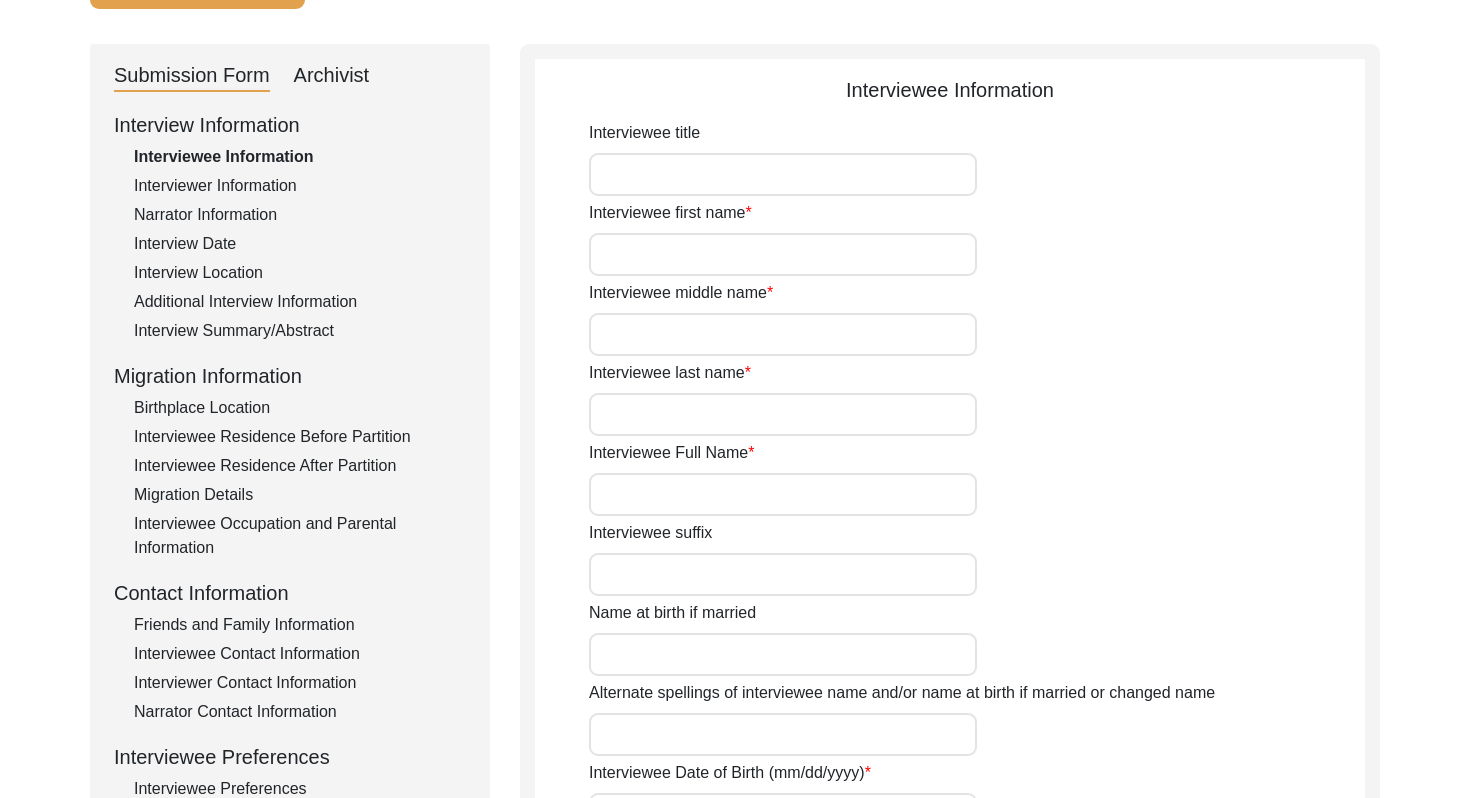 type on "Mrs." 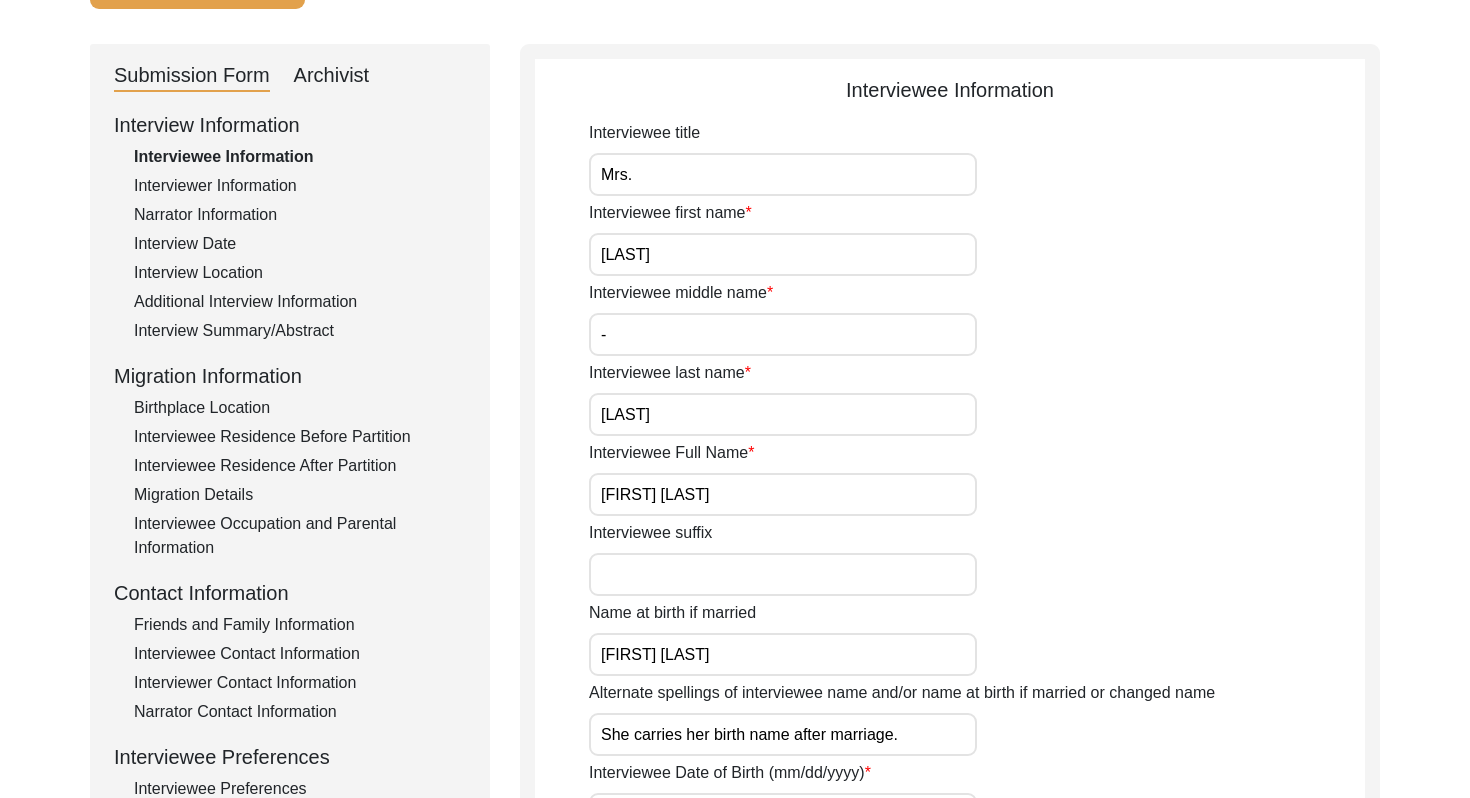 click on "Archivist" 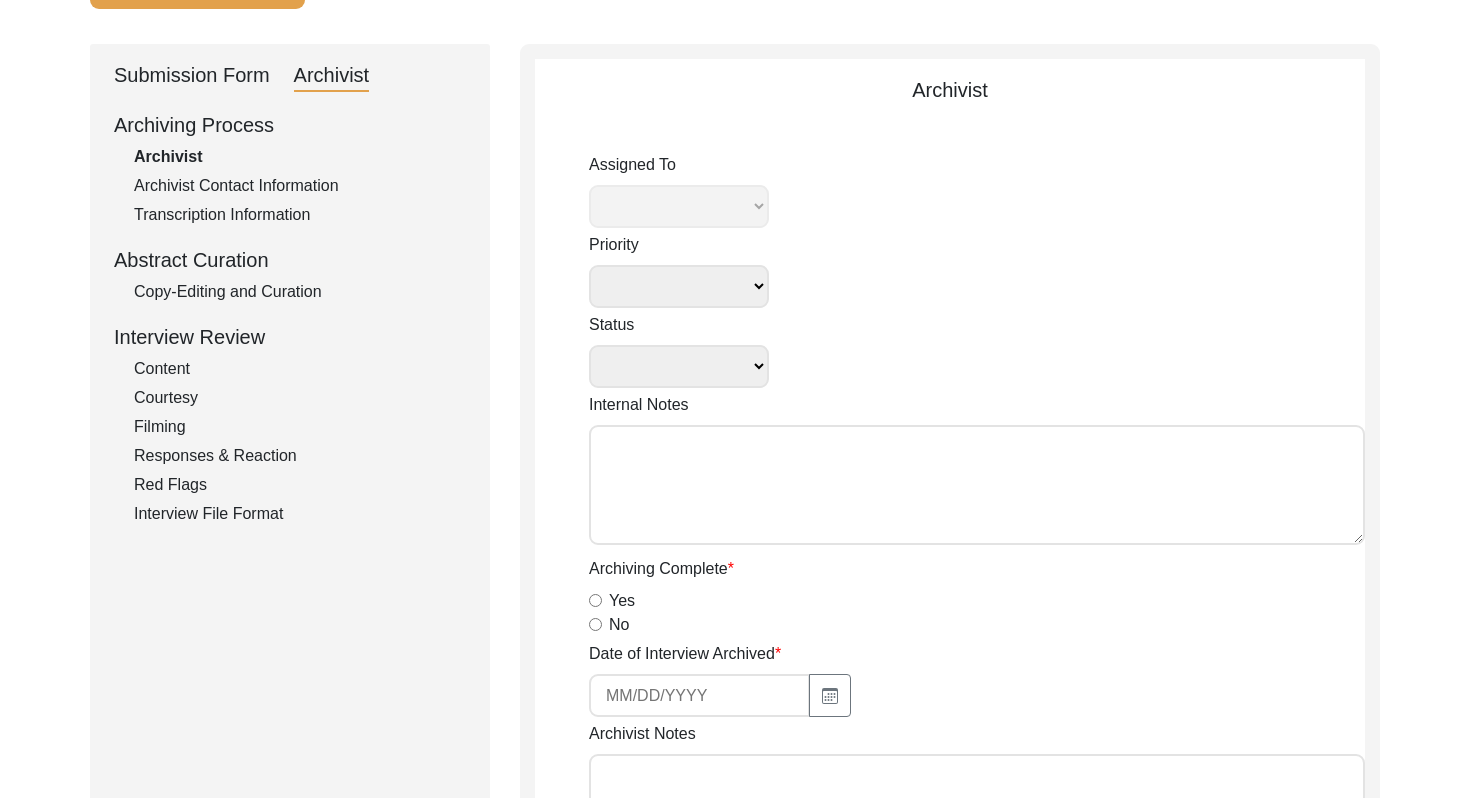 select 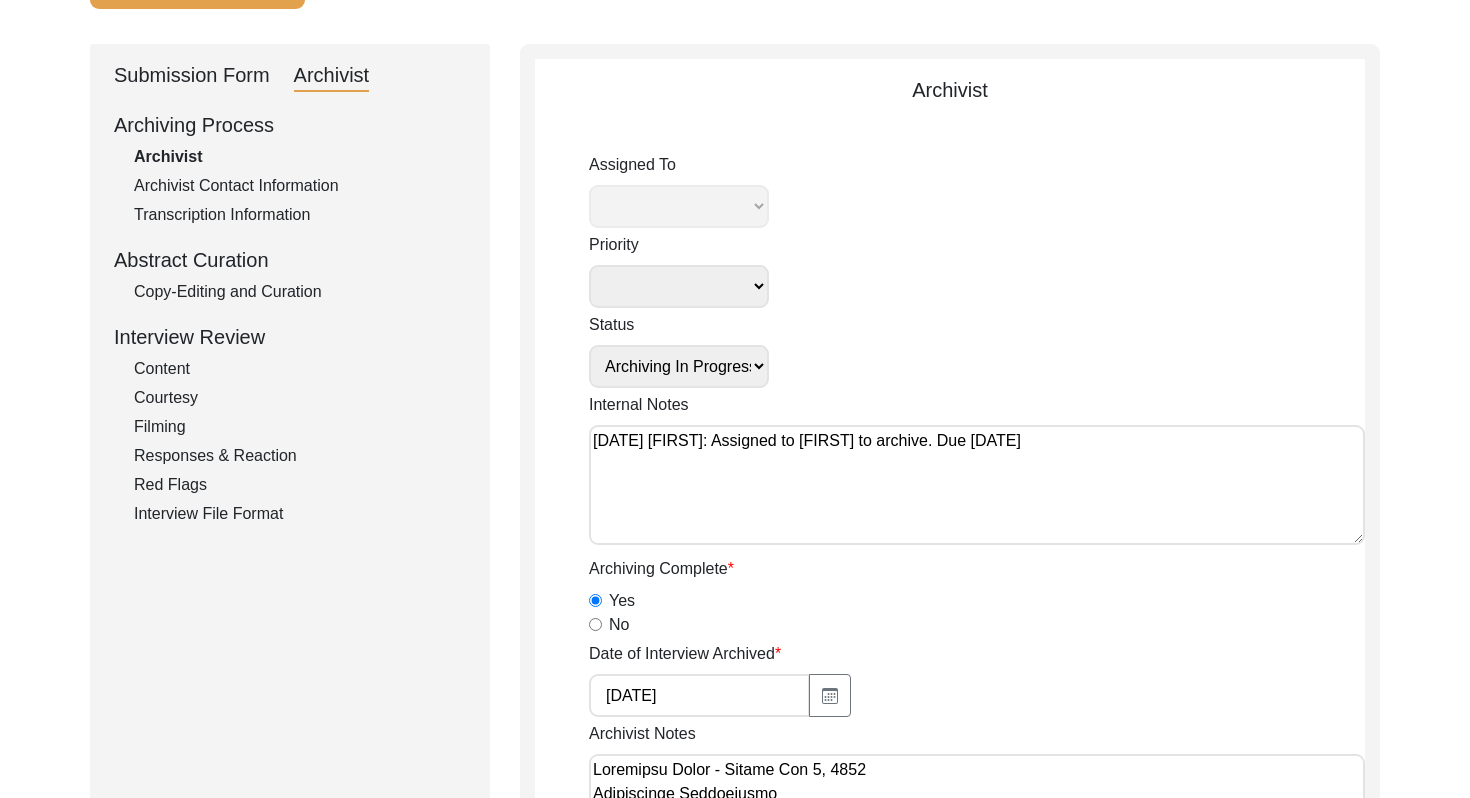 select on "508" 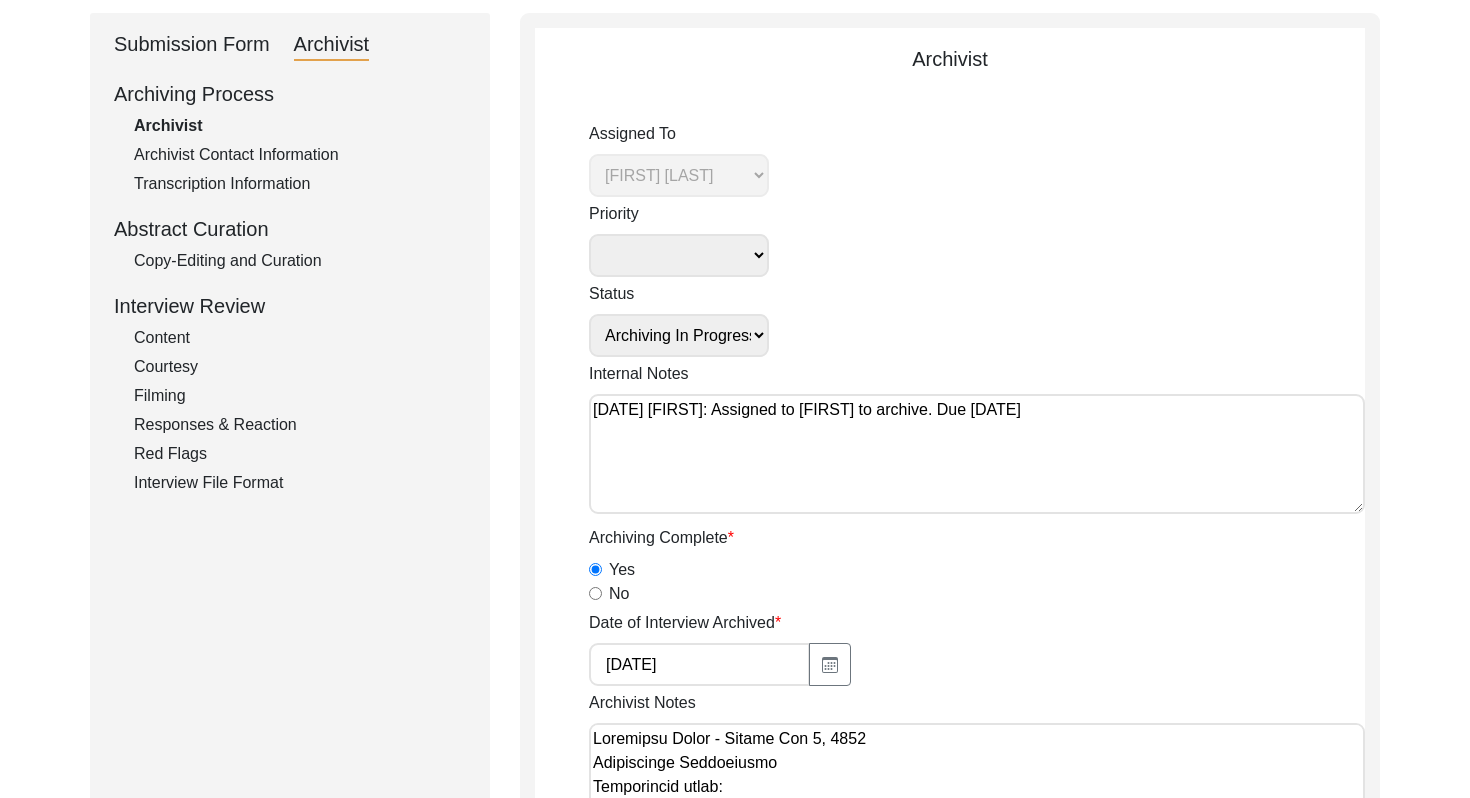scroll, scrollTop: 62, scrollLeft: 0, axis: vertical 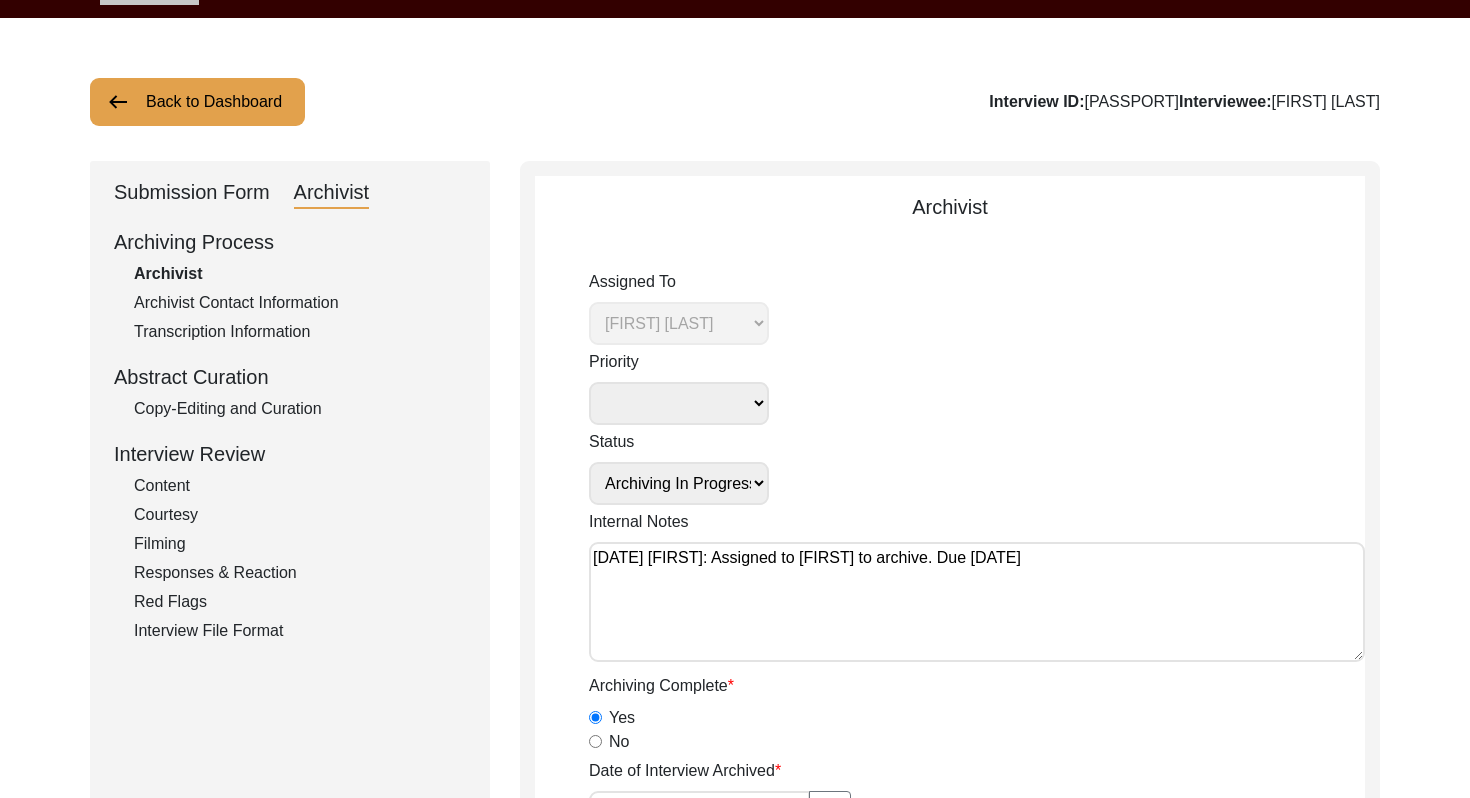 click on "Back to Dashboard" 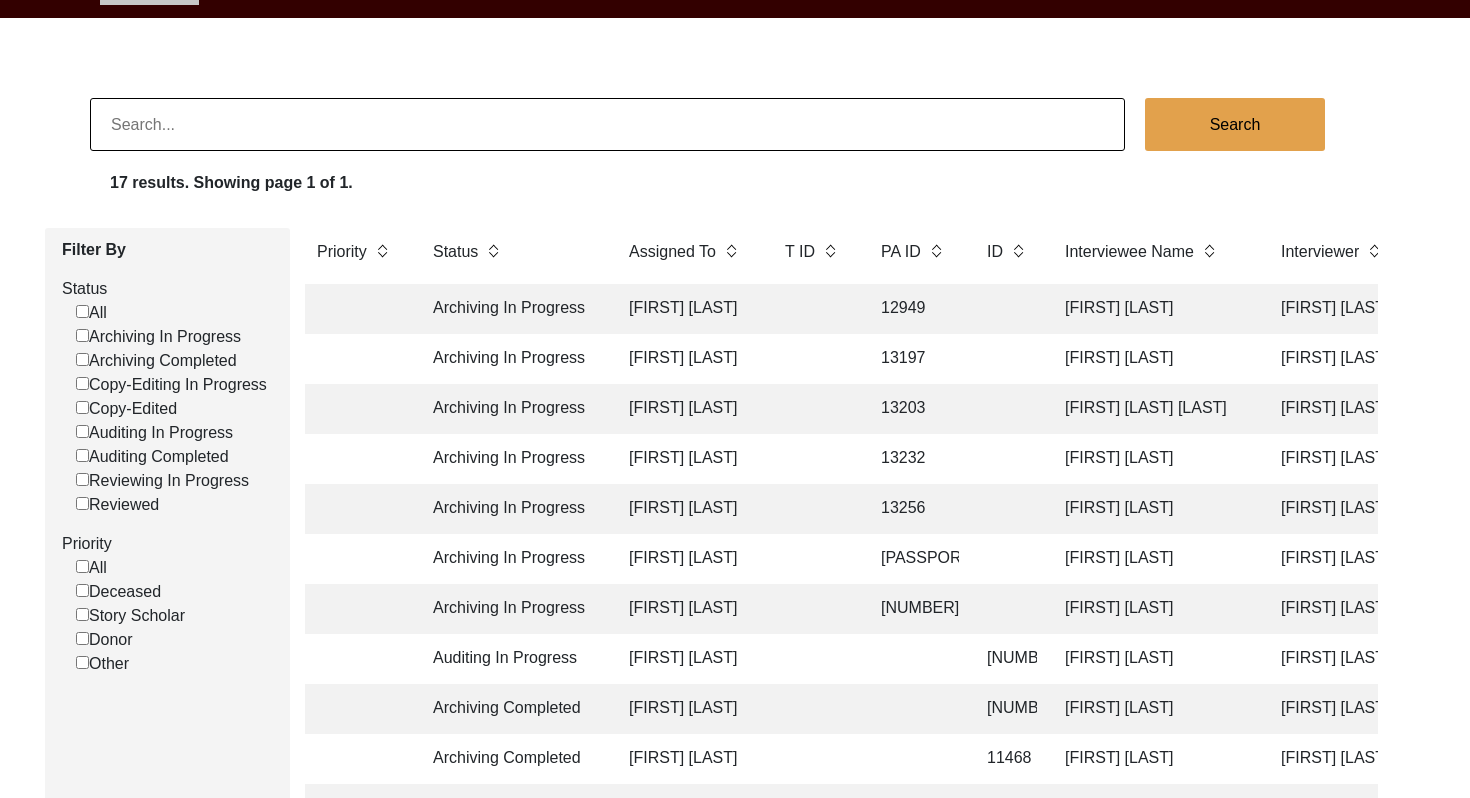 click on "Archiving In Progress" 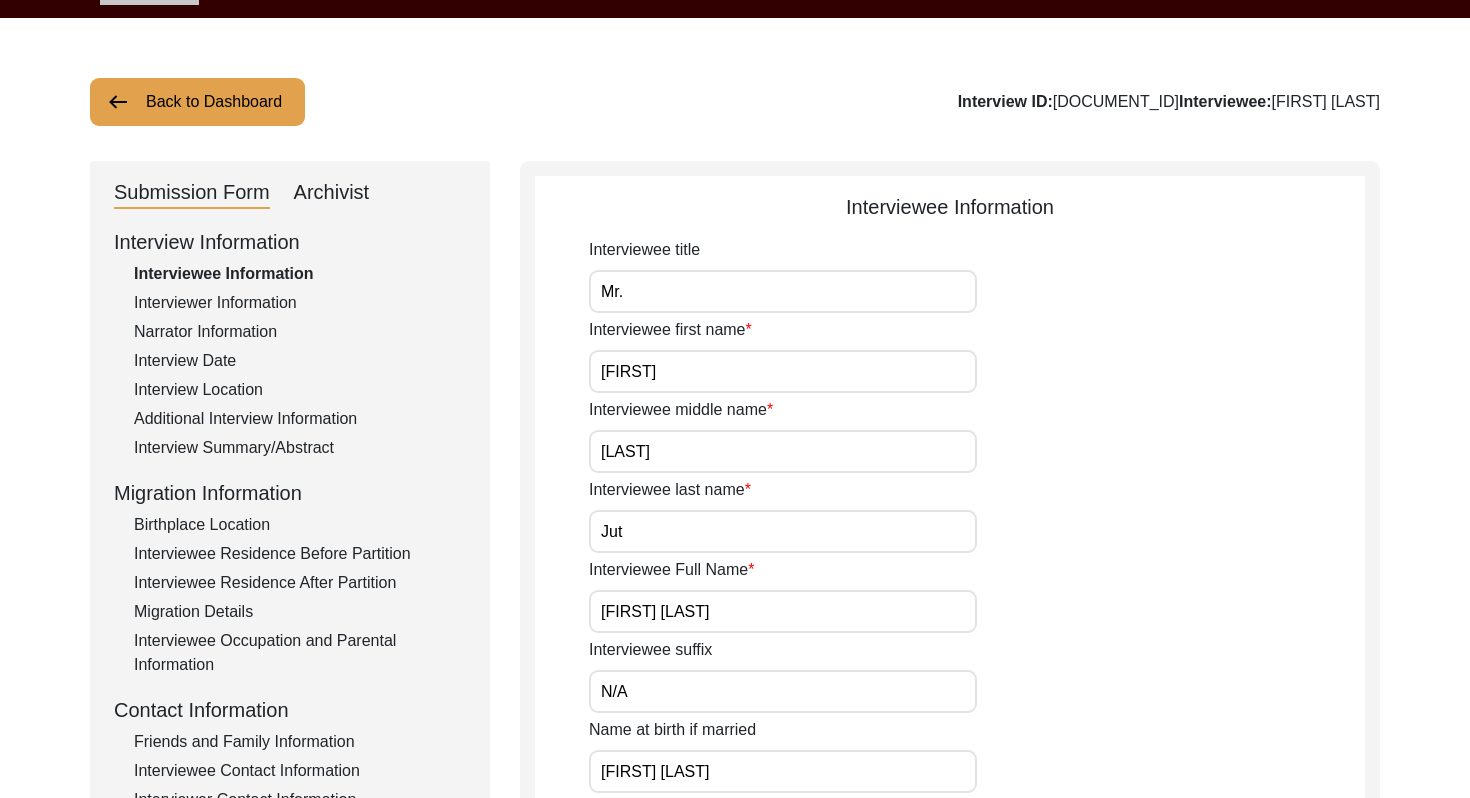 click on "Submission Form   Archivist" 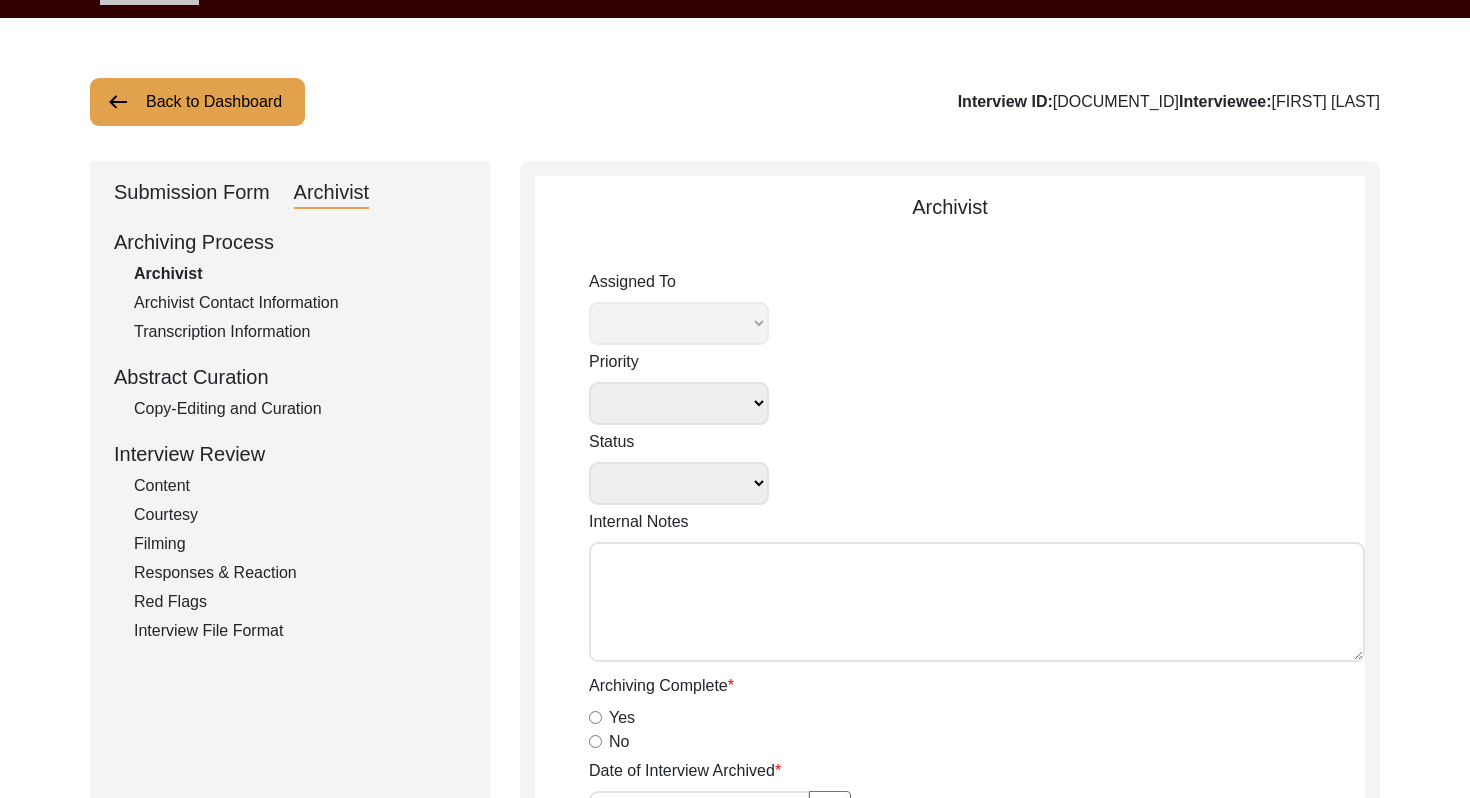 select 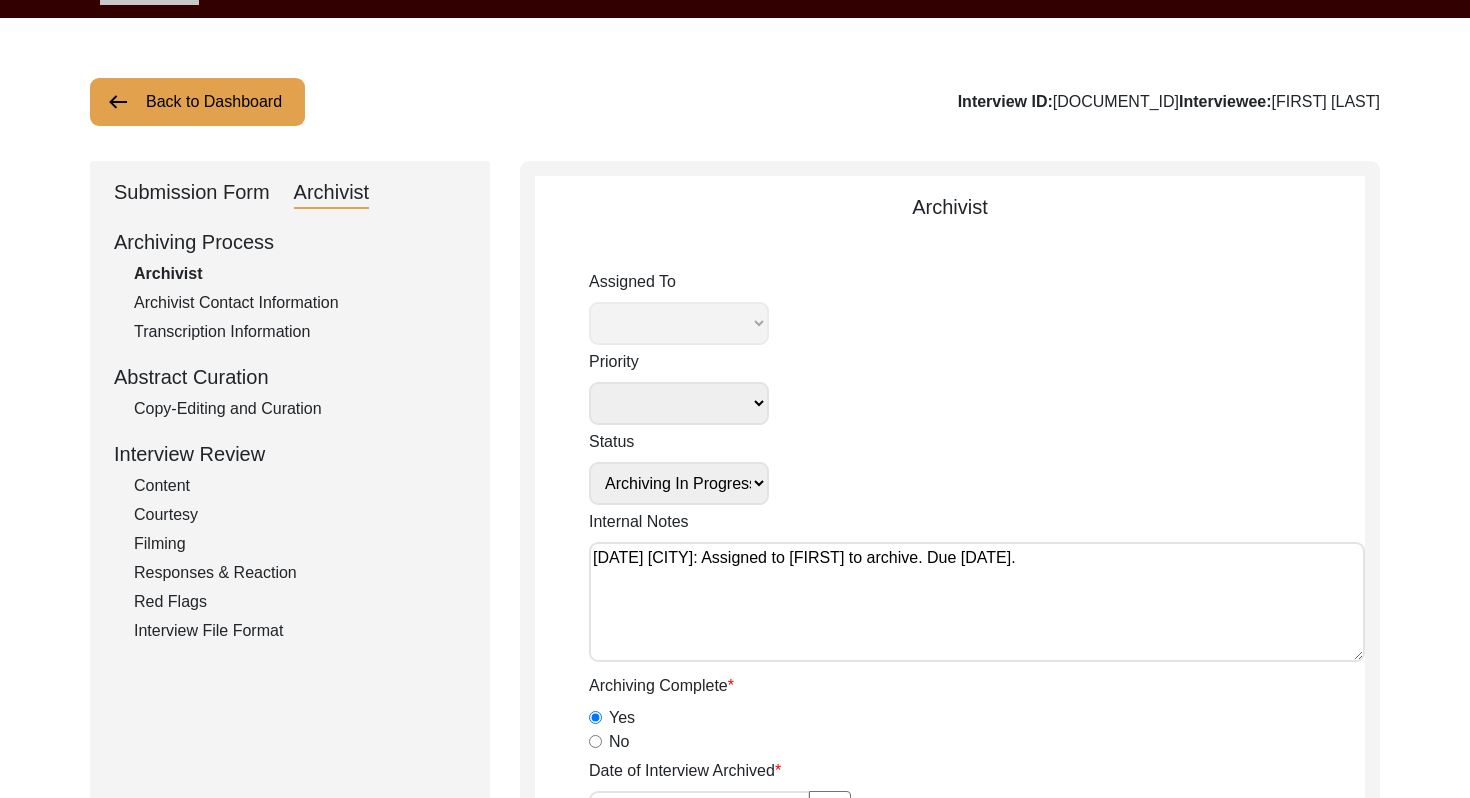 select on "508" 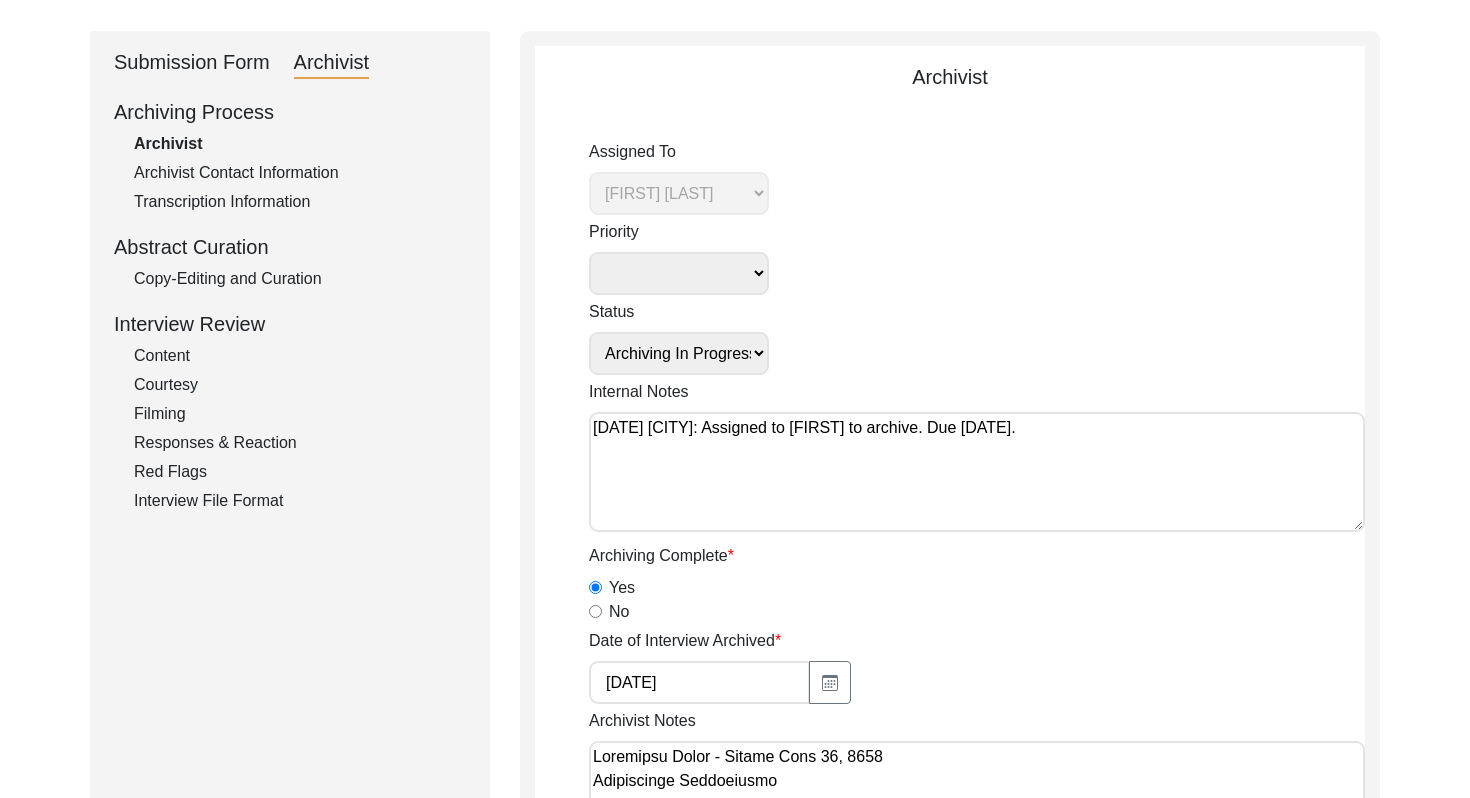 scroll, scrollTop: 79, scrollLeft: 0, axis: vertical 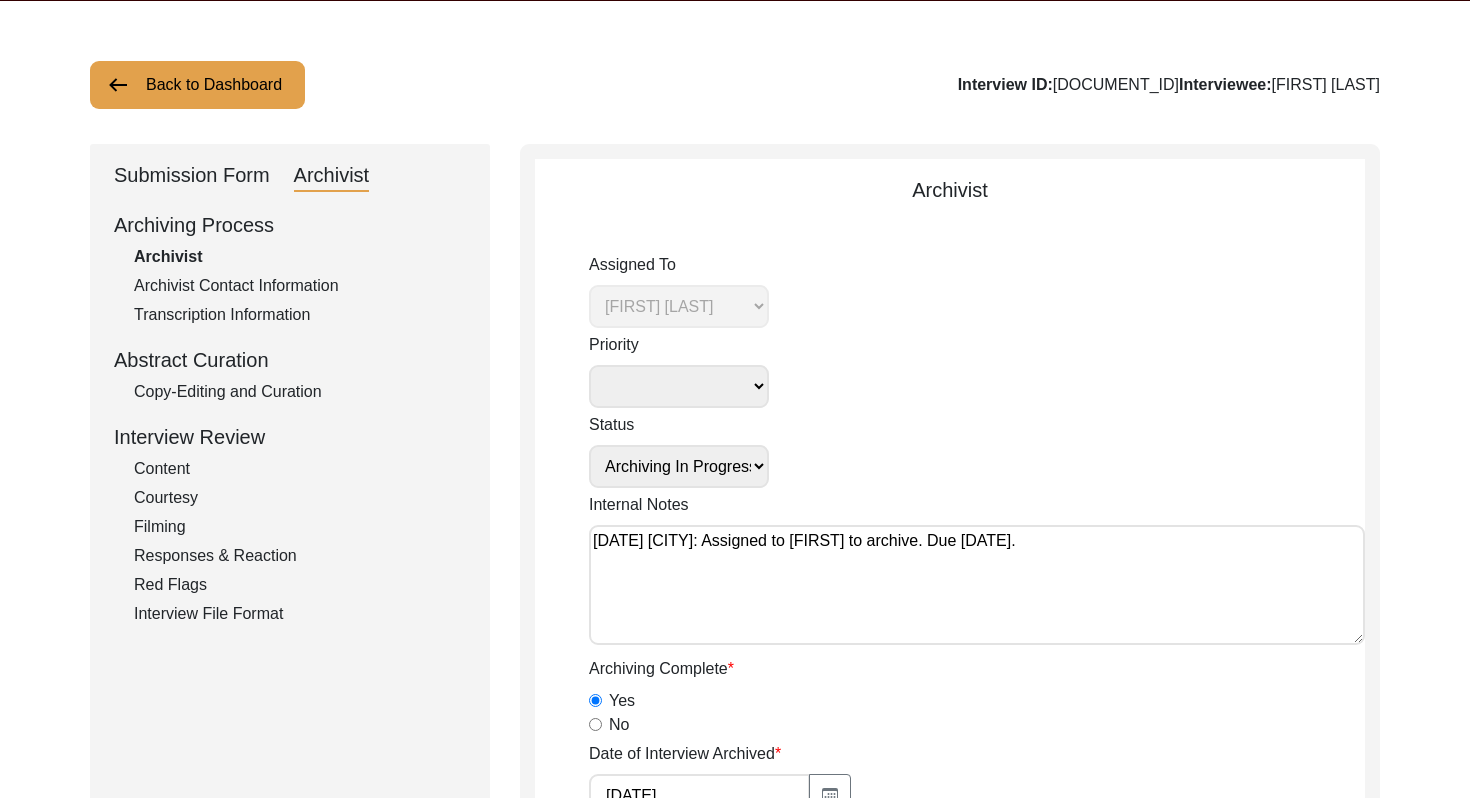 click on "Back to Dashboard" 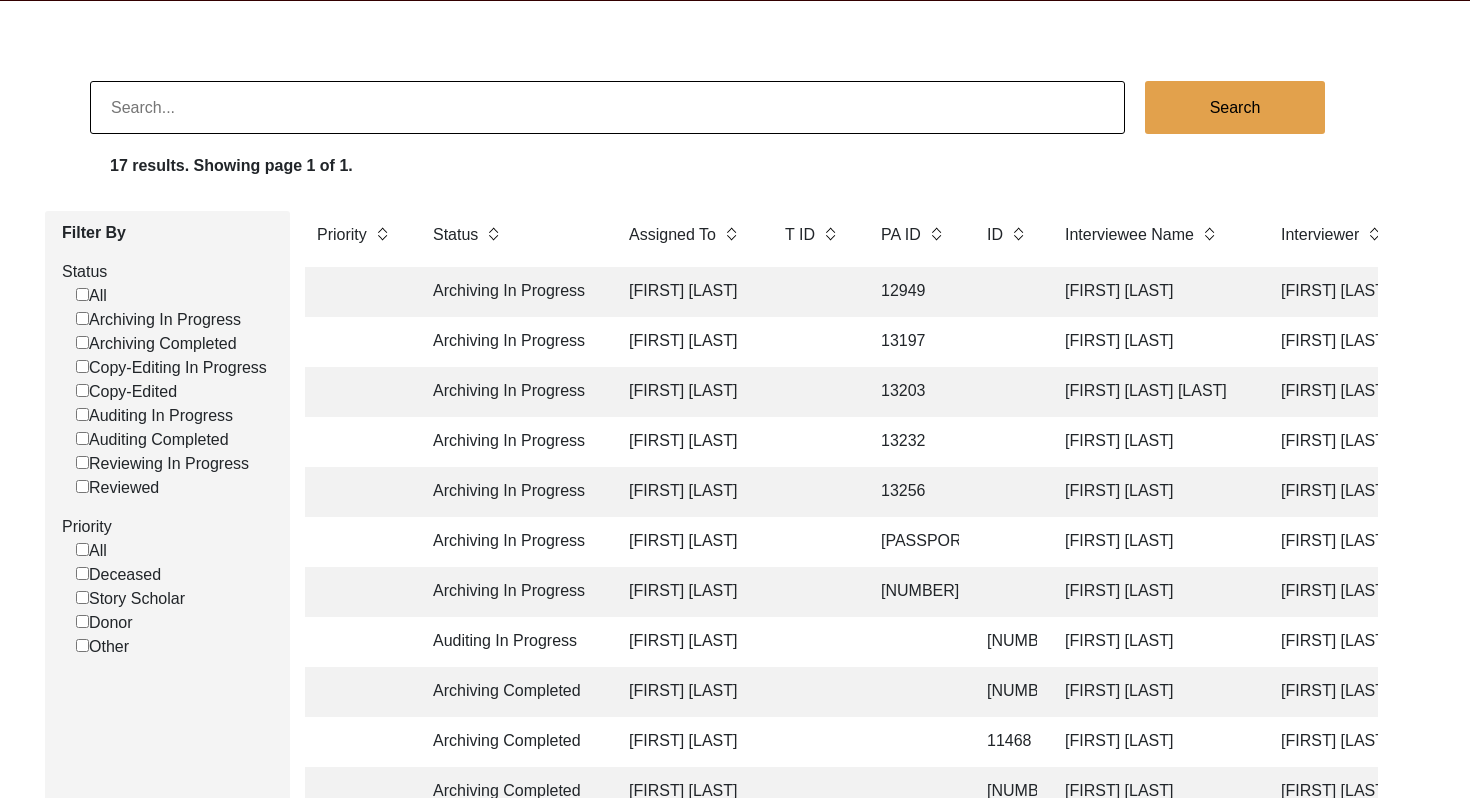 click on "[FIRST] [LAST]" 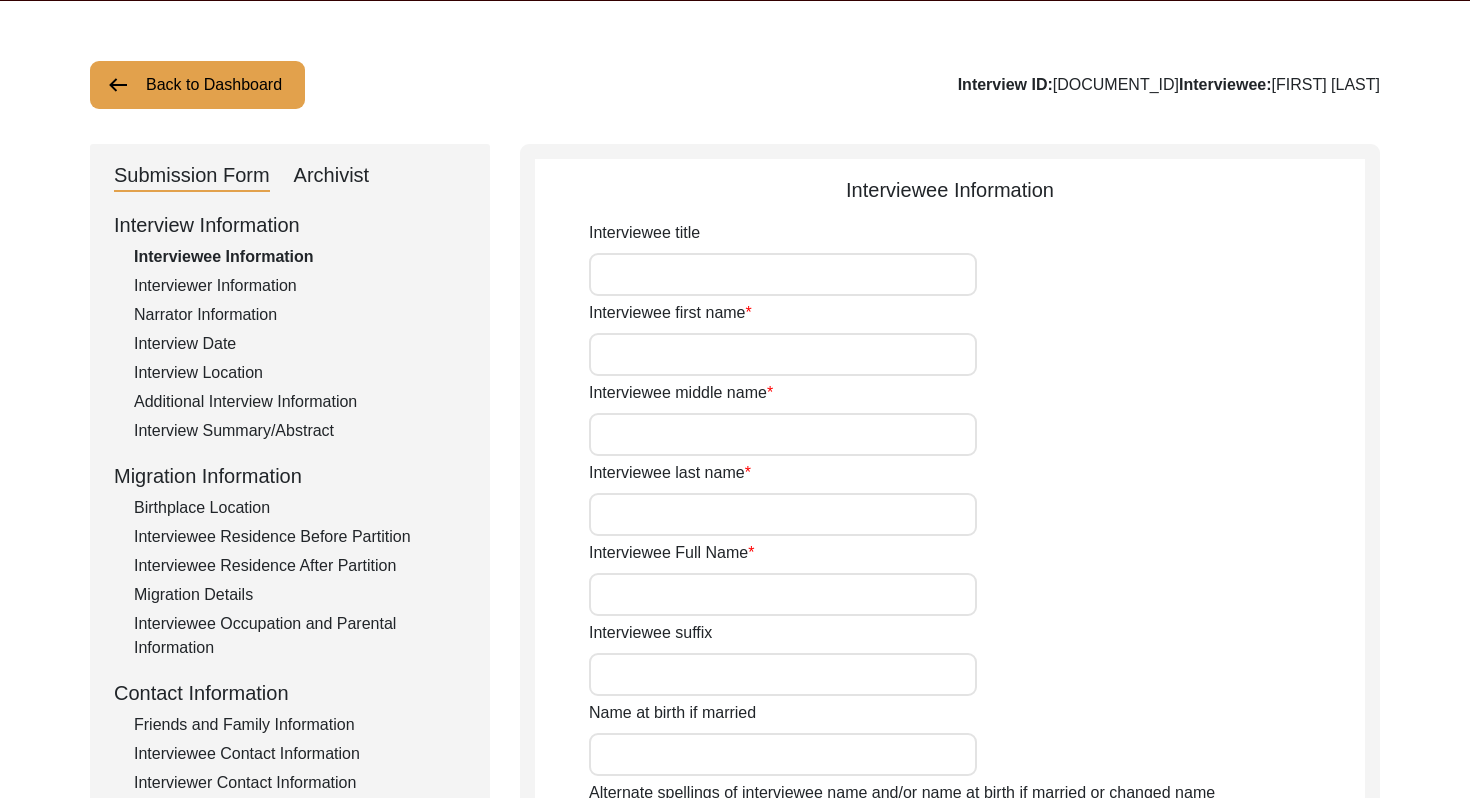 type on "Ms." 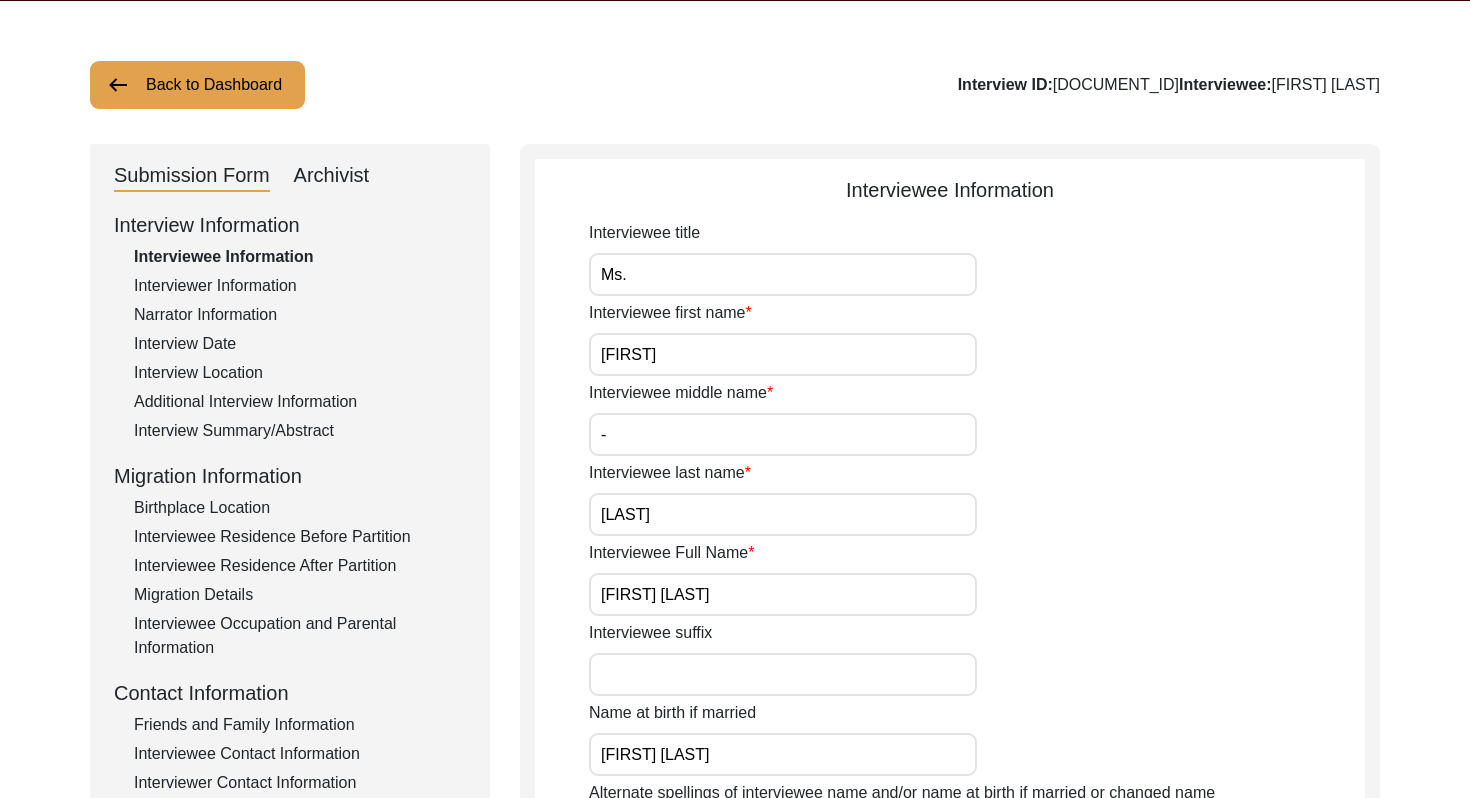 click on "Archivist" 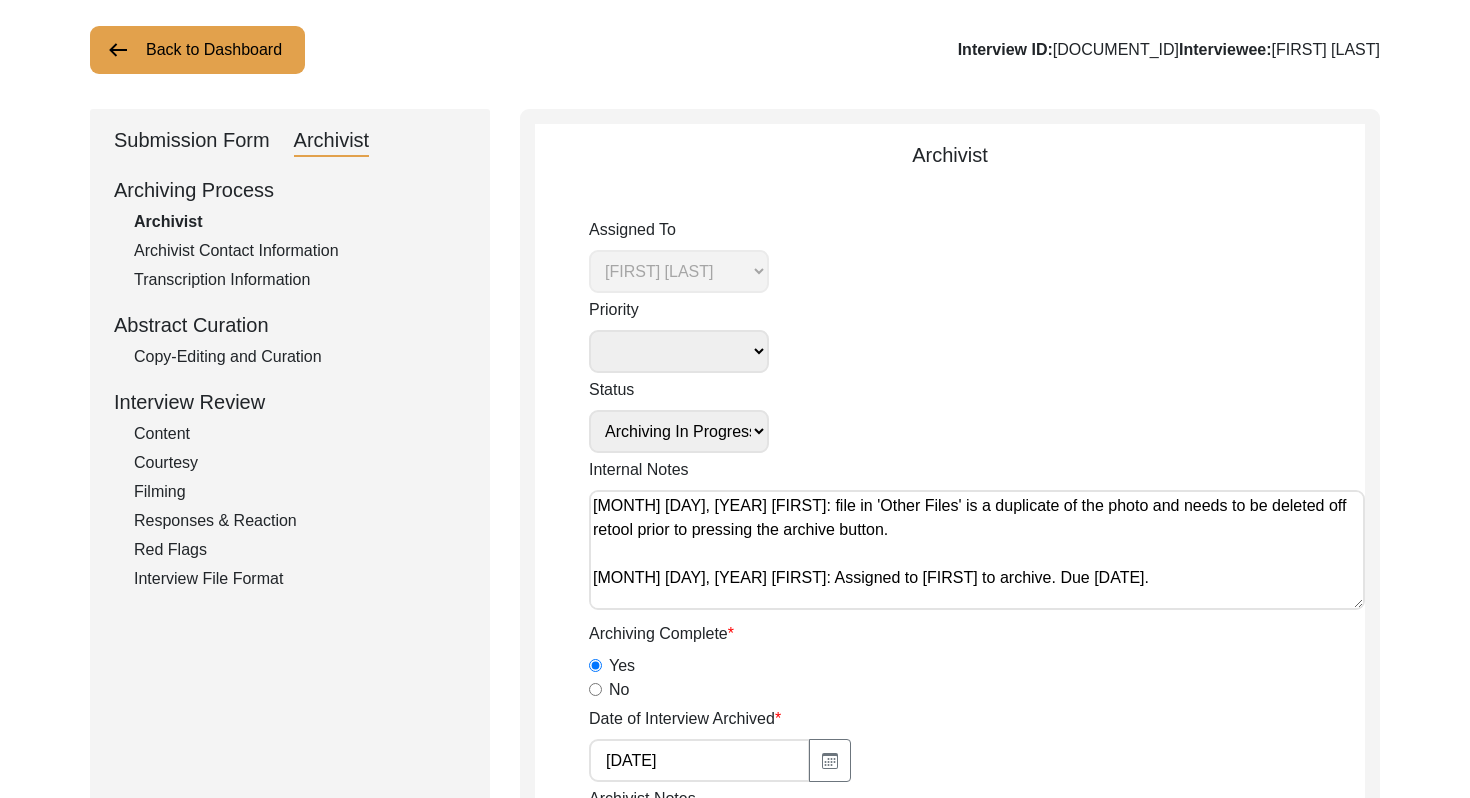 scroll, scrollTop: 4, scrollLeft: 0, axis: vertical 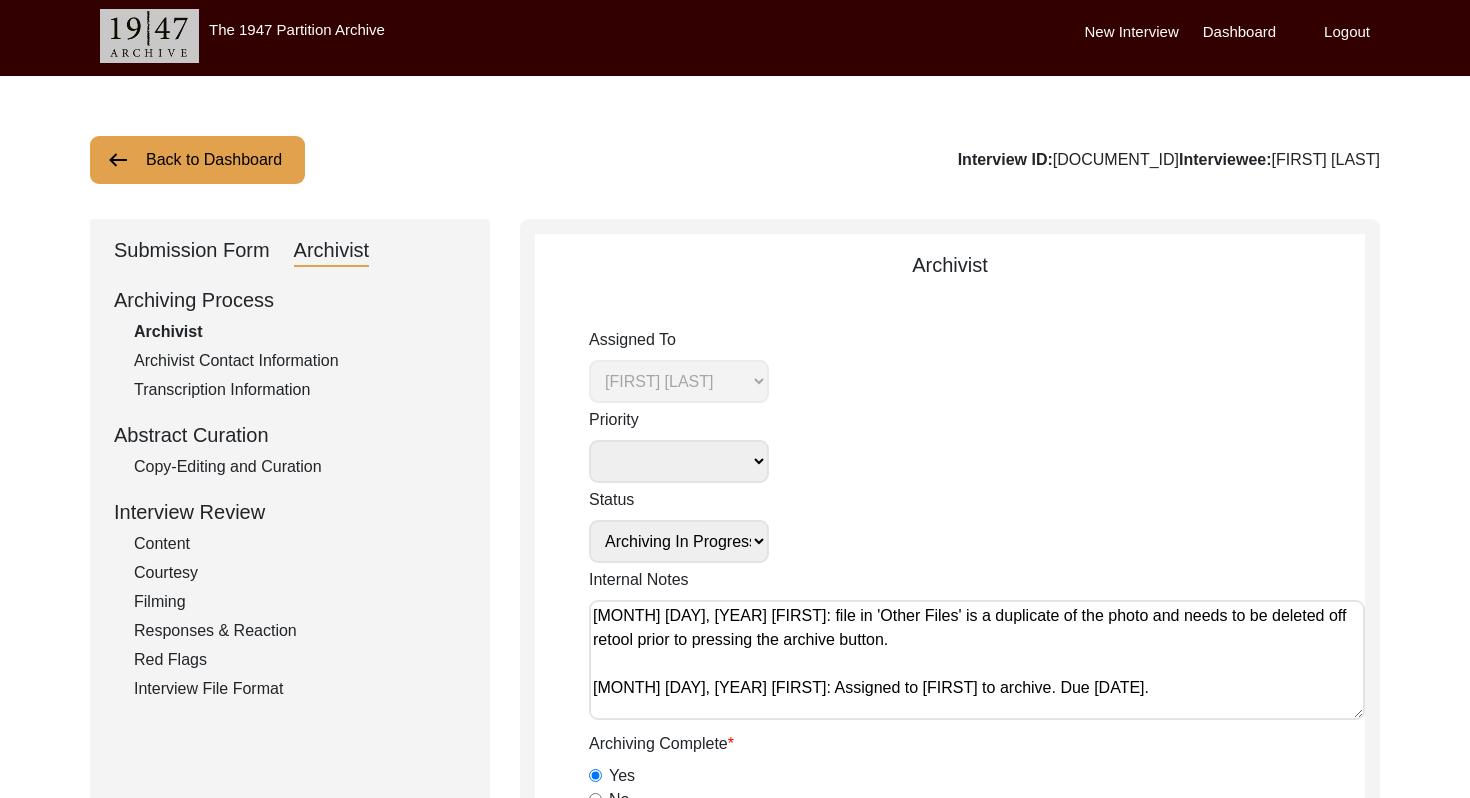 click on "Back to Dashboard" 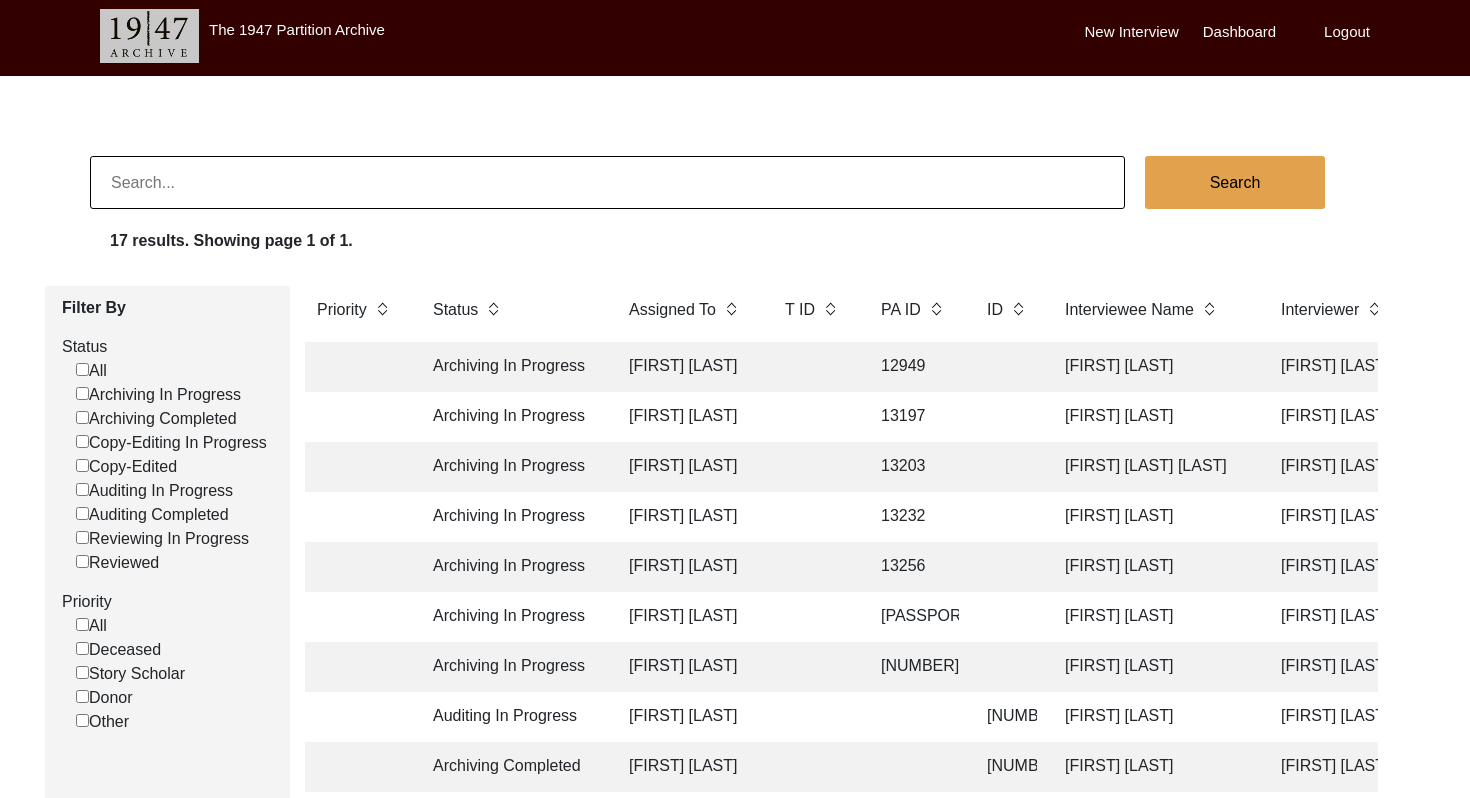 click on "[FIRST] [LAST]" 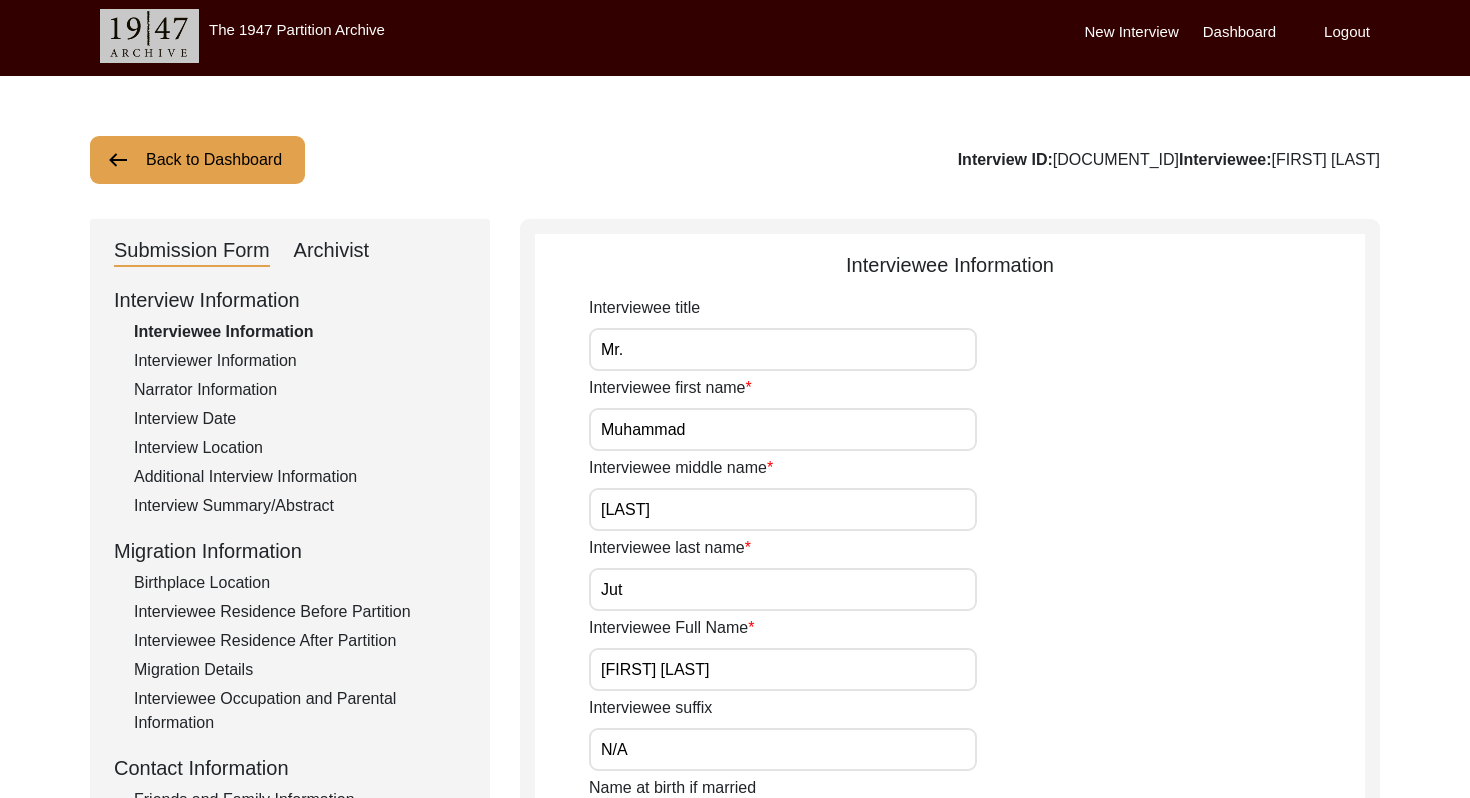 click on "Archivist" 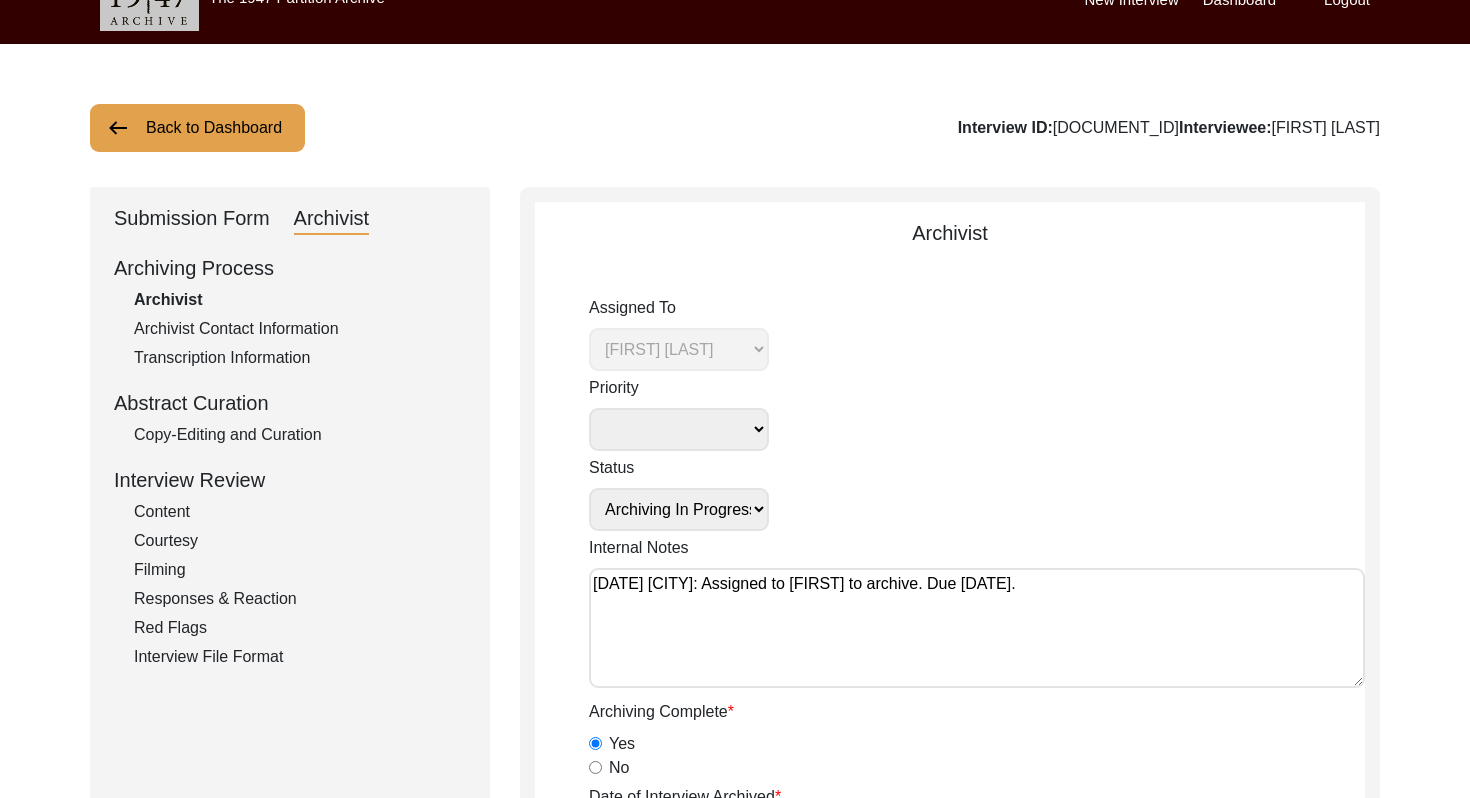 scroll, scrollTop: 0, scrollLeft: 0, axis: both 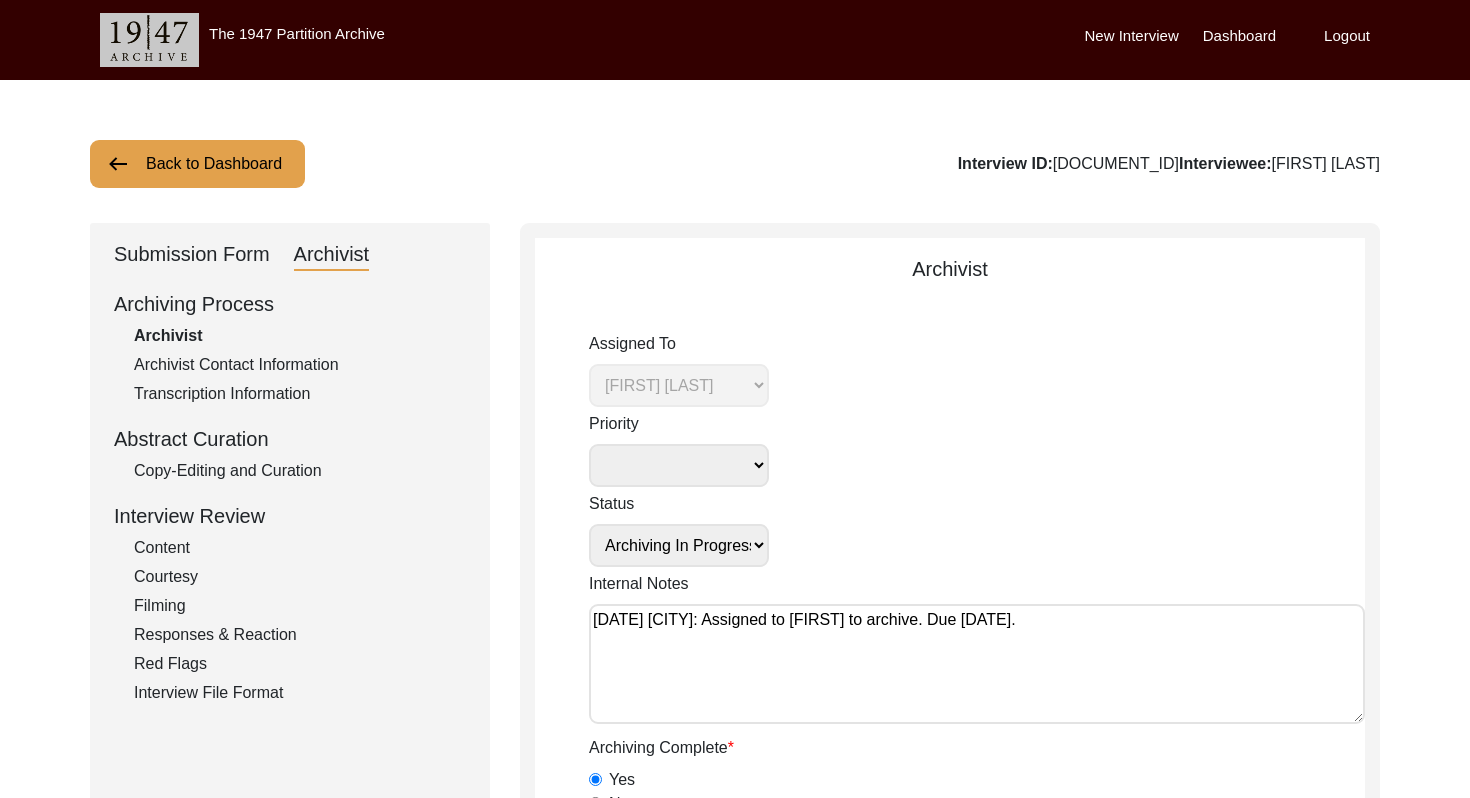 click on "Back to Dashboard" 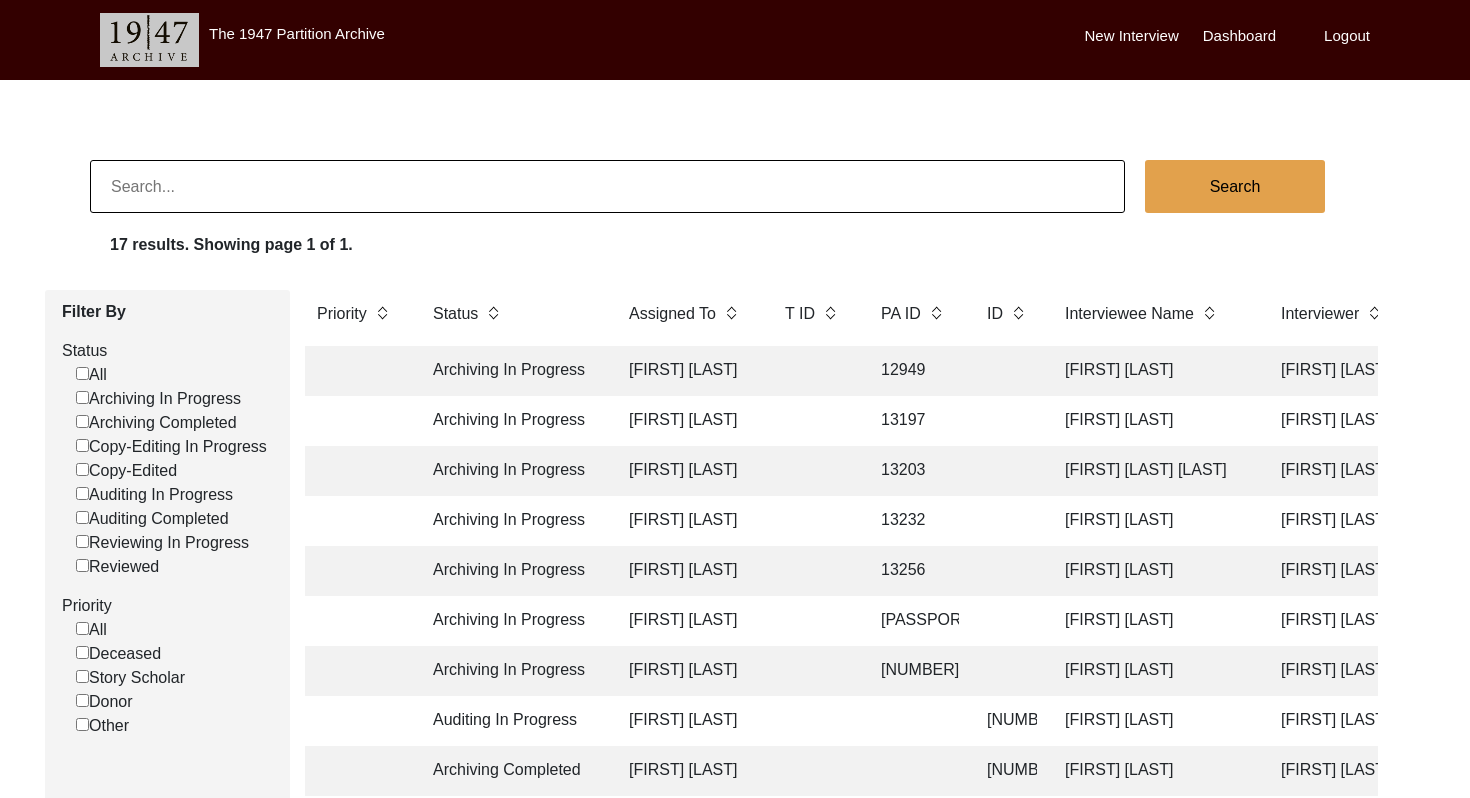 click on "[FIRST] [LAST]" 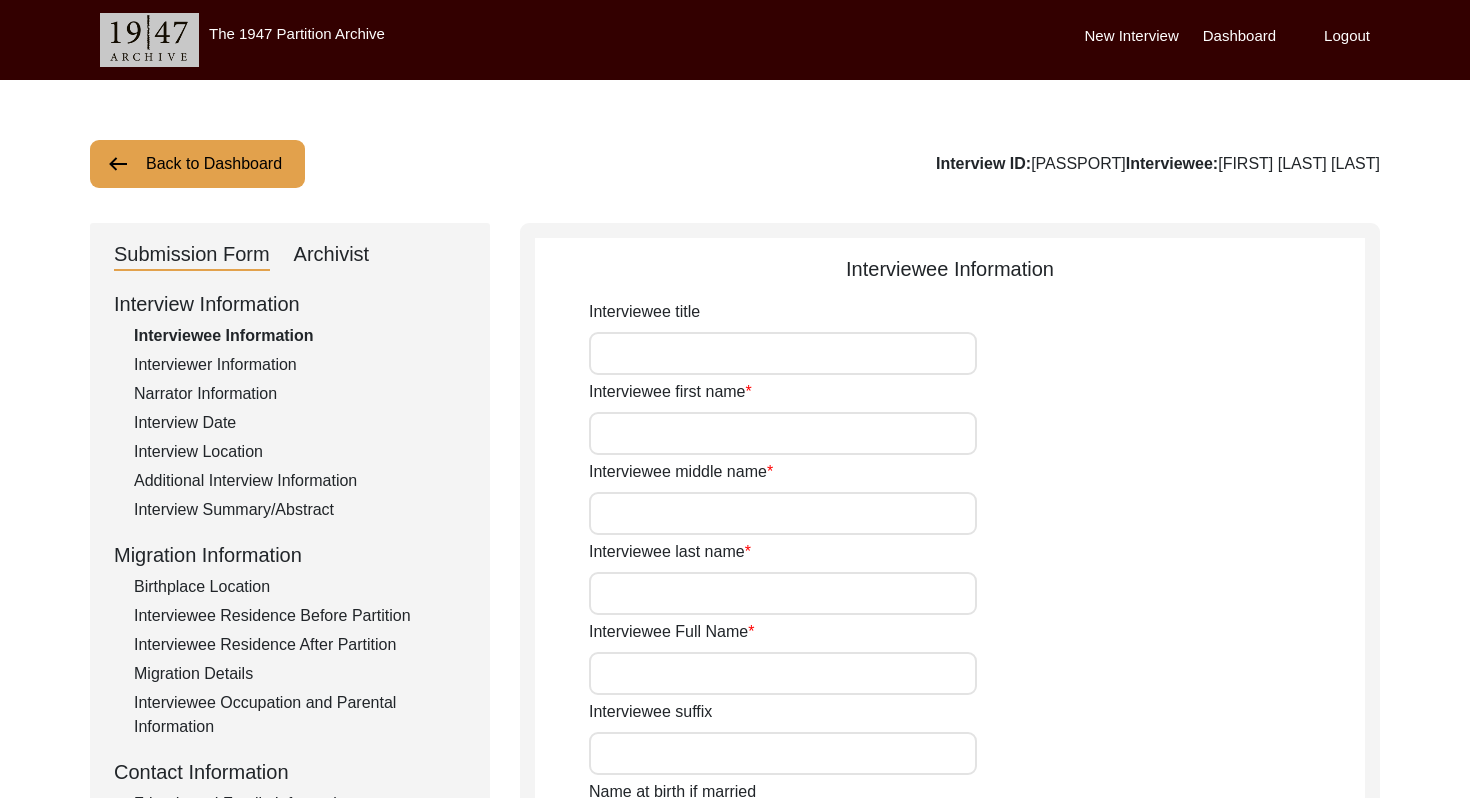 type on "Mr." 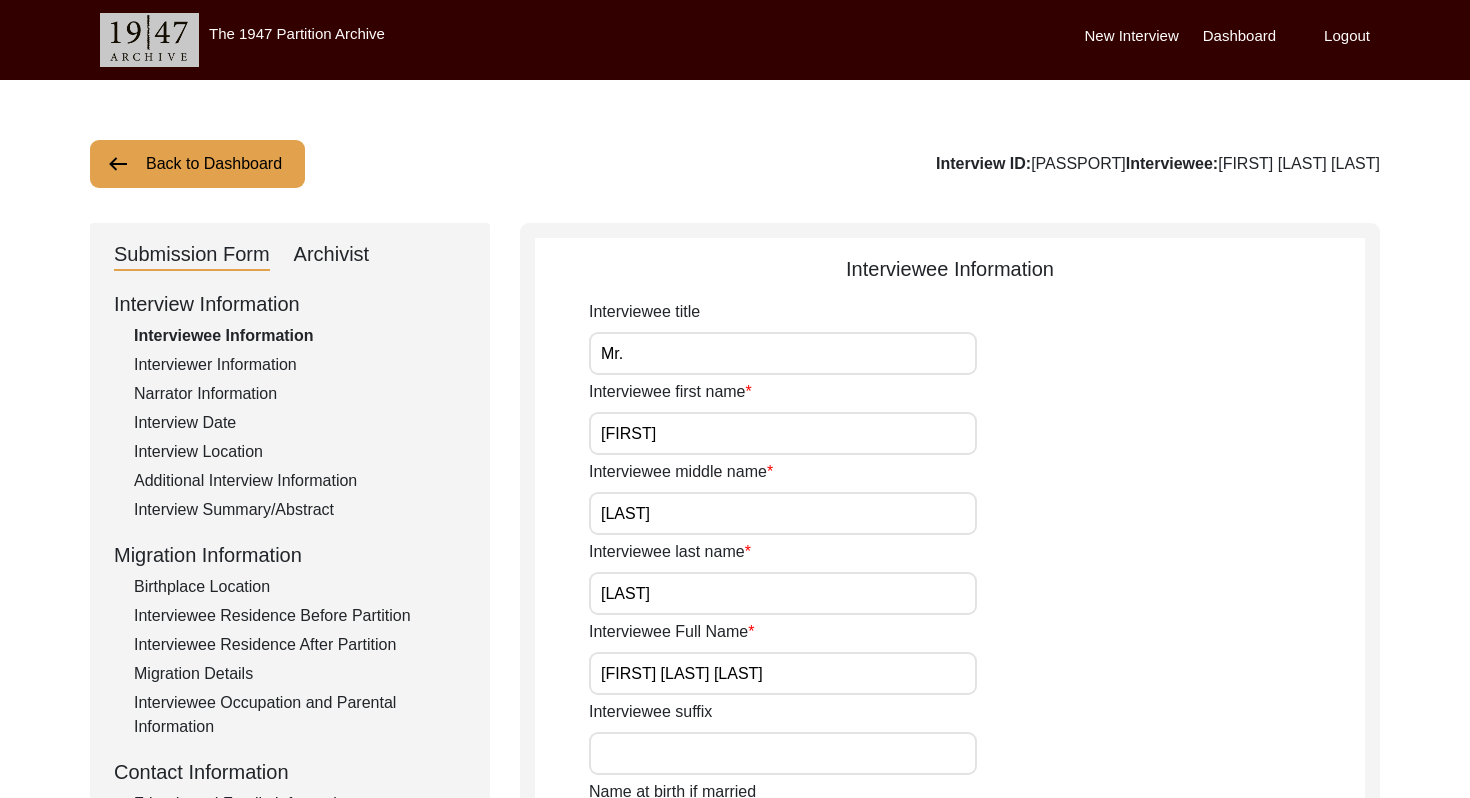 click on "Archivist" 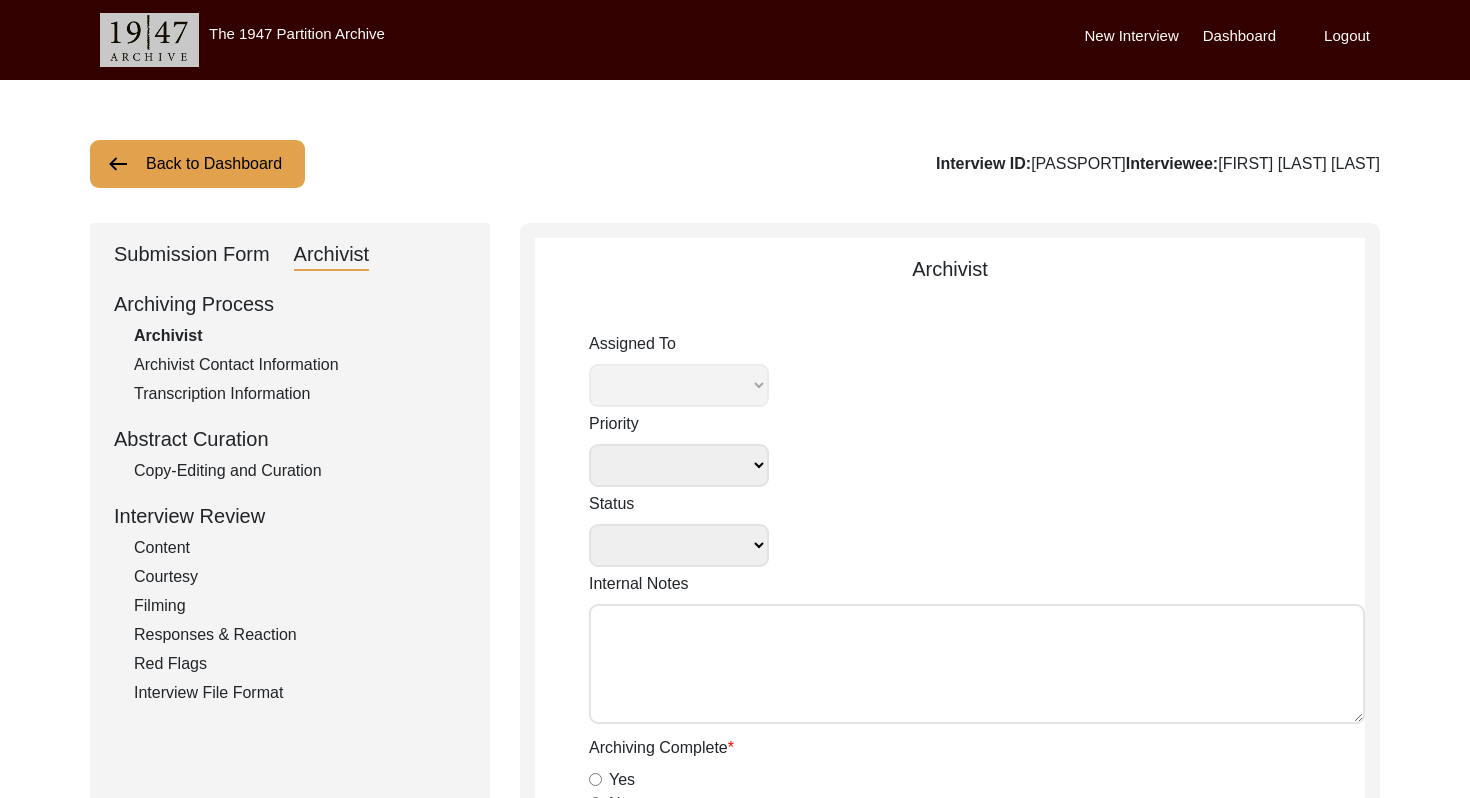 select 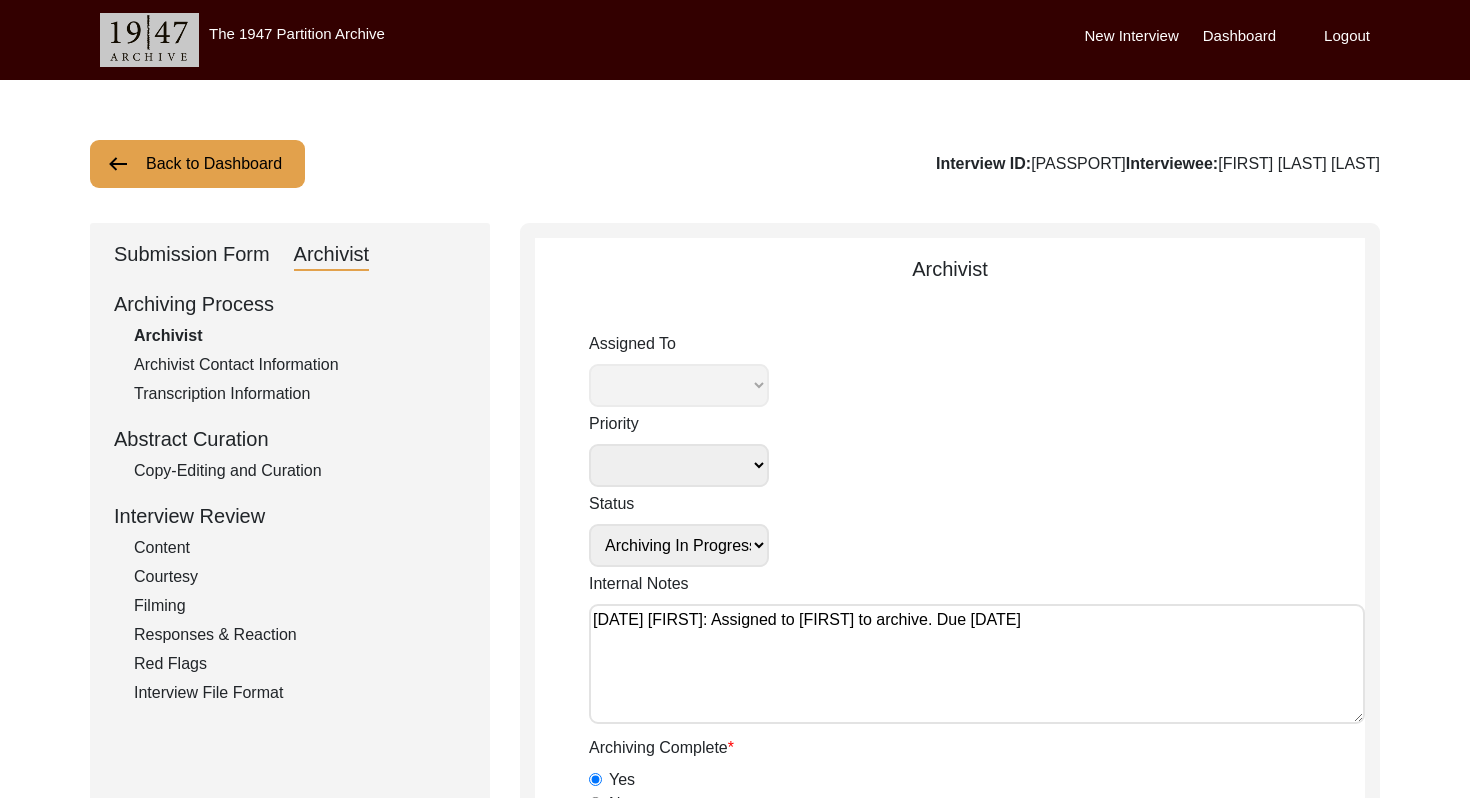 select on "508" 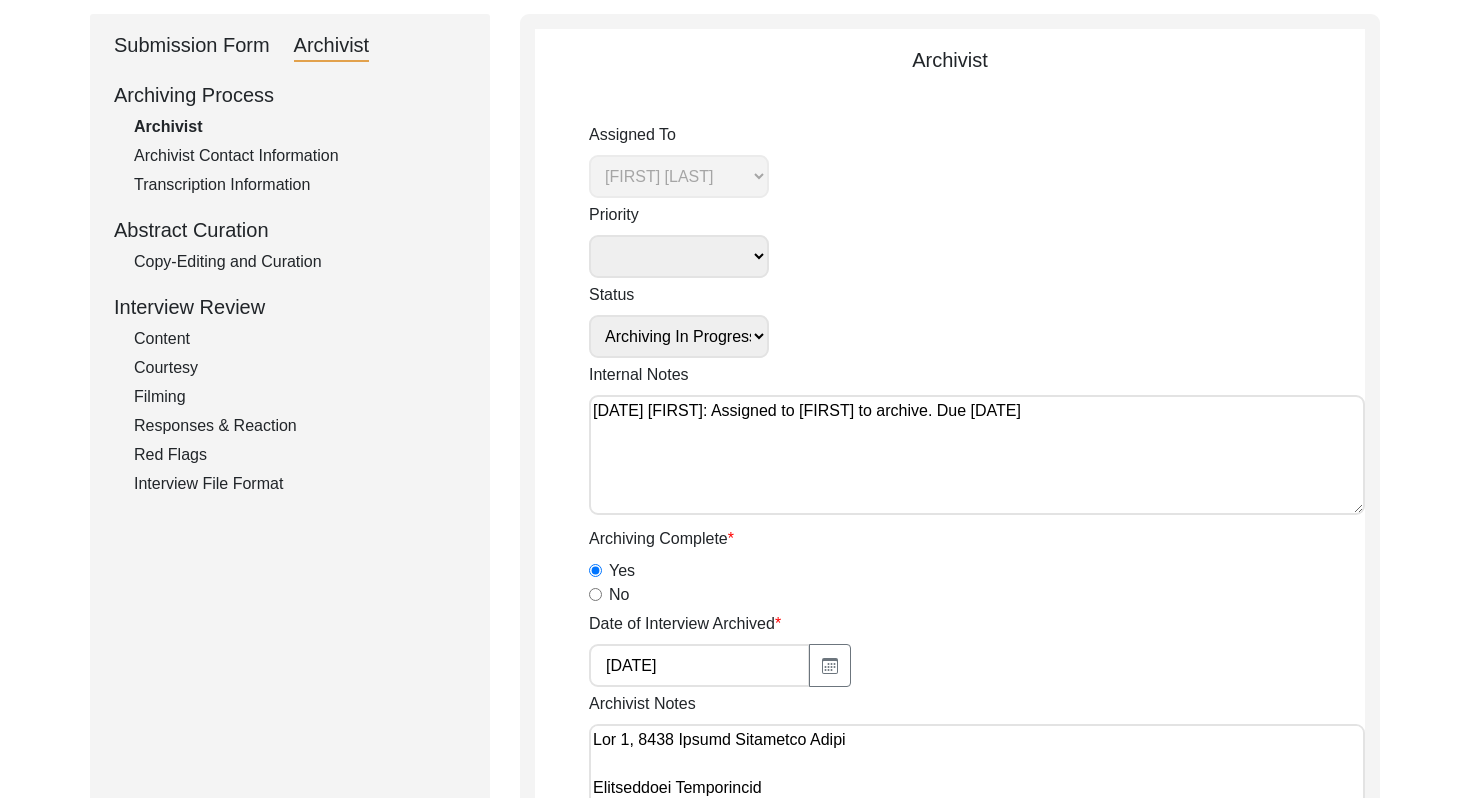 scroll, scrollTop: 0, scrollLeft: 0, axis: both 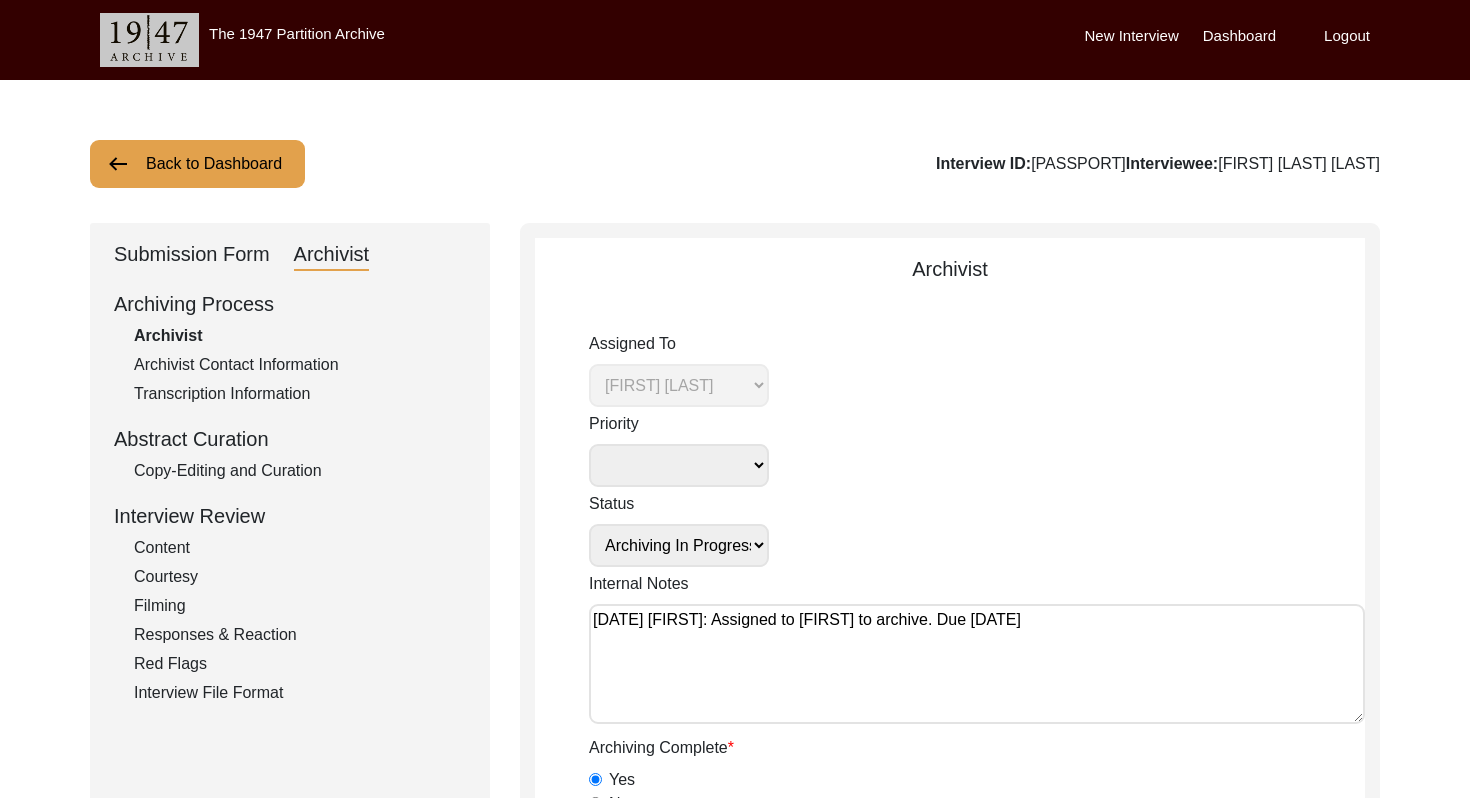 click on "Back to Dashboard" 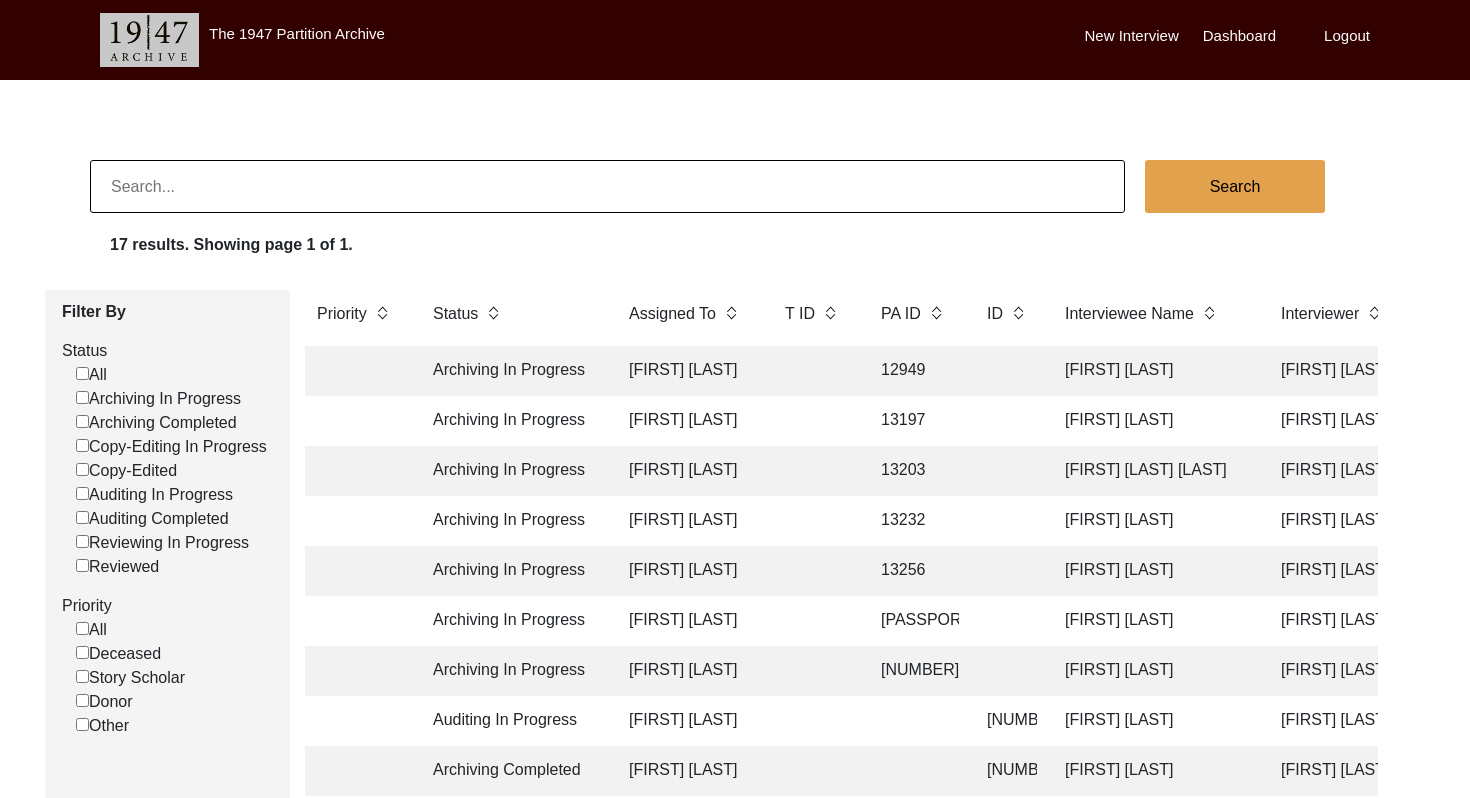 click on "[FIRST] [LAST]" 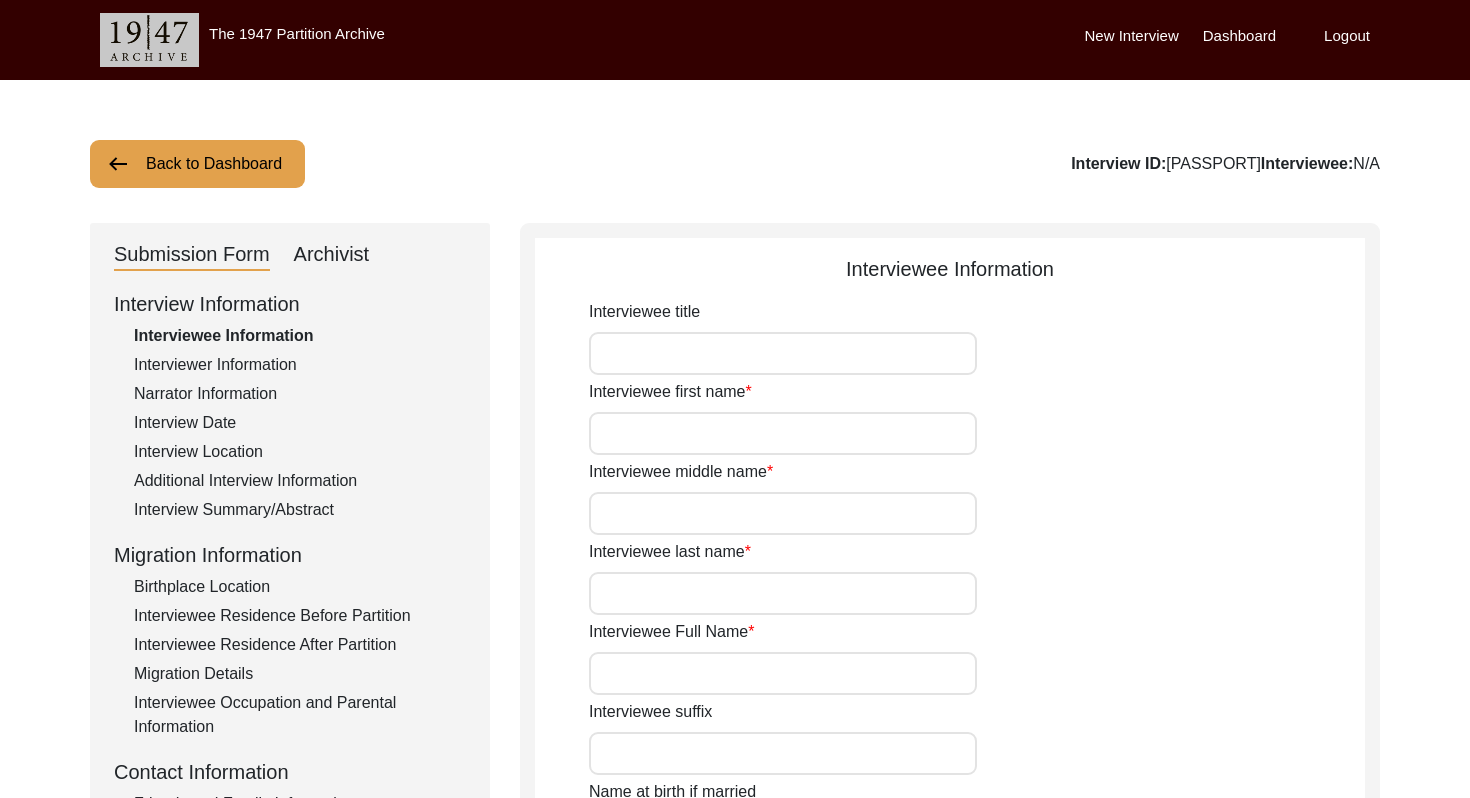 type on "Mr." 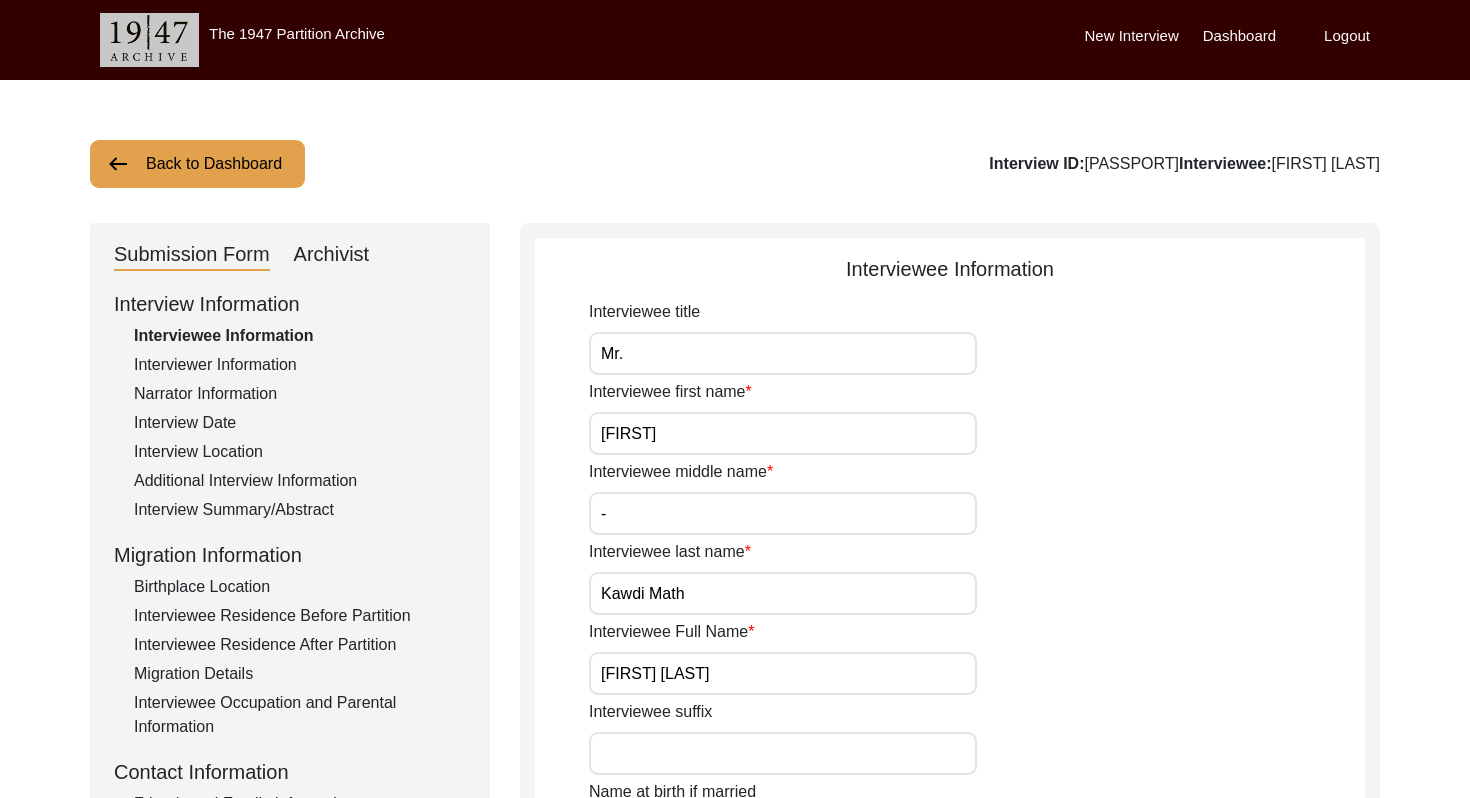 click on "Archivist" 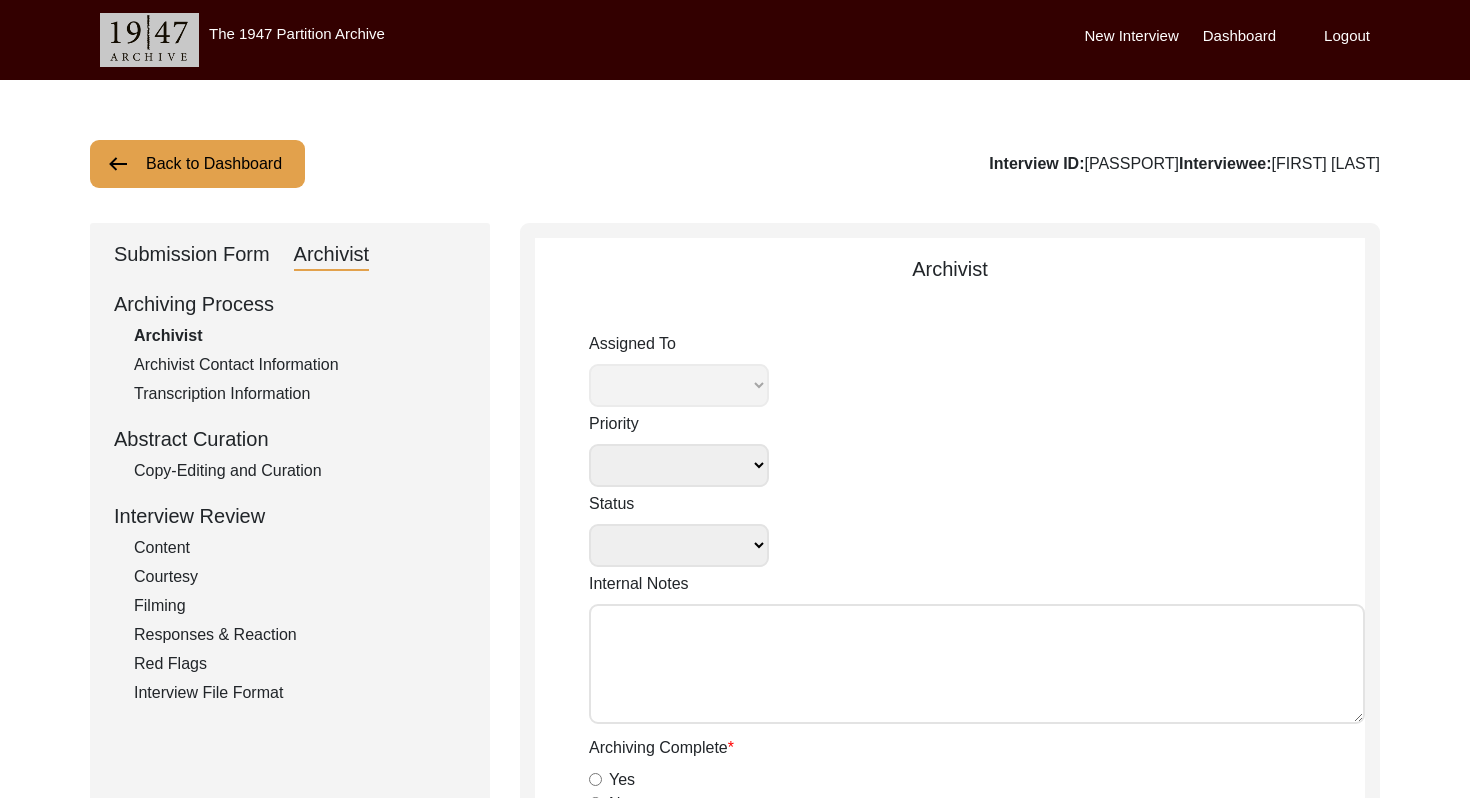 select 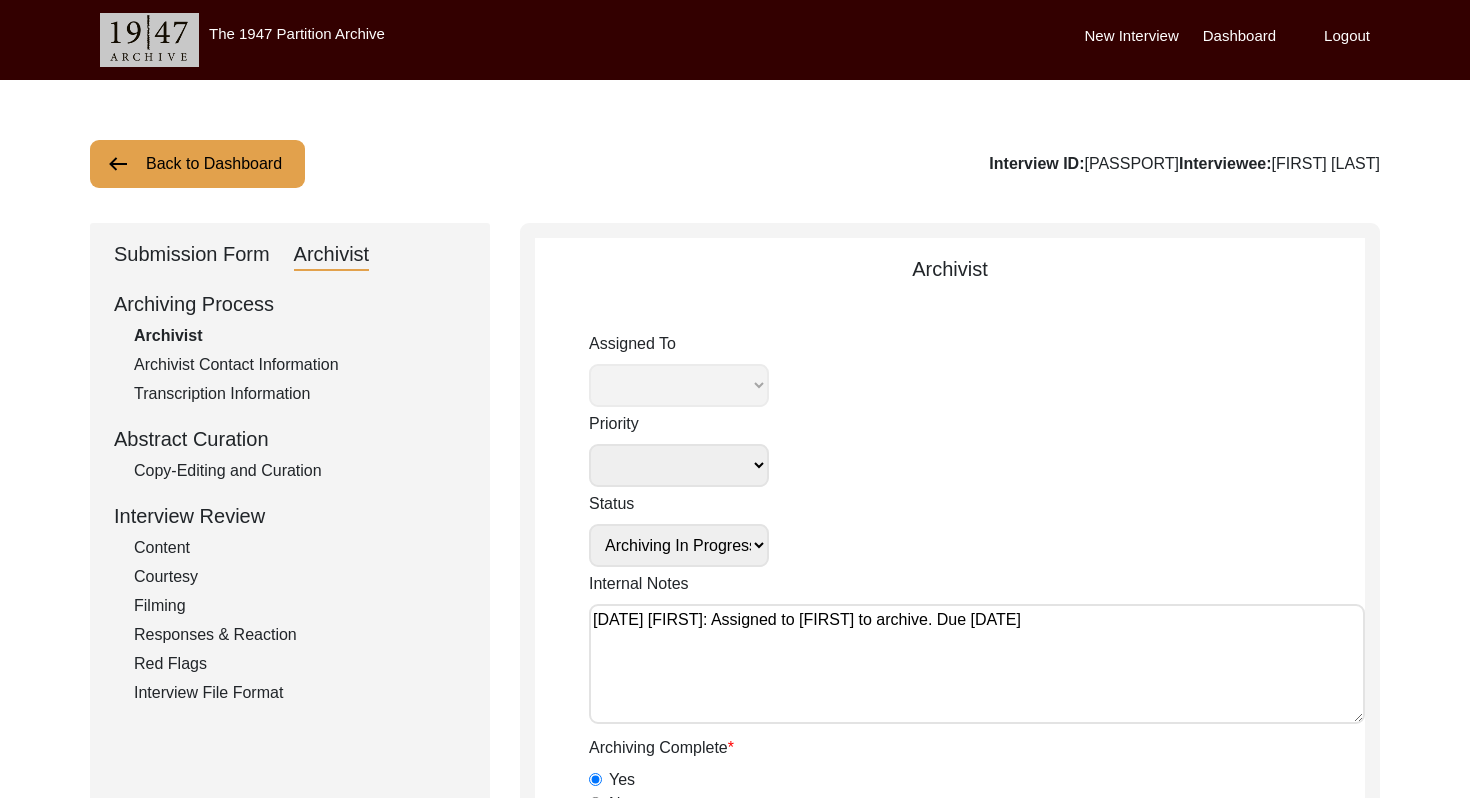select on "508" 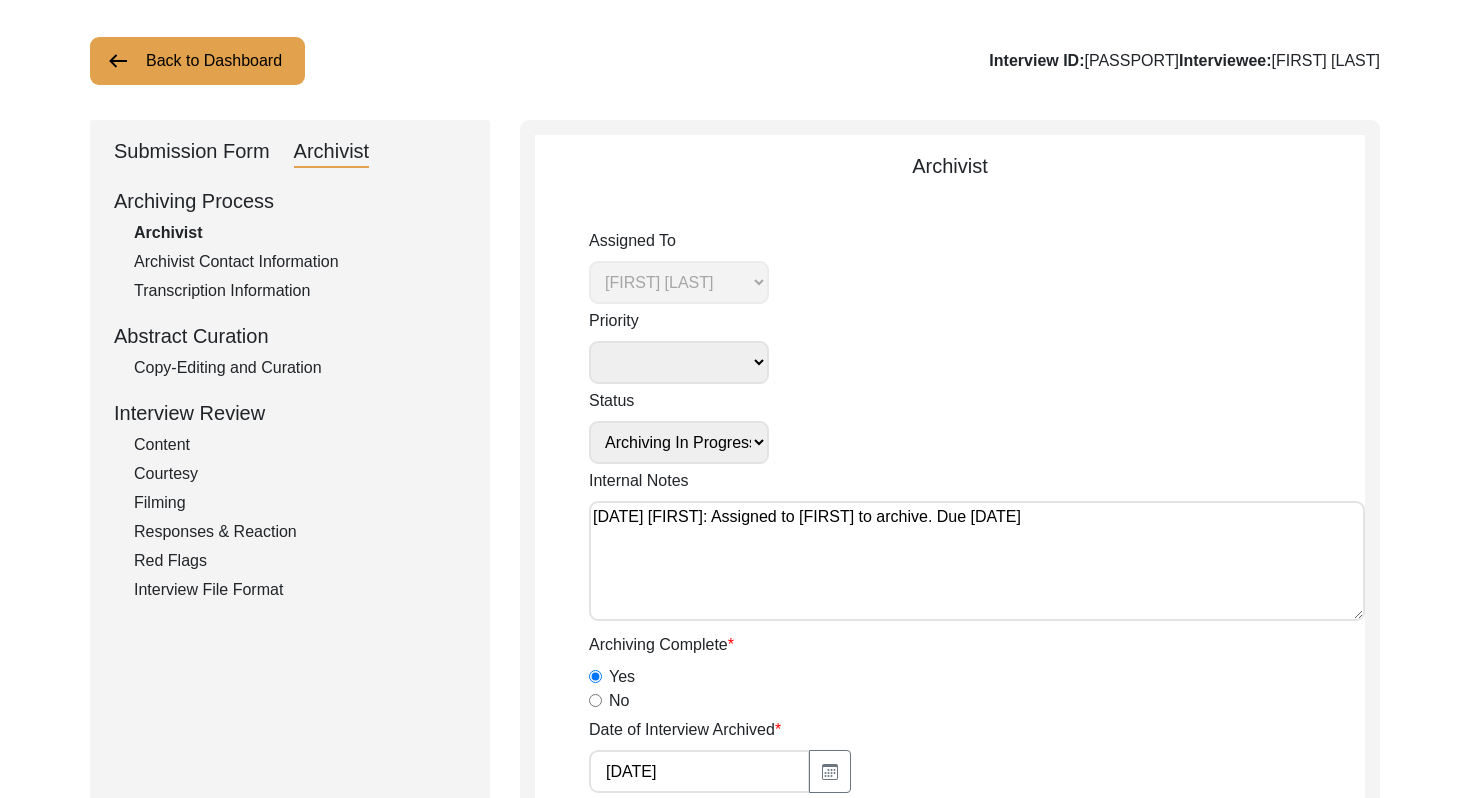 scroll, scrollTop: 0, scrollLeft: 0, axis: both 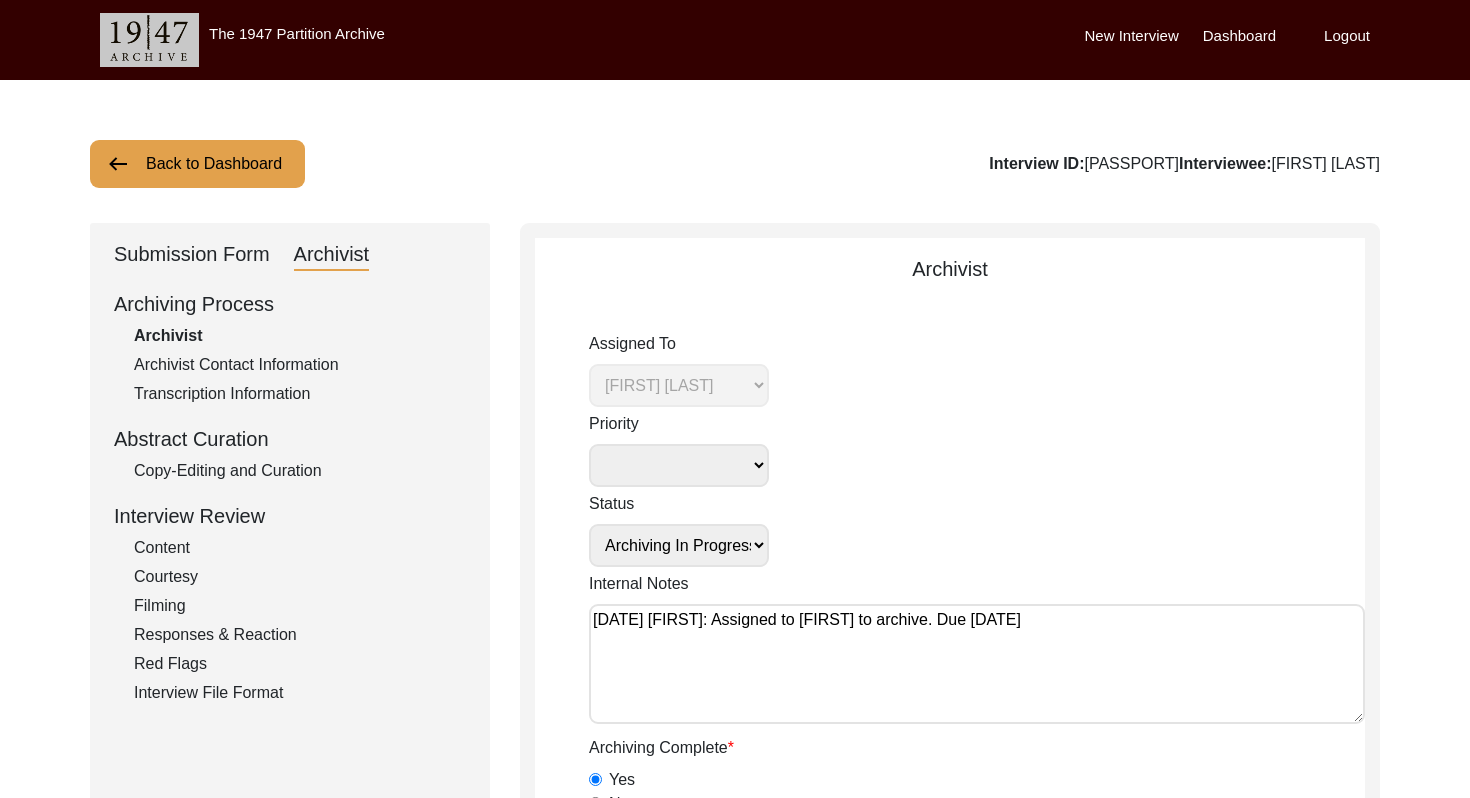 click on "Back to Dashboard" 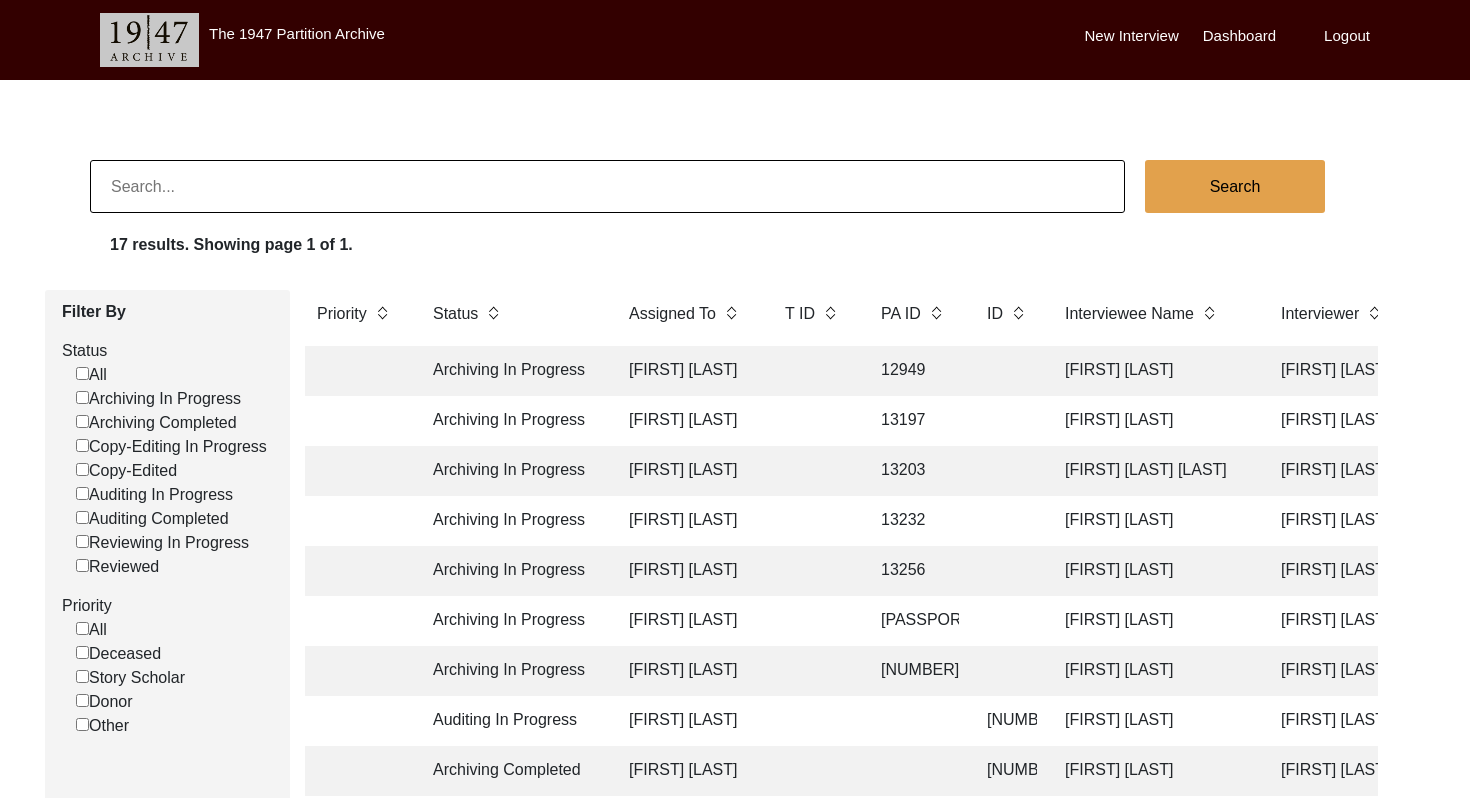 click on "[FIRST] [LAST]" 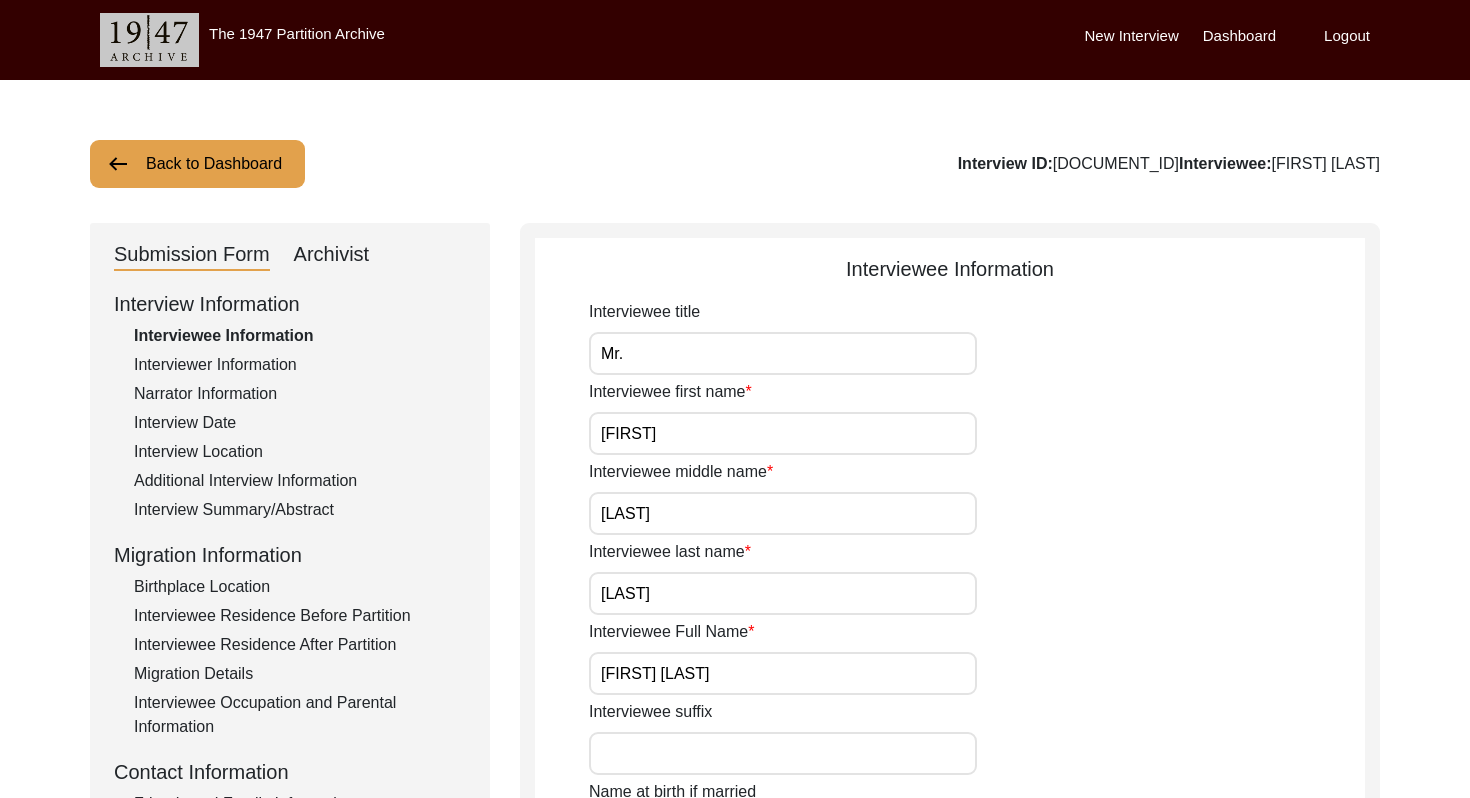 click on "Archivist" 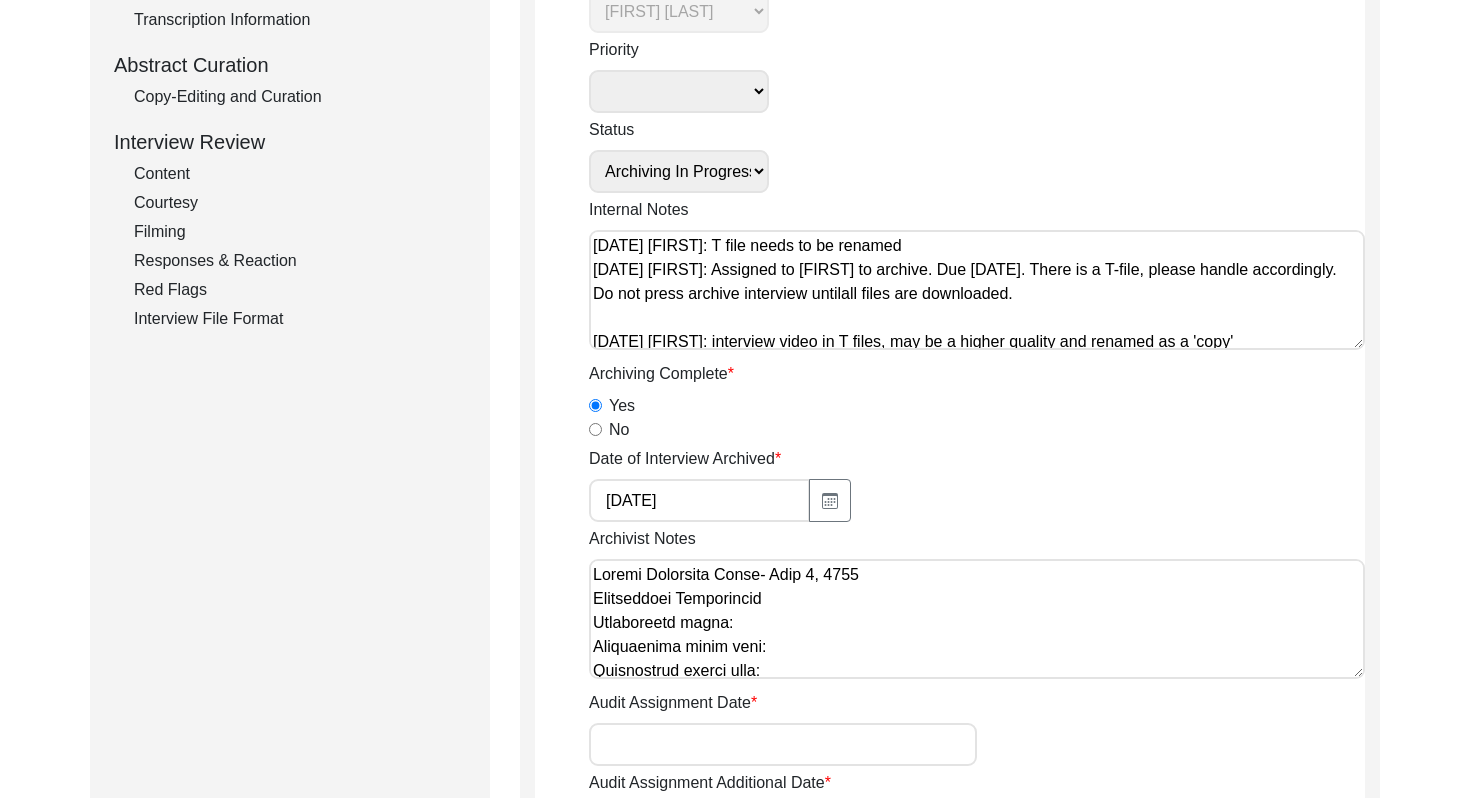 scroll, scrollTop: 0, scrollLeft: 0, axis: both 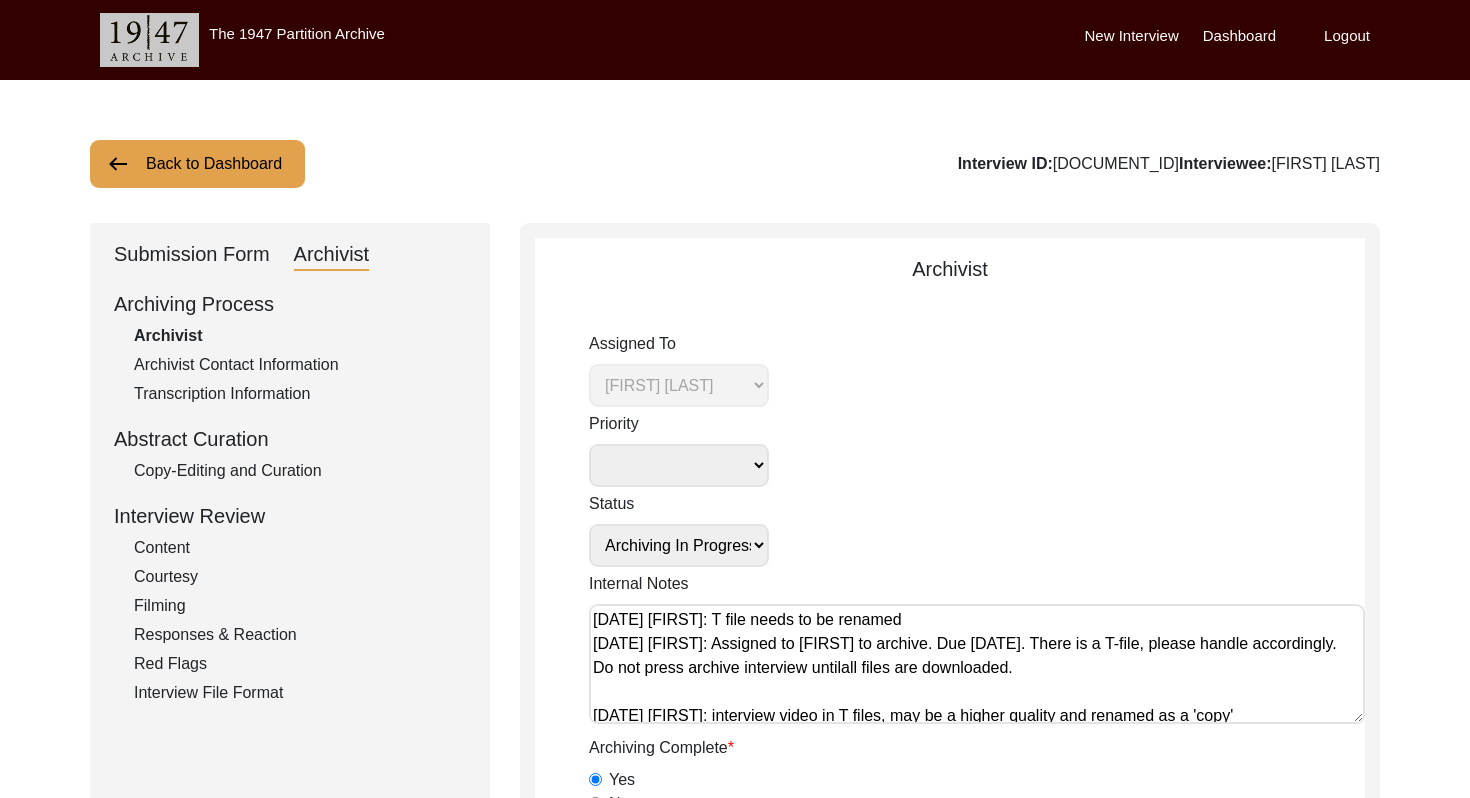 click on "Back to Dashboard" 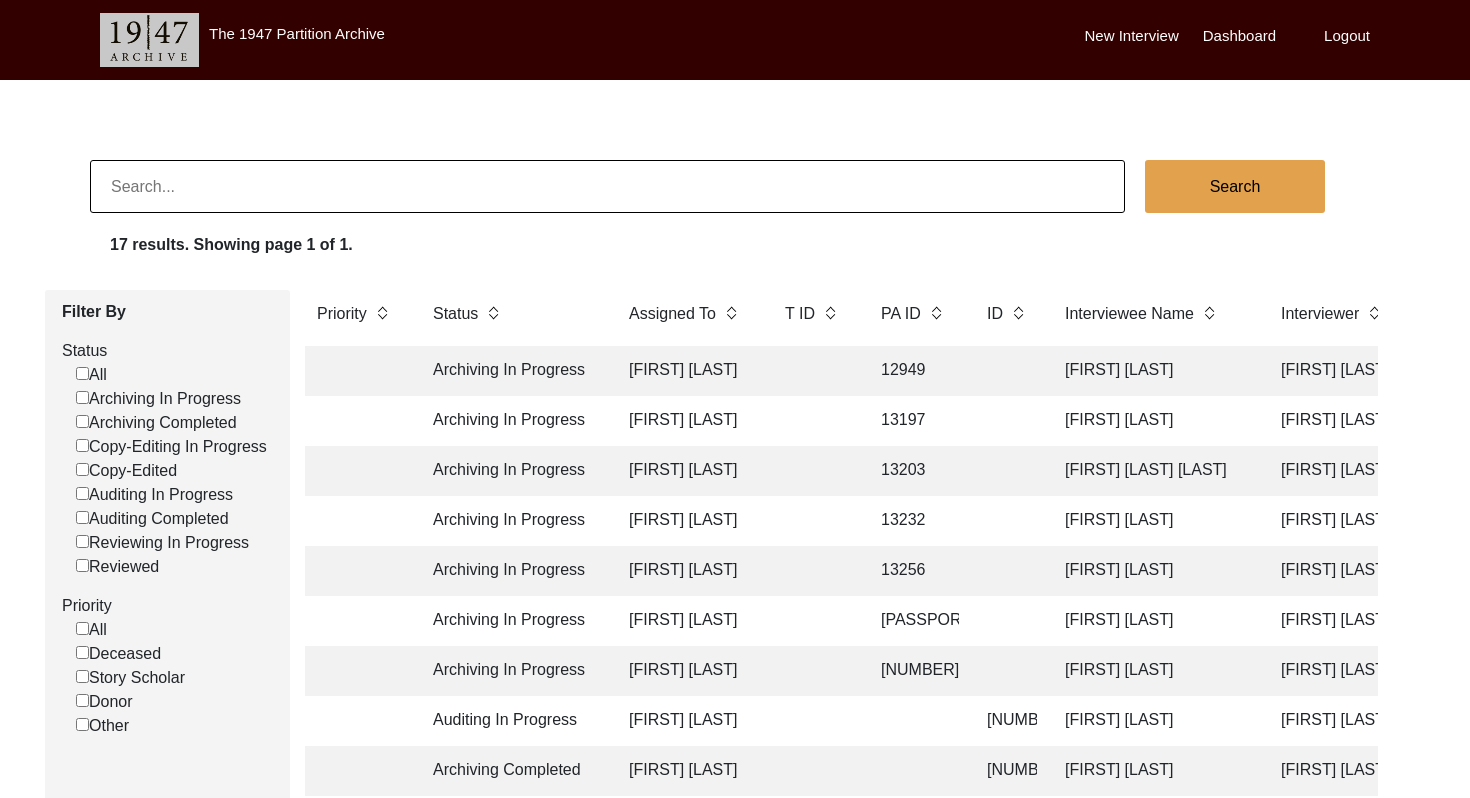 click on "Logout" at bounding box center (1347, 36) 